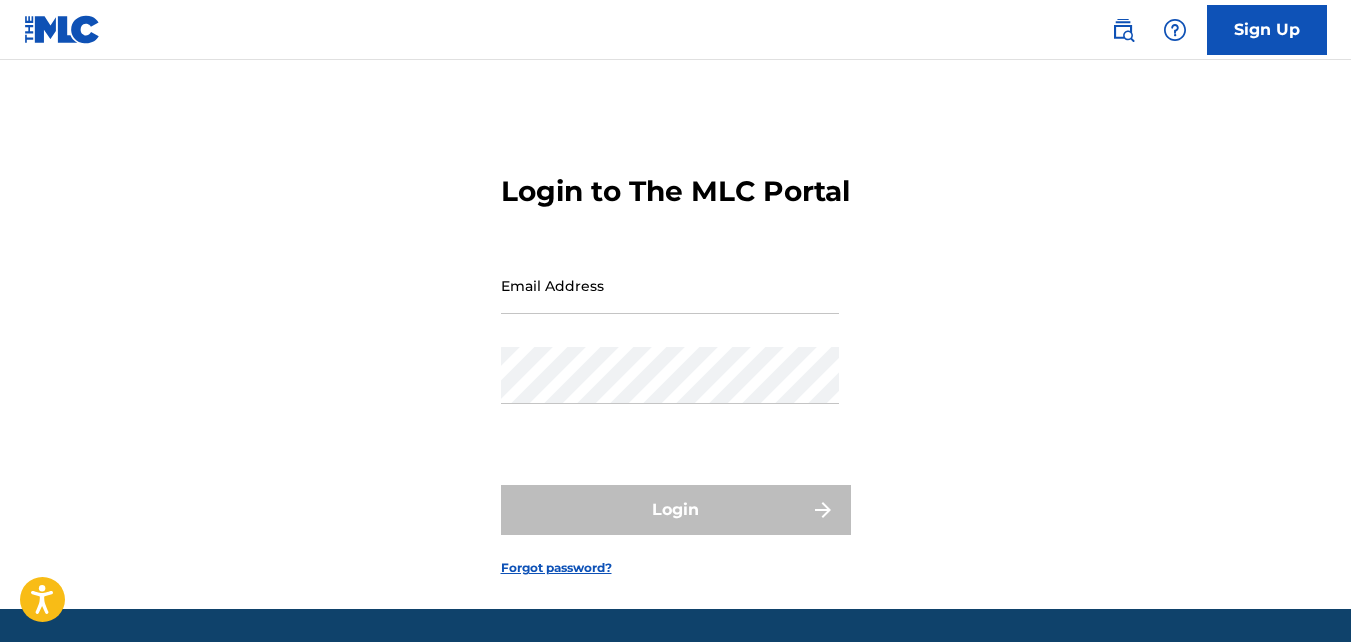scroll, scrollTop: 0, scrollLeft: 0, axis: both 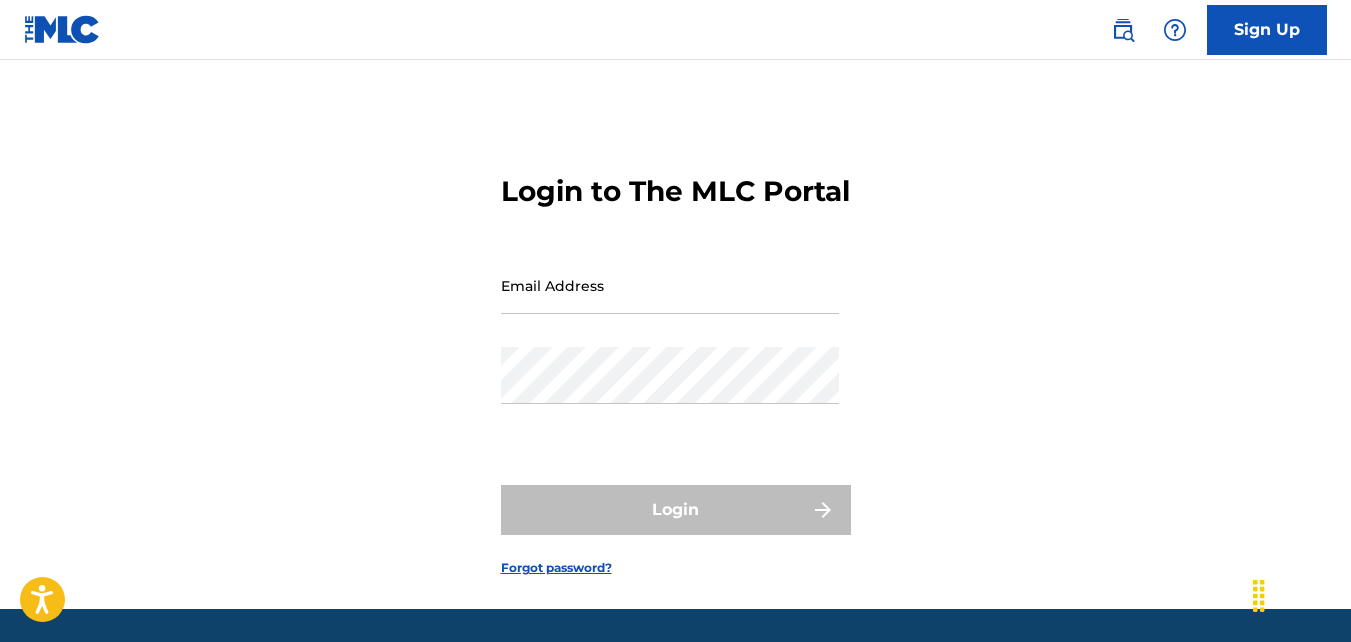 click on "Email Address" at bounding box center [670, 302] 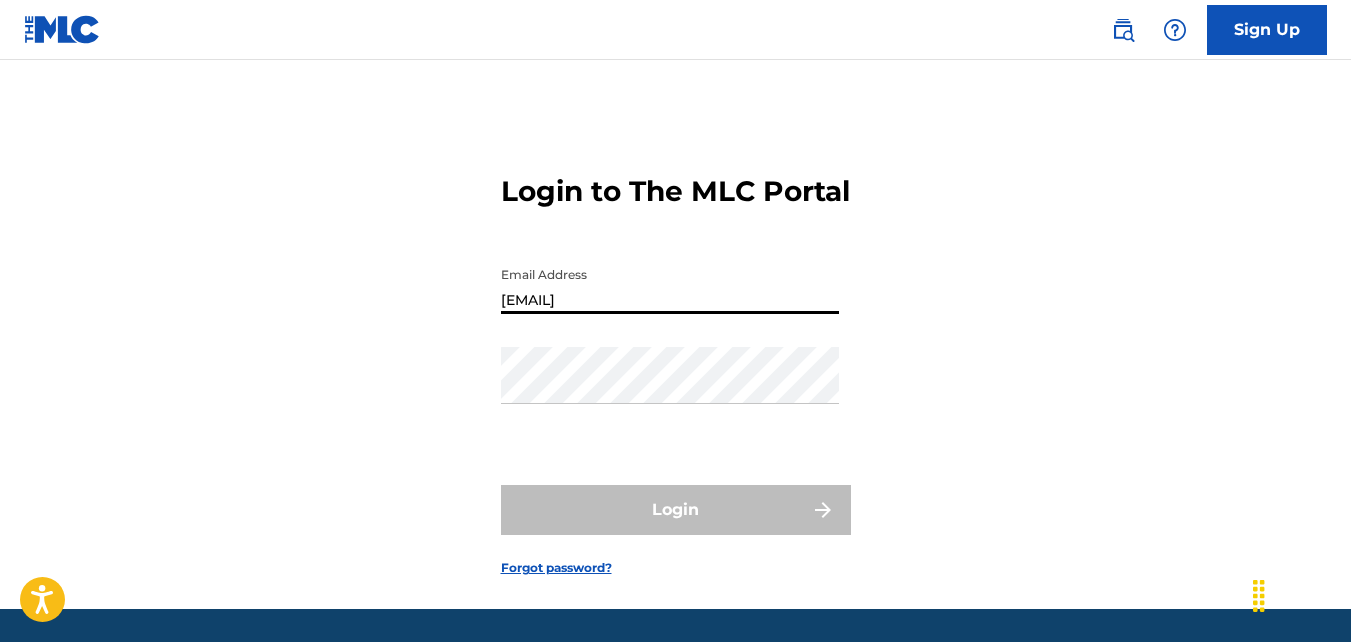 type on "[EMAIL]" 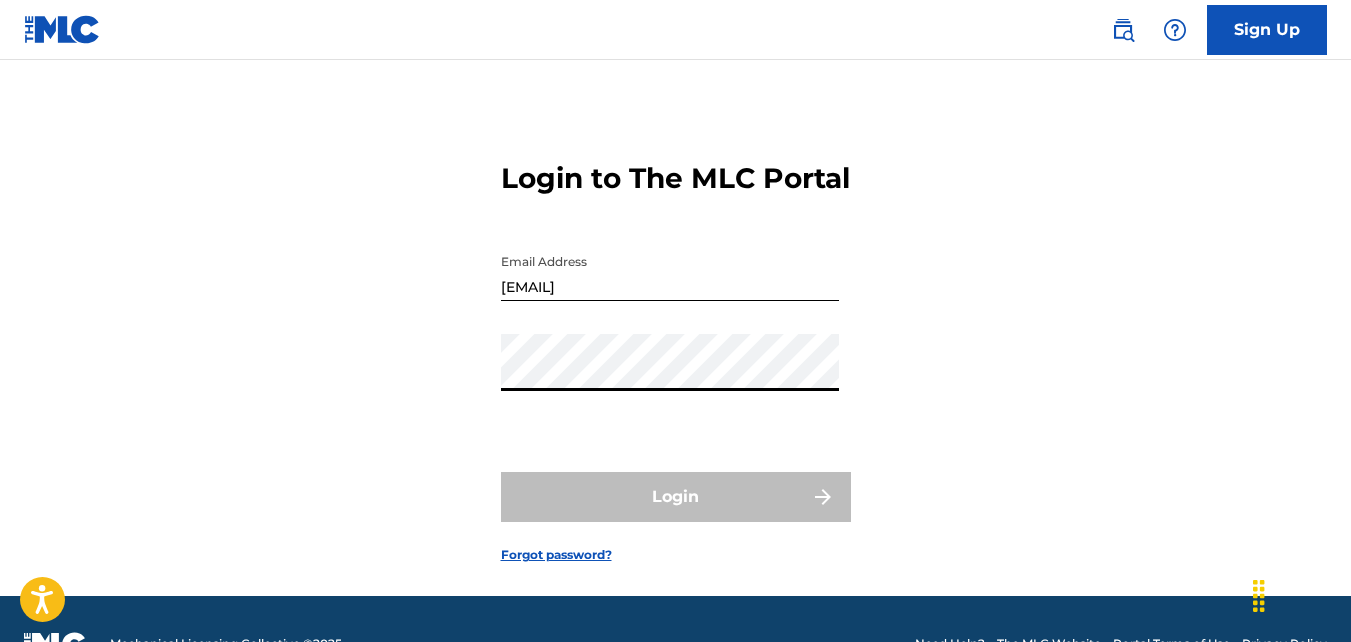 scroll, scrollTop: 0, scrollLeft: 0, axis: both 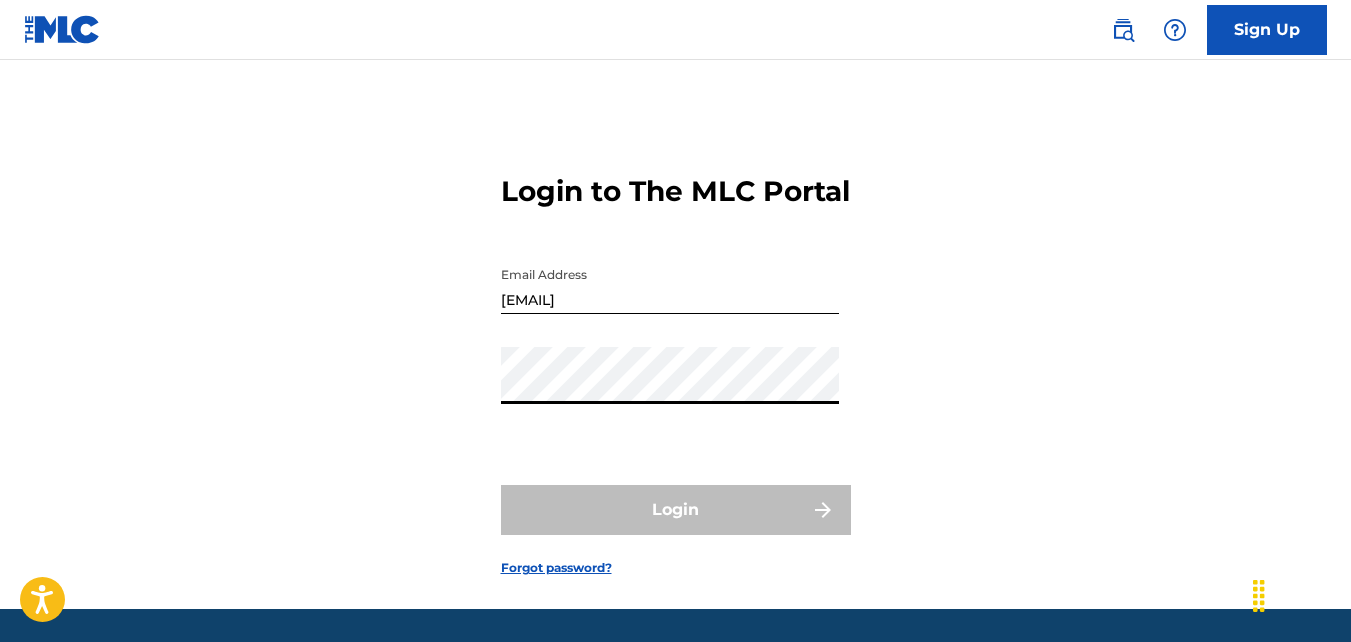 click on "Sign Up" at bounding box center [1267, 30] 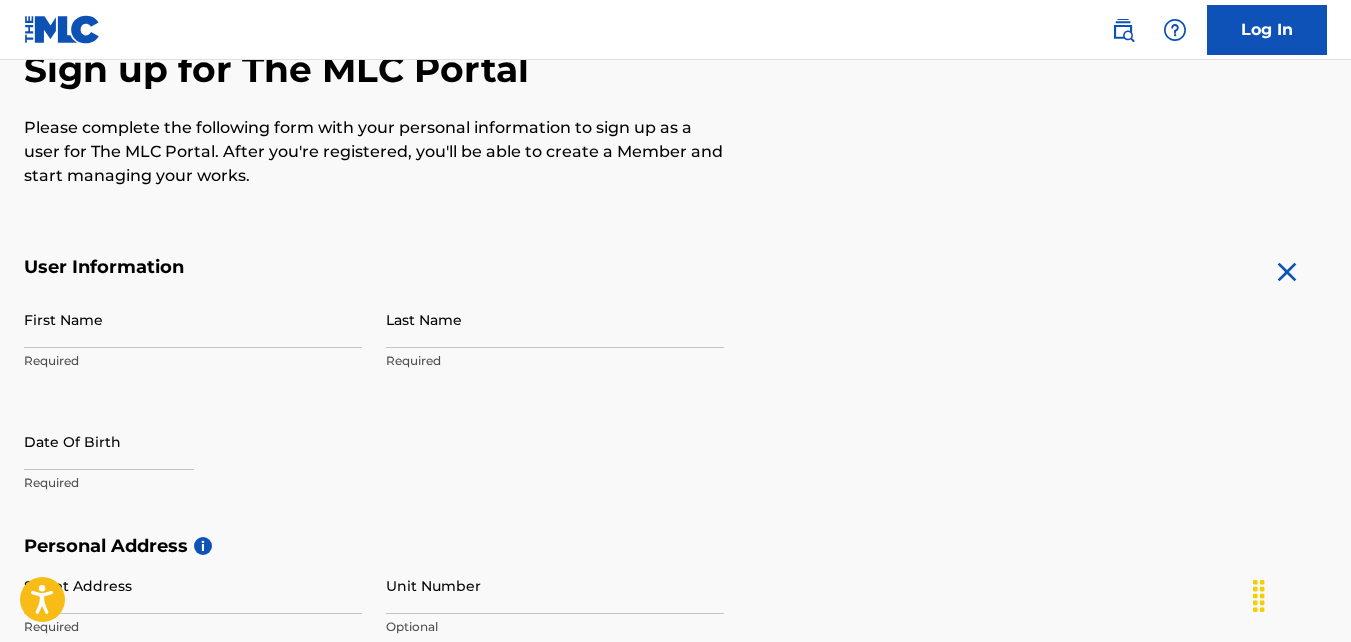 scroll, scrollTop: 222, scrollLeft: 0, axis: vertical 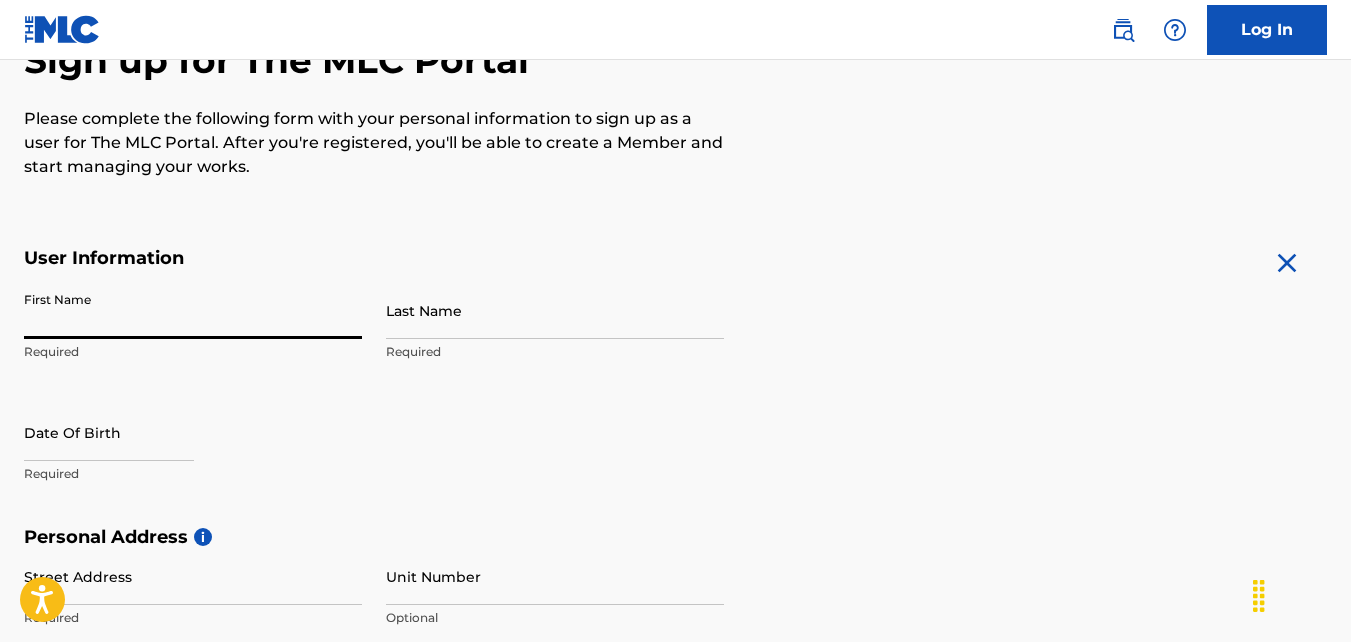 click on "First Name" at bounding box center [193, 310] 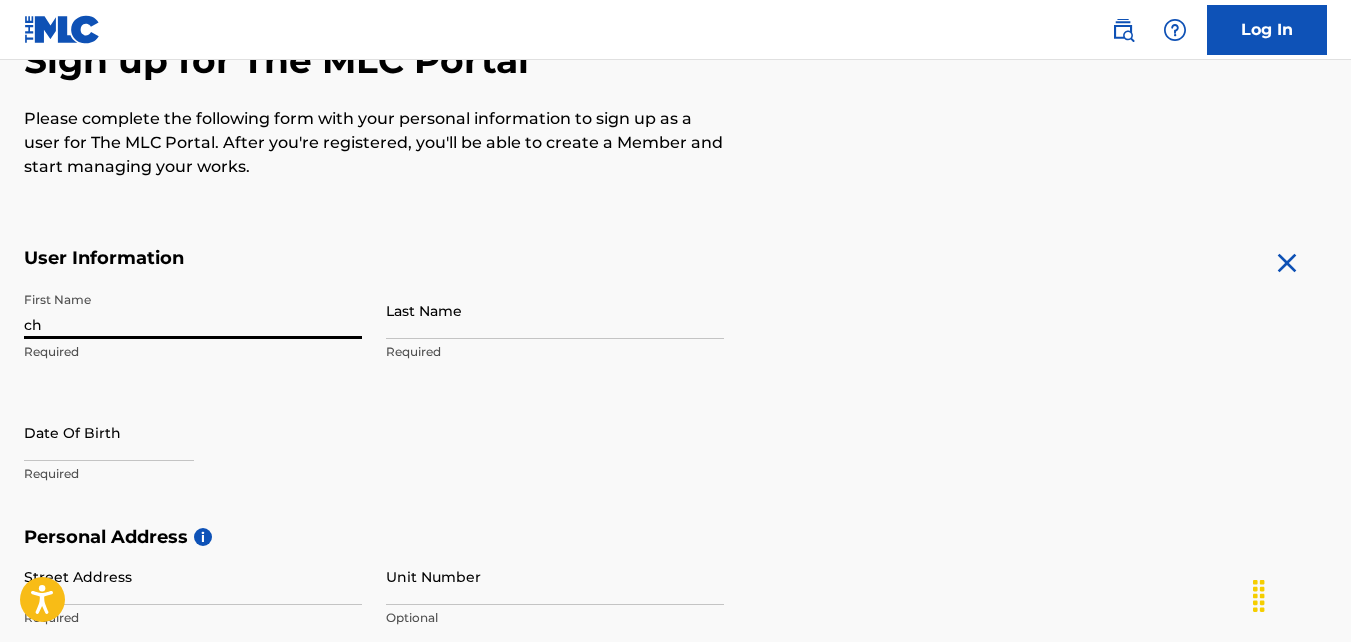 type on "c" 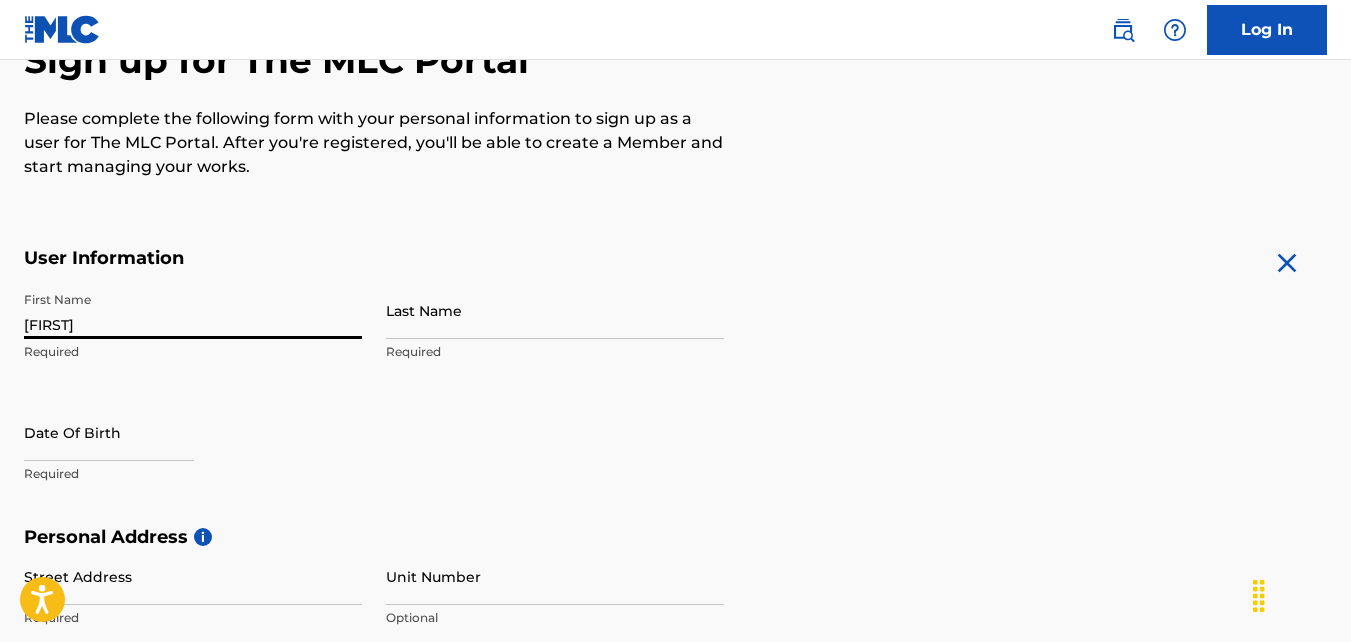 type on "[FIRST]" 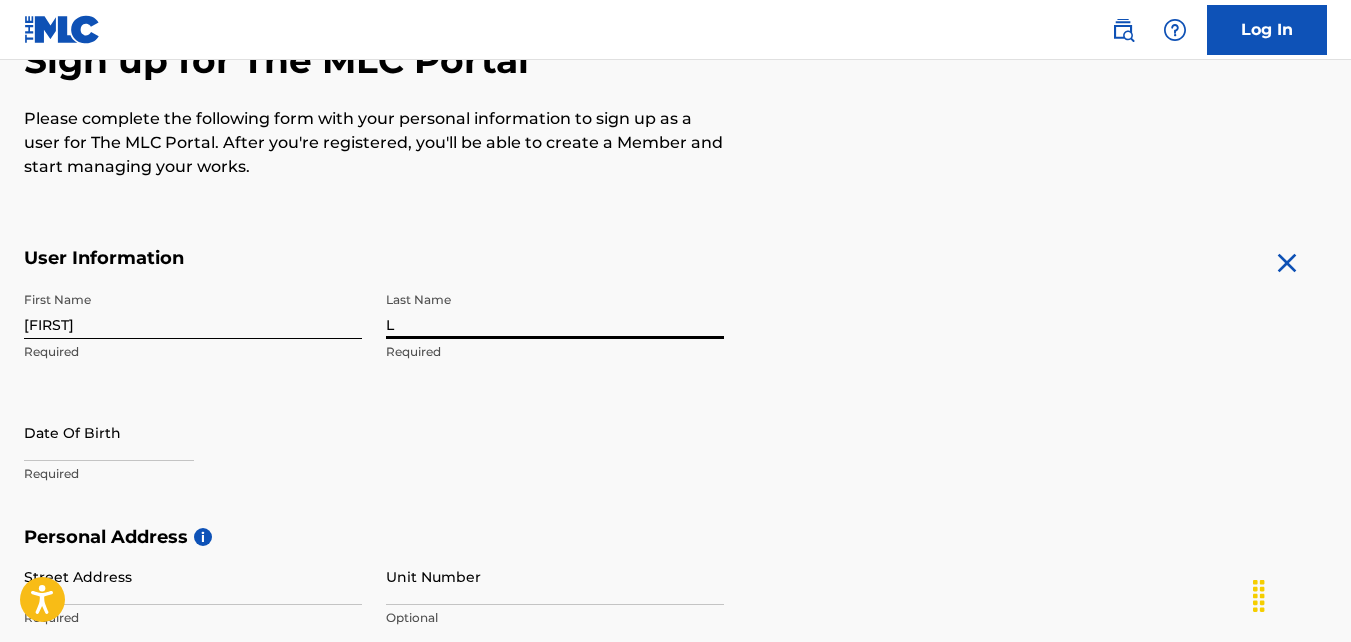 click on "L" at bounding box center [555, 310] 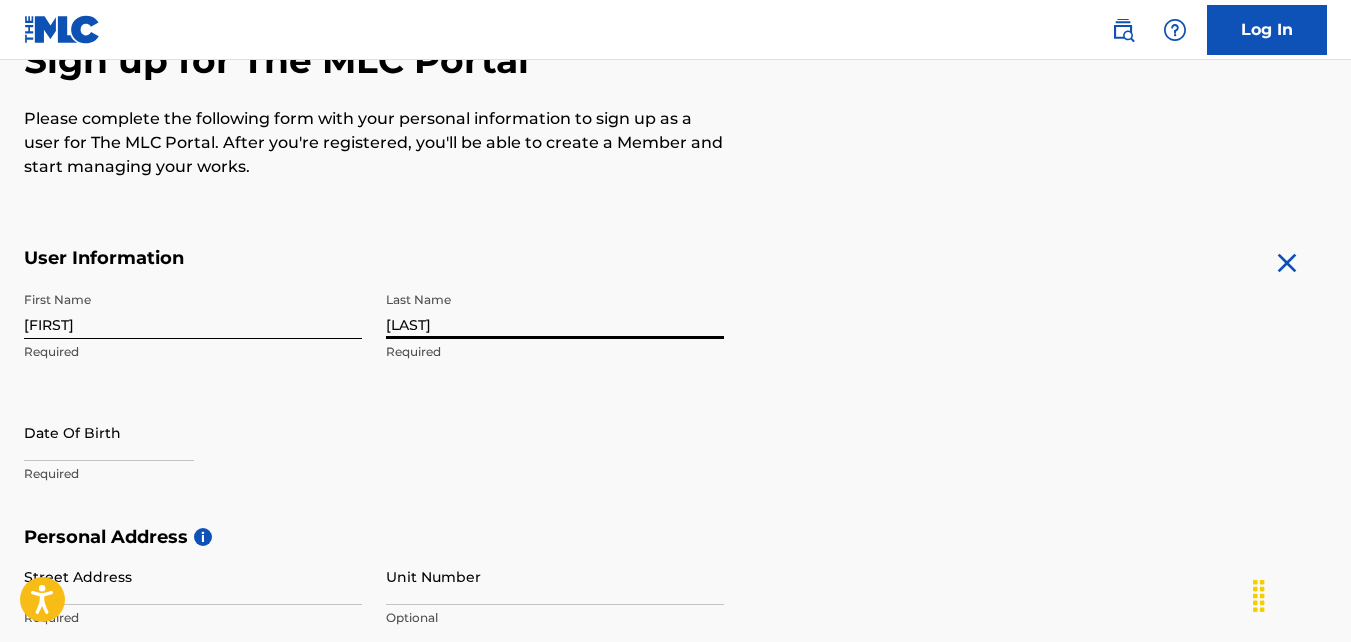 type on "[LAST]" 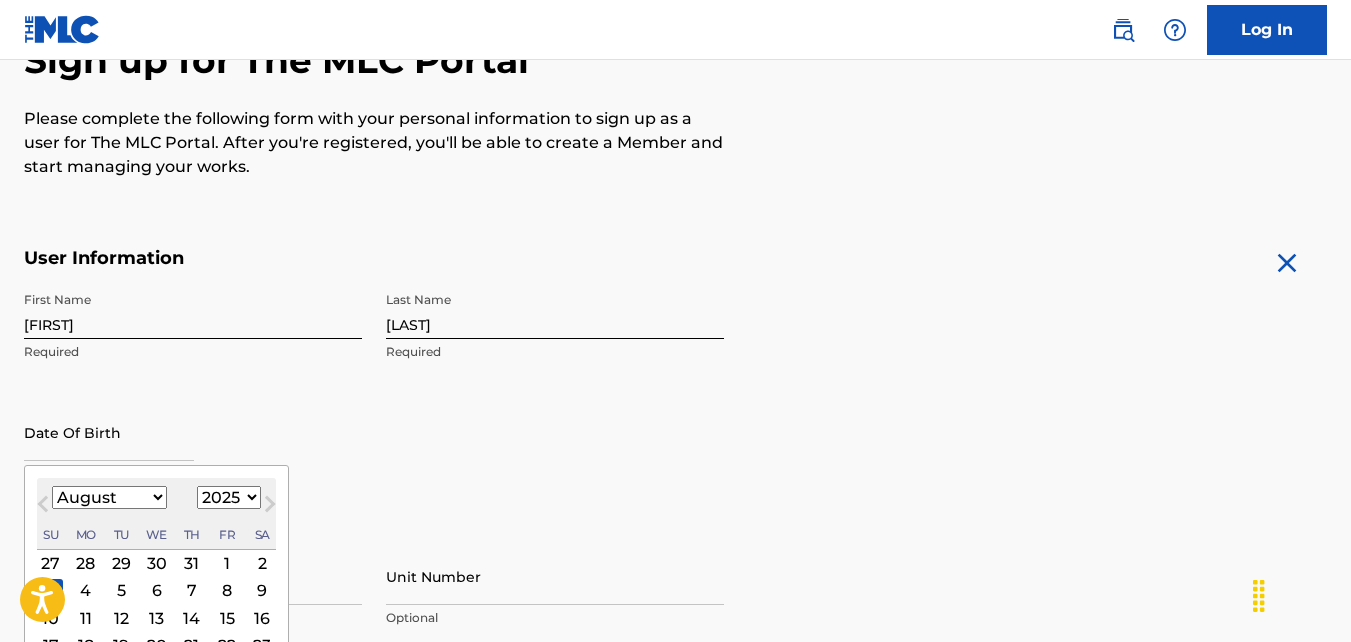 click on "January February March April May June July August September October November December" at bounding box center (109, 497) 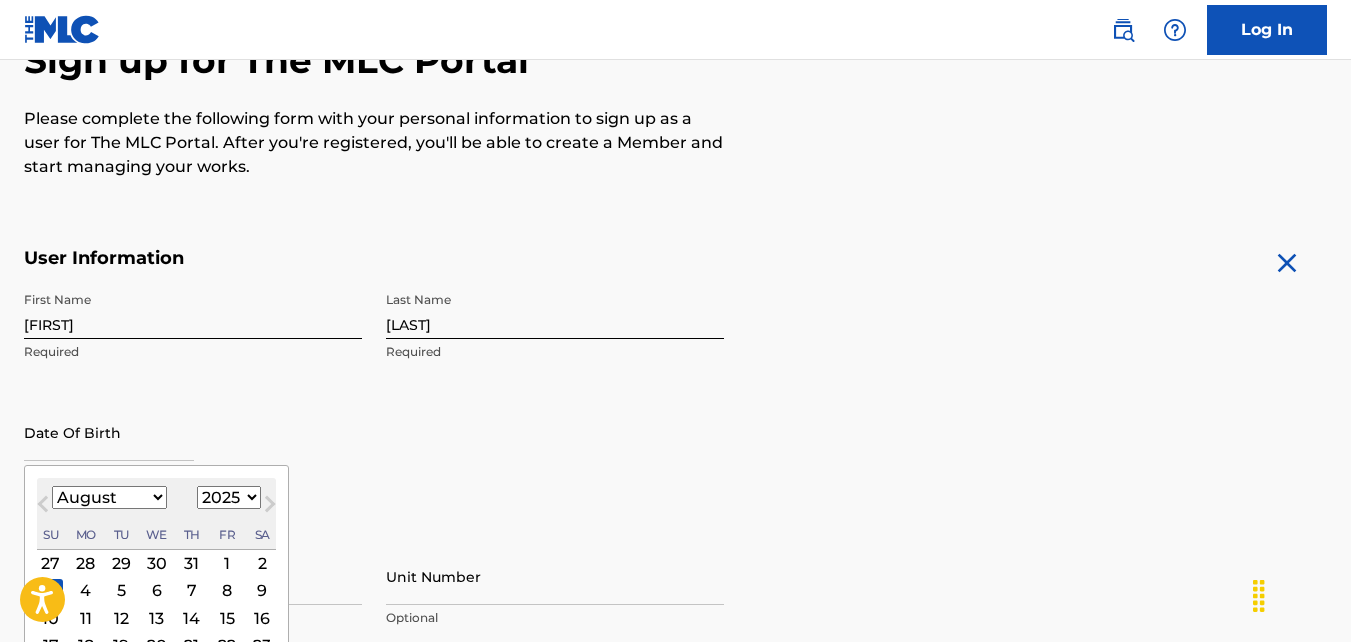 select on "4" 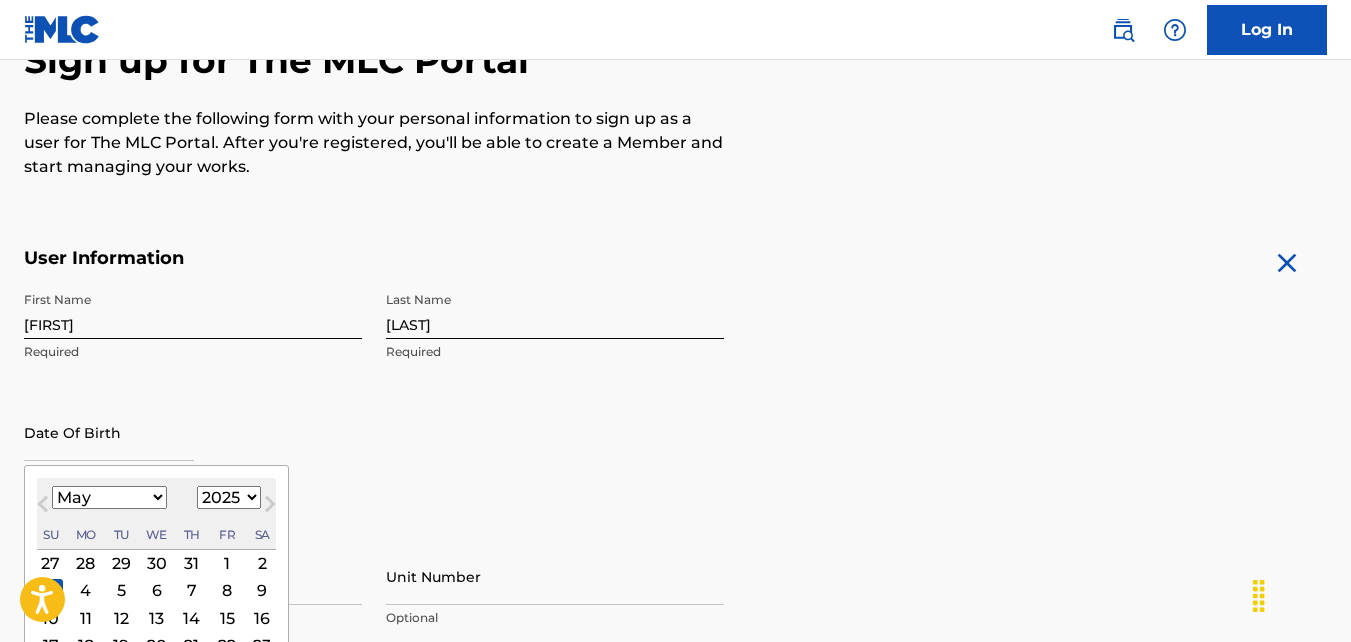 click on "January February March April May June July August September October November December" at bounding box center (109, 497) 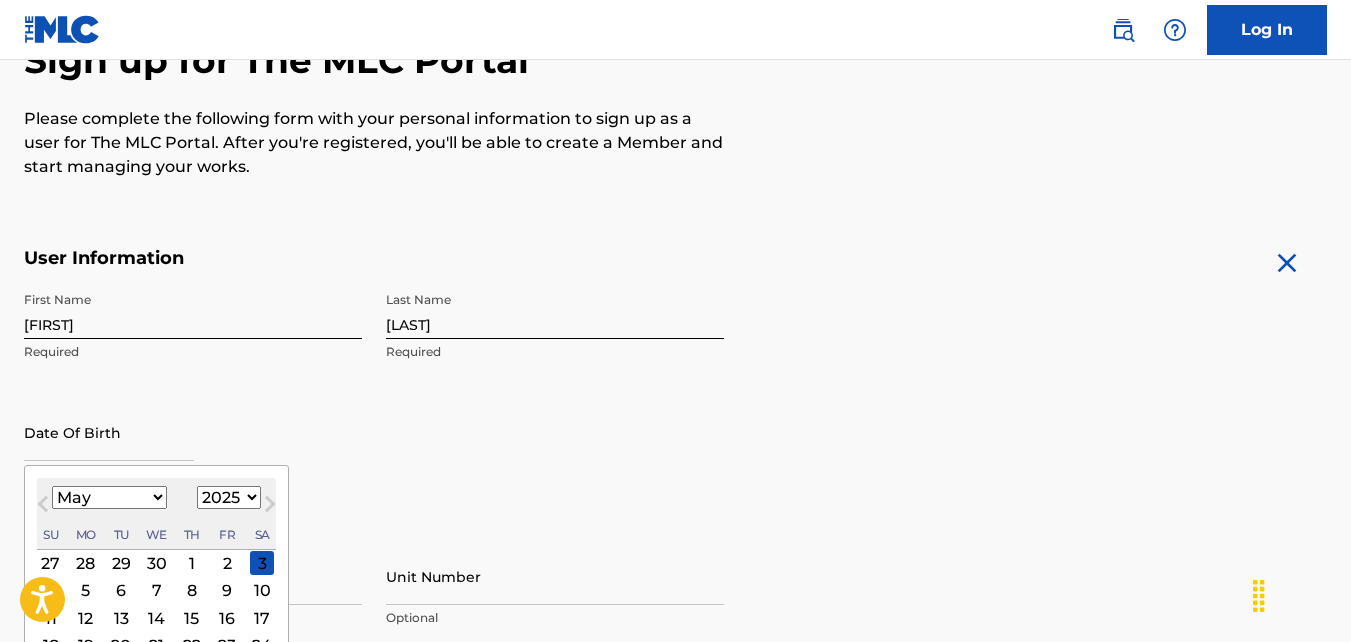 click on "1899 1900 1901 1902 1903 1904 1905 1906 1907 1908 1909 1910 1911 1912 1913 1914 1915 1916 1917 1918 1919 1920 1921 1922 1923 1924 1925 1926 1927 1928 1929 1930 1931 1932 1933 1934 1935 1936 1937 1938 1939 1940 1941 1942 1943 1944 1945 1946 1947 1948 1949 1950 1951 1952 1953 1954 1955 1956 1957 1958 1959 1960 1961 1962 1963 1964 1965 1966 1967 1968 1969 1970 1971 1972 1973 1974 1975 1976 1977 1978 1979 1980 1981 1982 1983 1984 1985 1986 1987 1988 1989 1990 1991 1992 1993 1994 1995 1996 1997 1998 1999 2000 2001 2002 2003 2004 2005 2006 2007 2008 2009 2010 2011 2012 2013 2014 2015 2016 2017 2018 2019 2020 2021 2022 2023 2024 2025 2026 2027 2028 2029 2030 2031 2032 2033 2034 2035 2036 2037 2038 2039 2040 2041 2042 2043 2044 2045 2046 2047 2048 2049 2050 2051 2052 2053 2054 2055 2056 2057 2058 2059 2060 2061 2062 2063 2064 2065 2066 2067 2068 2069 2070 2071 2072 2073 2074 2075 2076 2077 2078 2079 2080 2081 2082 2083 2084 2085 2086 2087 2088 2089 2090 2091 2092 2093 2094 2095 2096 2097 2098 2099 2100" at bounding box center [229, 497] 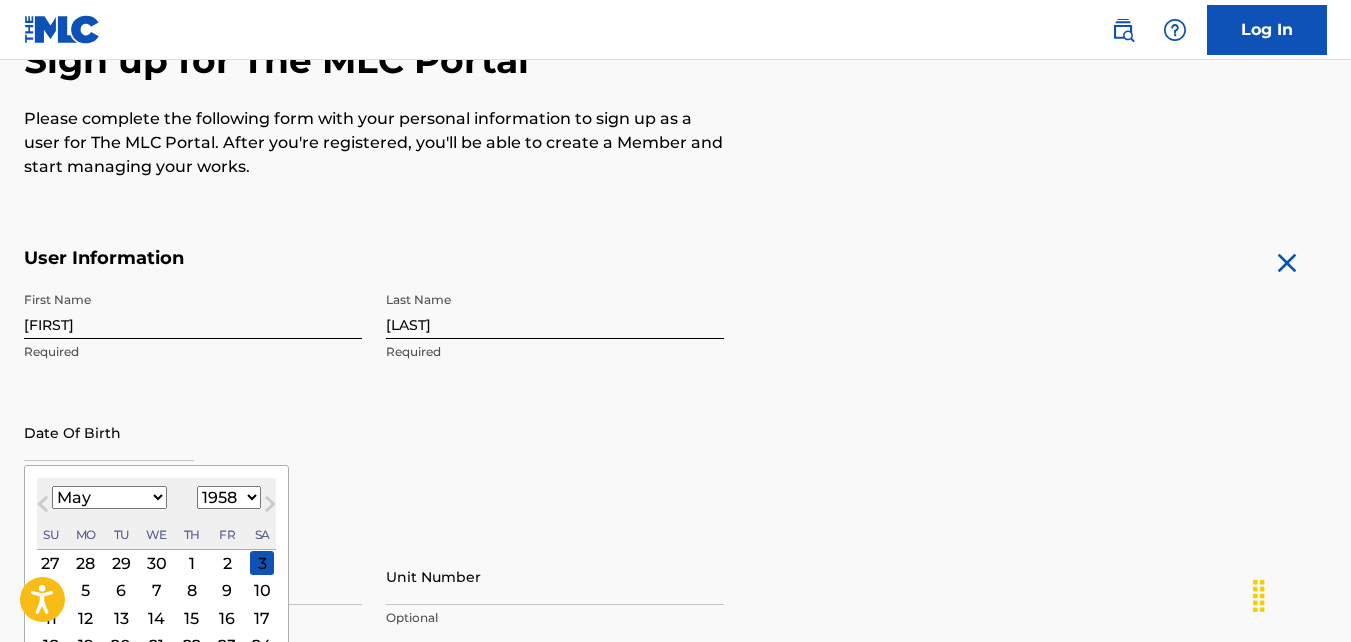 click on "1899 1900 1901 1902 1903 1904 1905 1906 1907 1908 1909 1910 1911 1912 1913 1914 1915 1916 1917 1918 1919 1920 1921 1922 1923 1924 1925 1926 1927 1928 1929 1930 1931 1932 1933 1934 1935 1936 1937 1938 1939 1940 1941 1942 1943 1944 1945 1946 1947 1948 1949 1950 1951 1952 1953 1954 1955 1956 1957 1958 1959 1960 1961 1962 1963 1964 1965 1966 1967 1968 1969 1970 1971 1972 1973 1974 1975 1976 1977 1978 1979 1980 1981 1982 1983 1984 1985 1986 1987 1988 1989 1990 1991 1992 1993 1994 1995 1996 1997 1998 1999 2000 2001 2002 2003 2004 2005 2006 2007 2008 2009 2010 2011 2012 2013 2014 2015 2016 2017 2018 2019 2020 2021 2022 2023 2024 2025 2026 2027 2028 2029 2030 2031 2032 2033 2034 2035 2036 2037 2038 2039 2040 2041 2042 2043 2044 2045 2046 2047 2048 2049 2050 2051 2052 2053 2054 2055 2056 2057 2058 2059 2060 2061 2062 2063 2064 2065 2066 2067 2068 2069 2070 2071 2072 2073 2074 2075 2076 2077 2078 2079 2080 2081 2082 2083 2084 2085 2086 2087 2088 2089 2090 2091 2092 2093 2094 2095 2096 2097 2098 2099 2100" at bounding box center (229, 497) 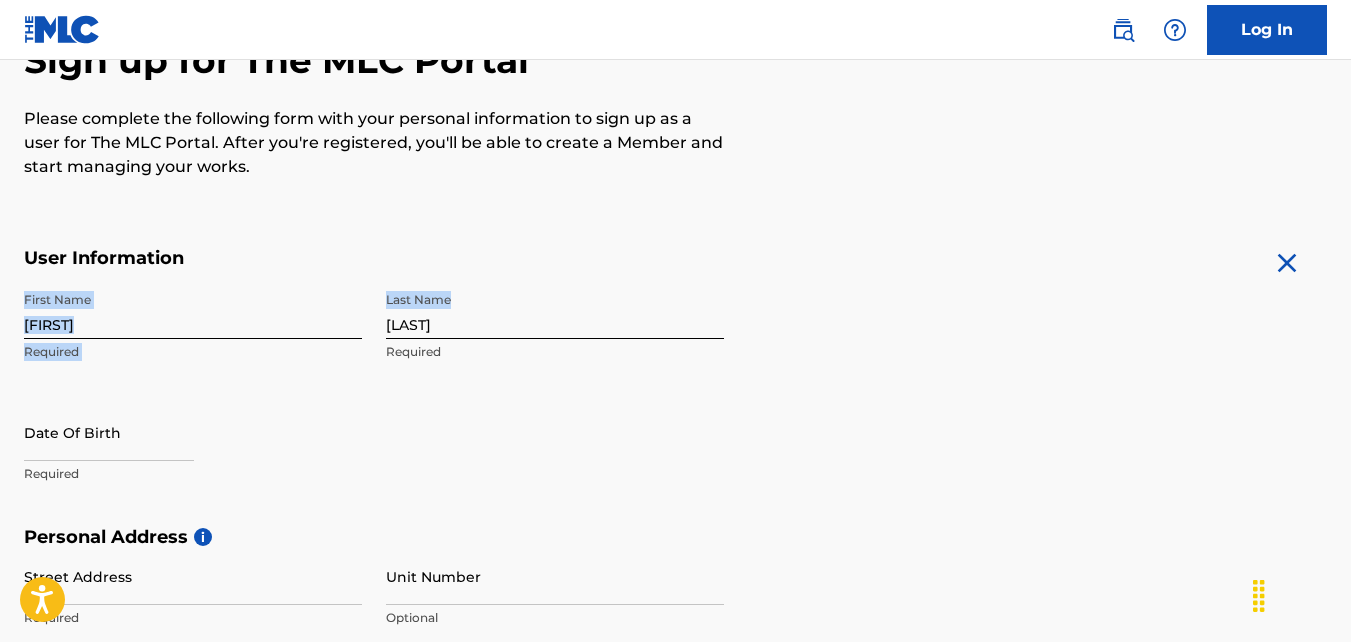 drag, startPoint x: 1350, startPoint y: 257, endPoint x: 1357, endPoint y: 330, distance: 73.33485 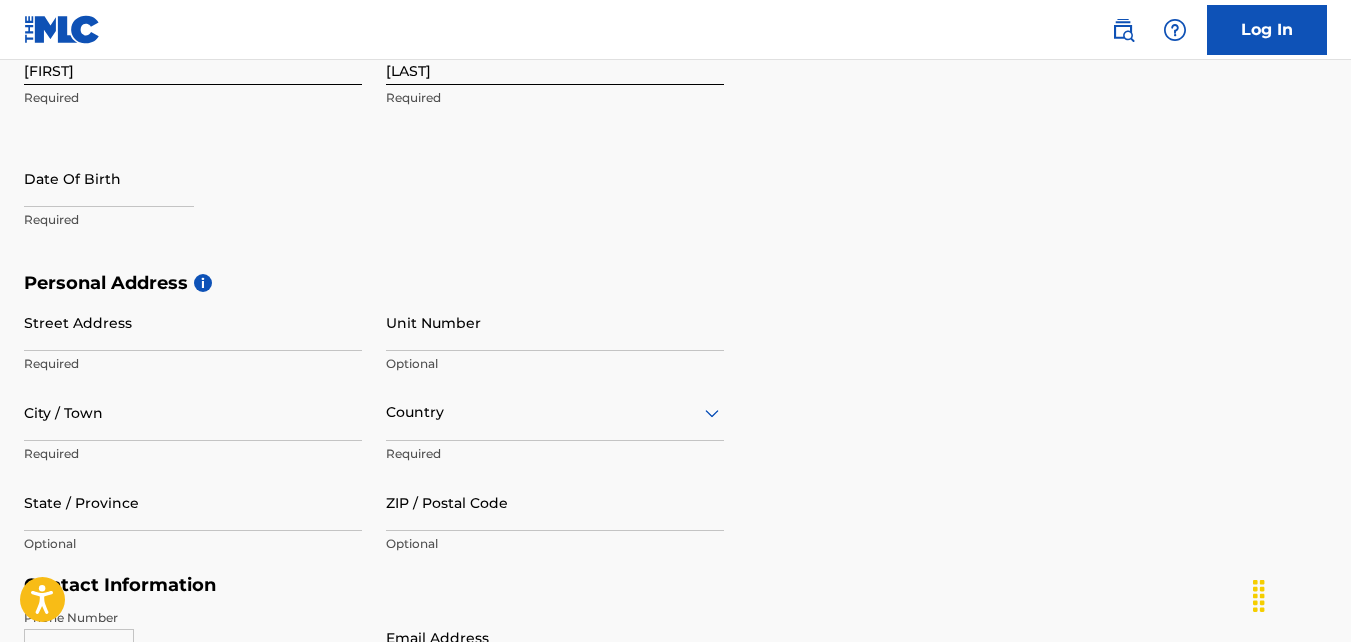 scroll, scrollTop: 514, scrollLeft: 0, axis: vertical 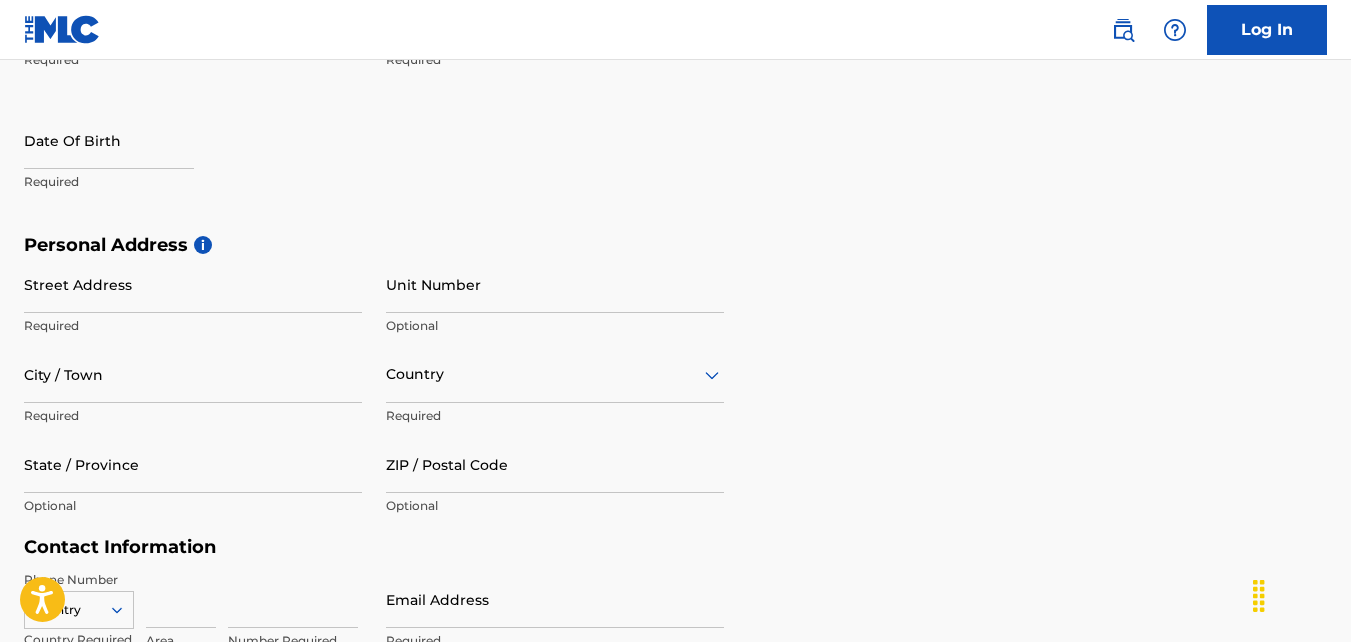 click on "Street Address" at bounding box center (193, 284) 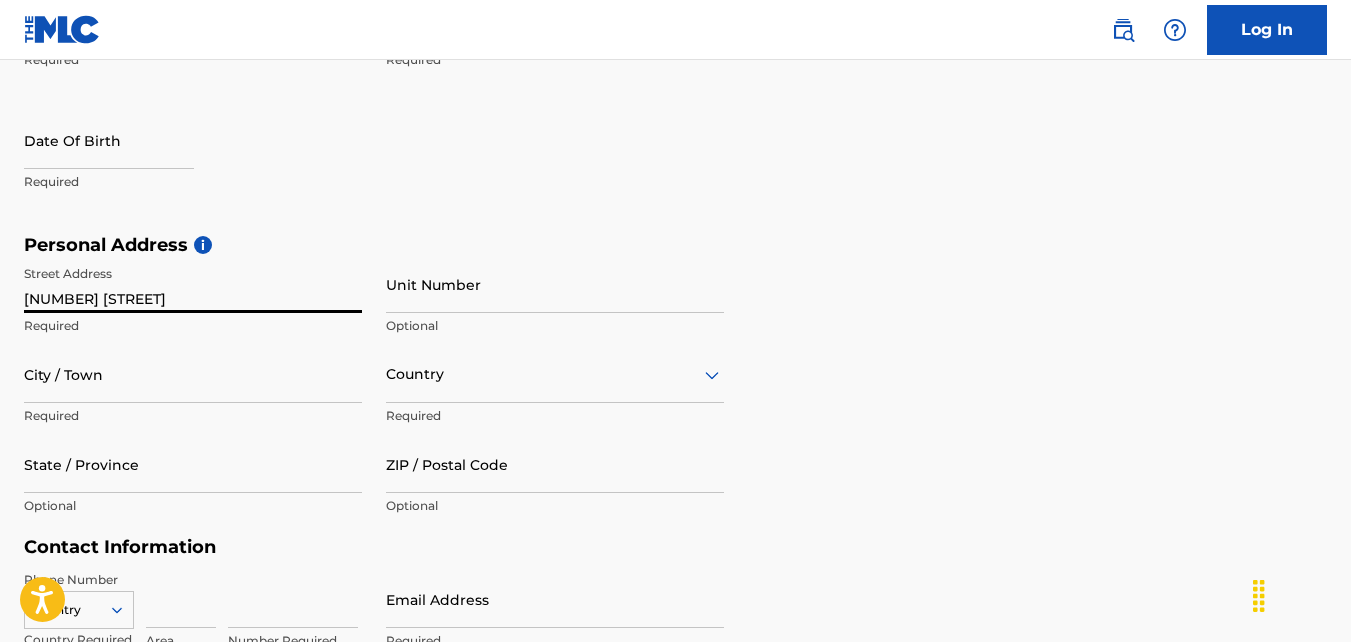 type on "[NUMBER] [STREET]" 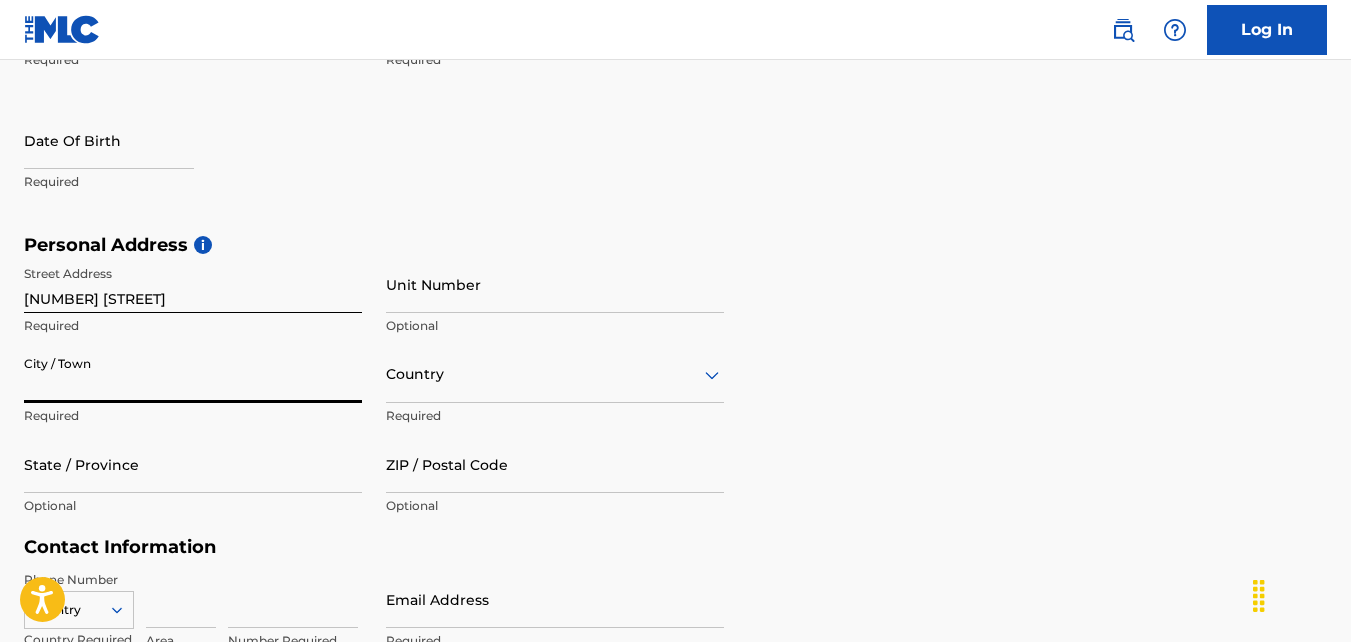 click on "City / Town" at bounding box center [193, 374] 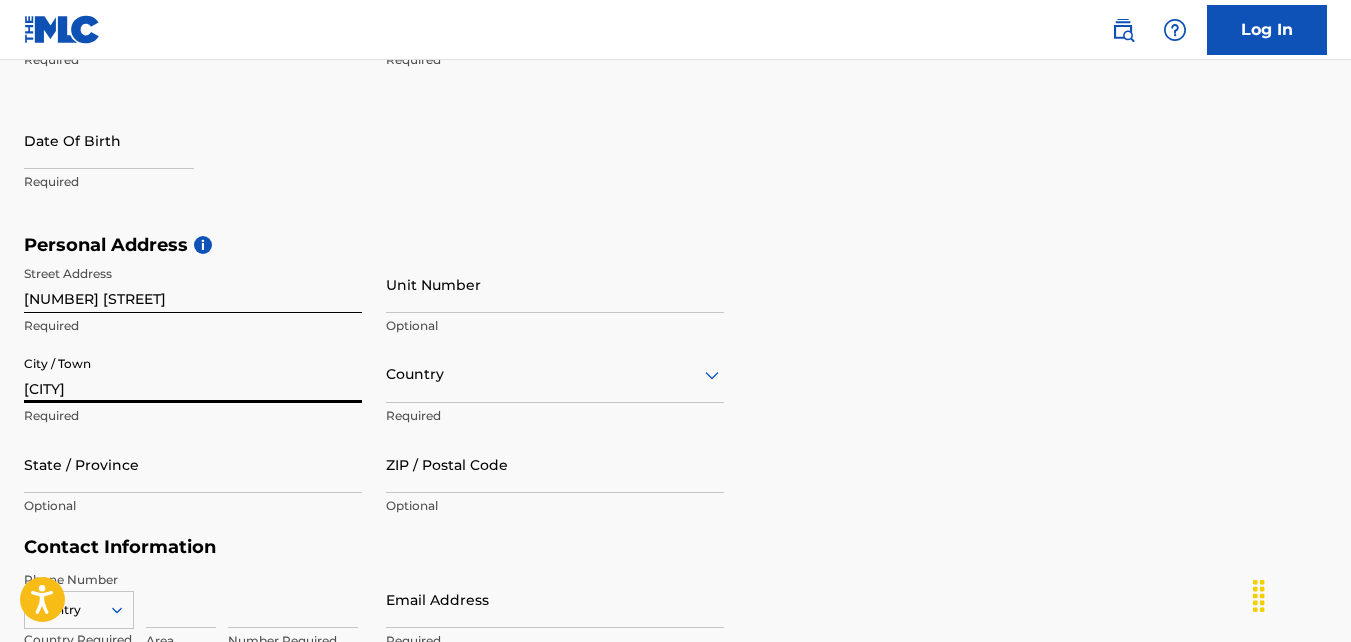 type on "[POSTAL_CODE]" 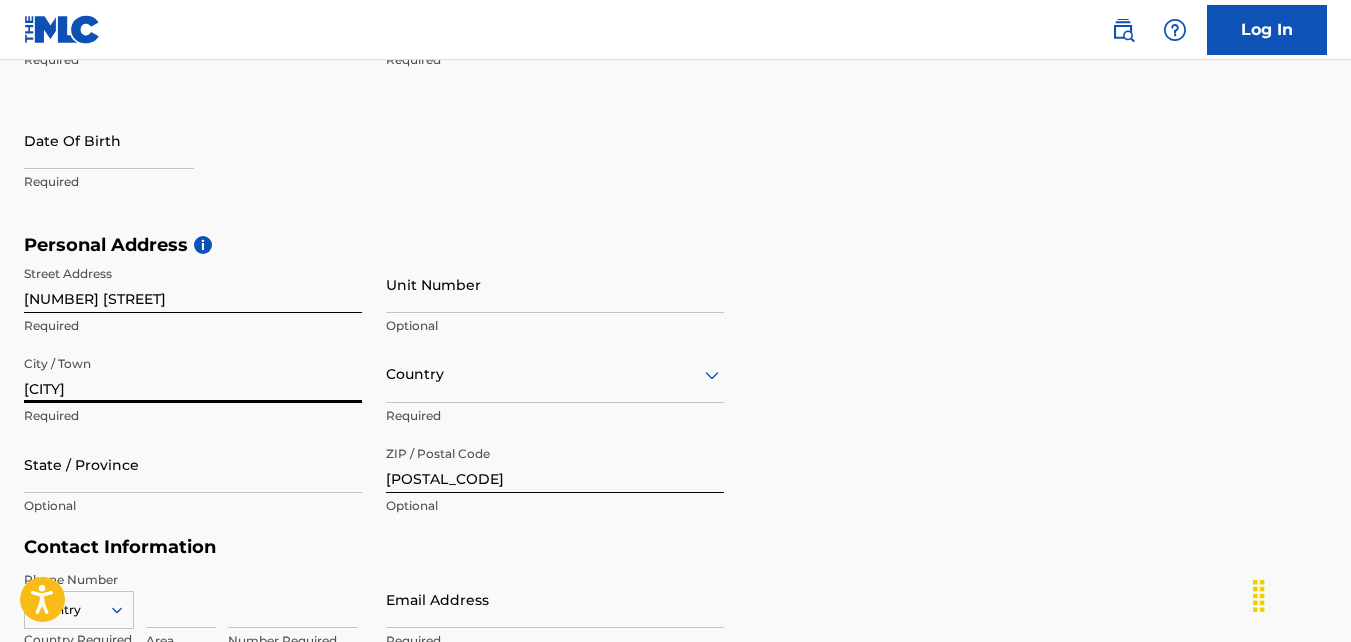 click on "State / Province" at bounding box center [193, 464] 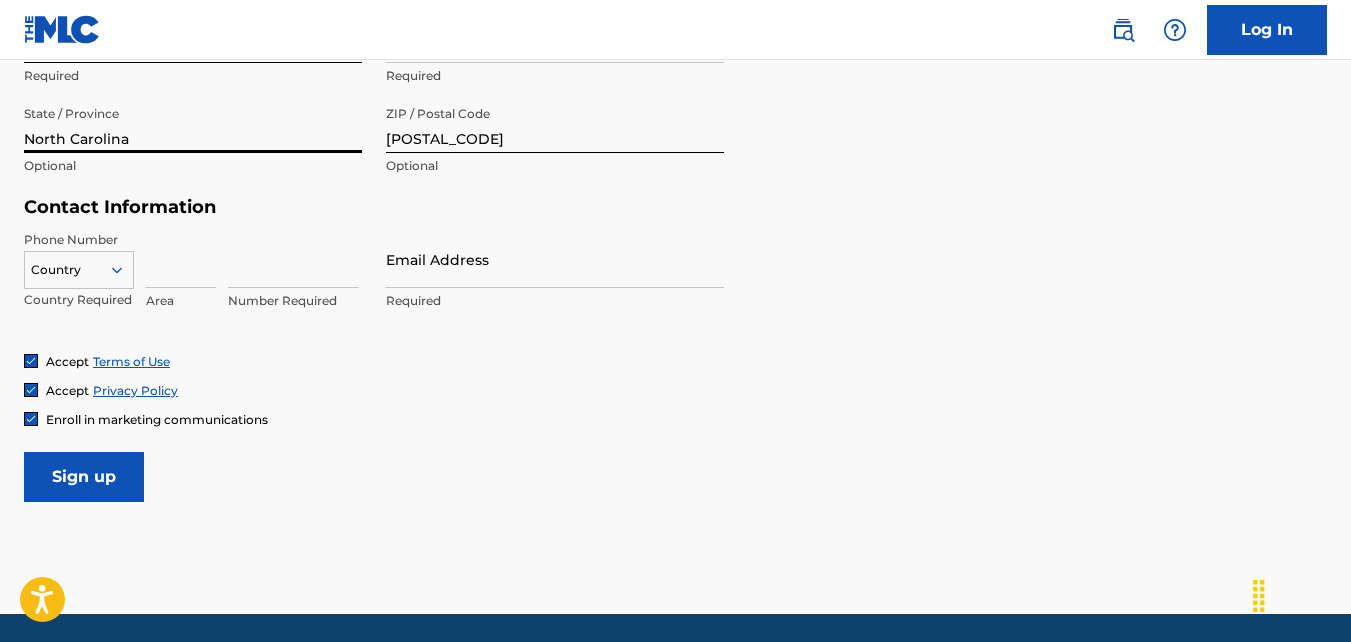 scroll, scrollTop: 856, scrollLeft: 0, axis: vertical 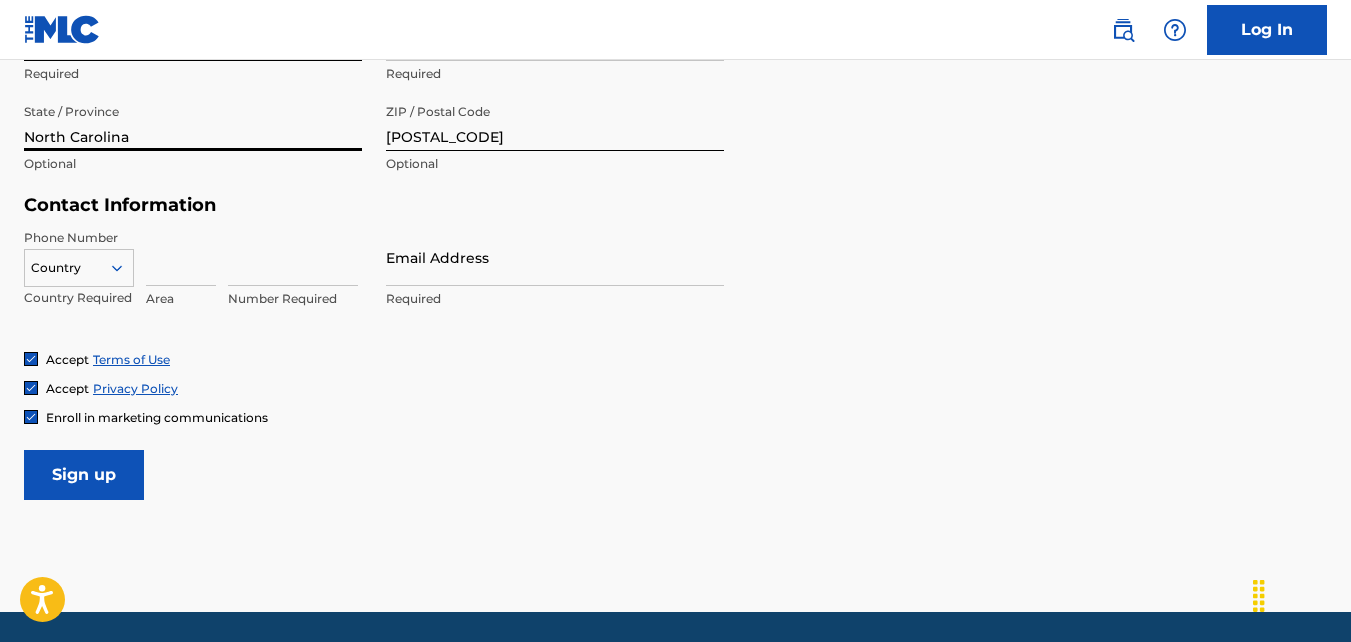 type on "North Carolina" 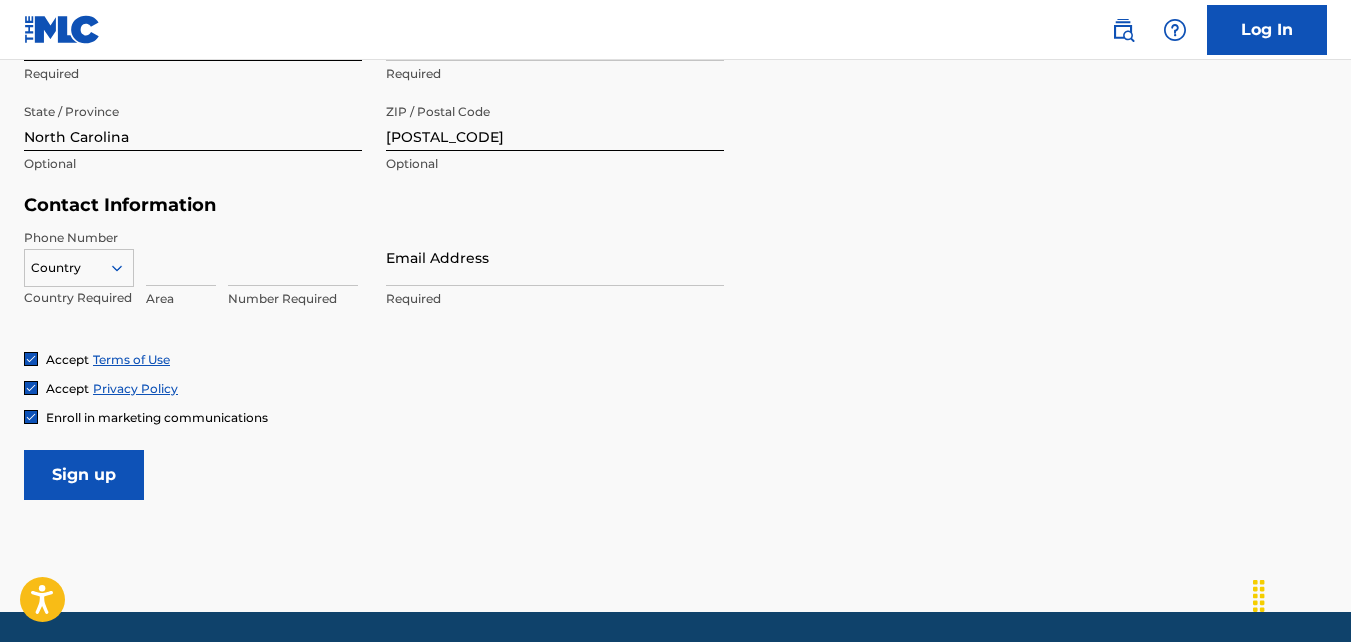 click on "Sign up" at bounding box center (84, 475) 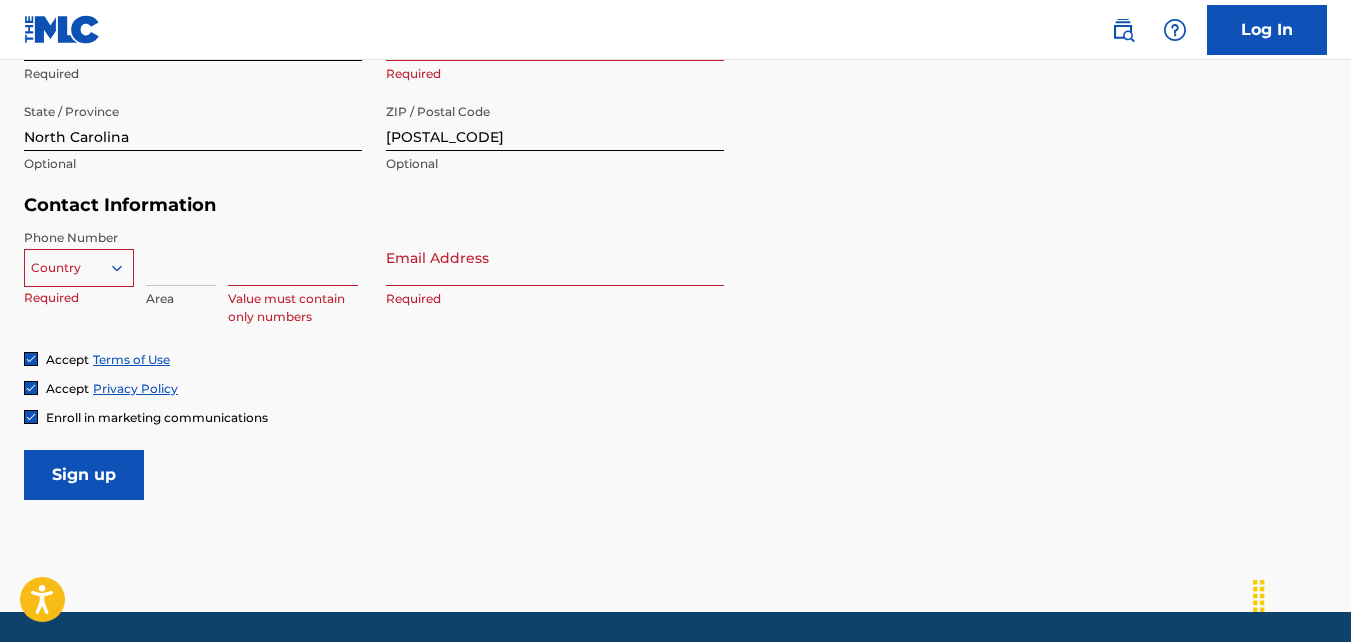 click 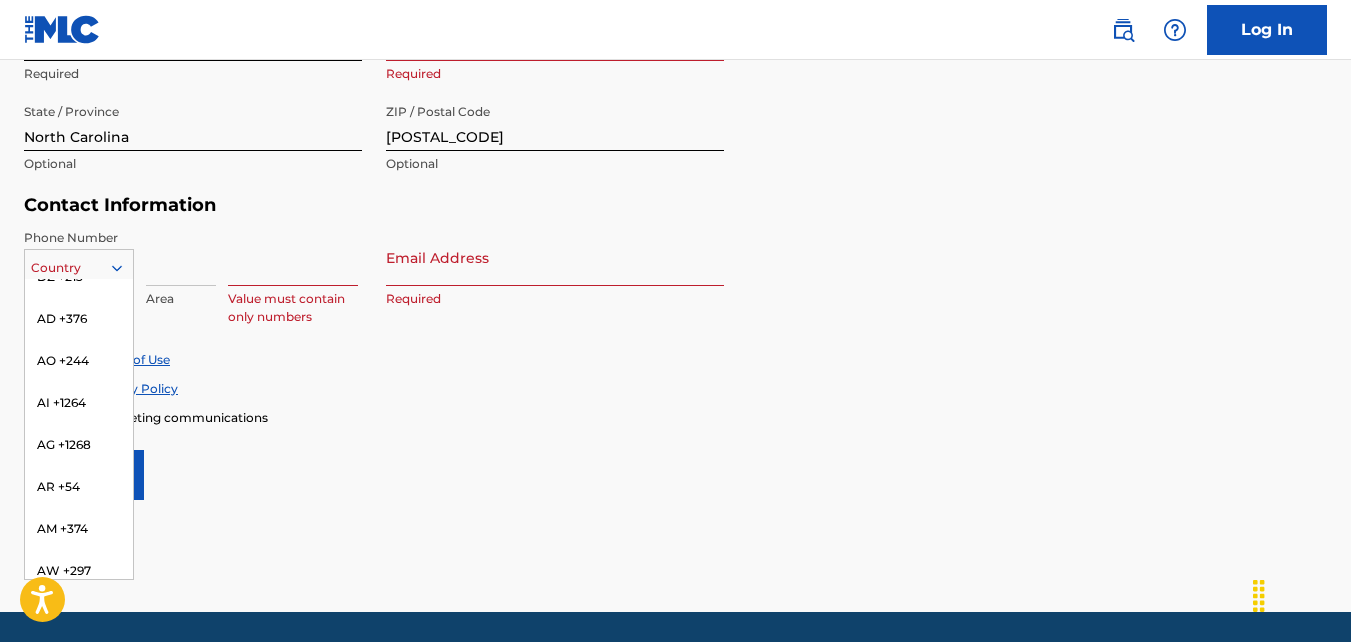 scroll, scrollTop: 0, scrollLeft: 0, axis: both 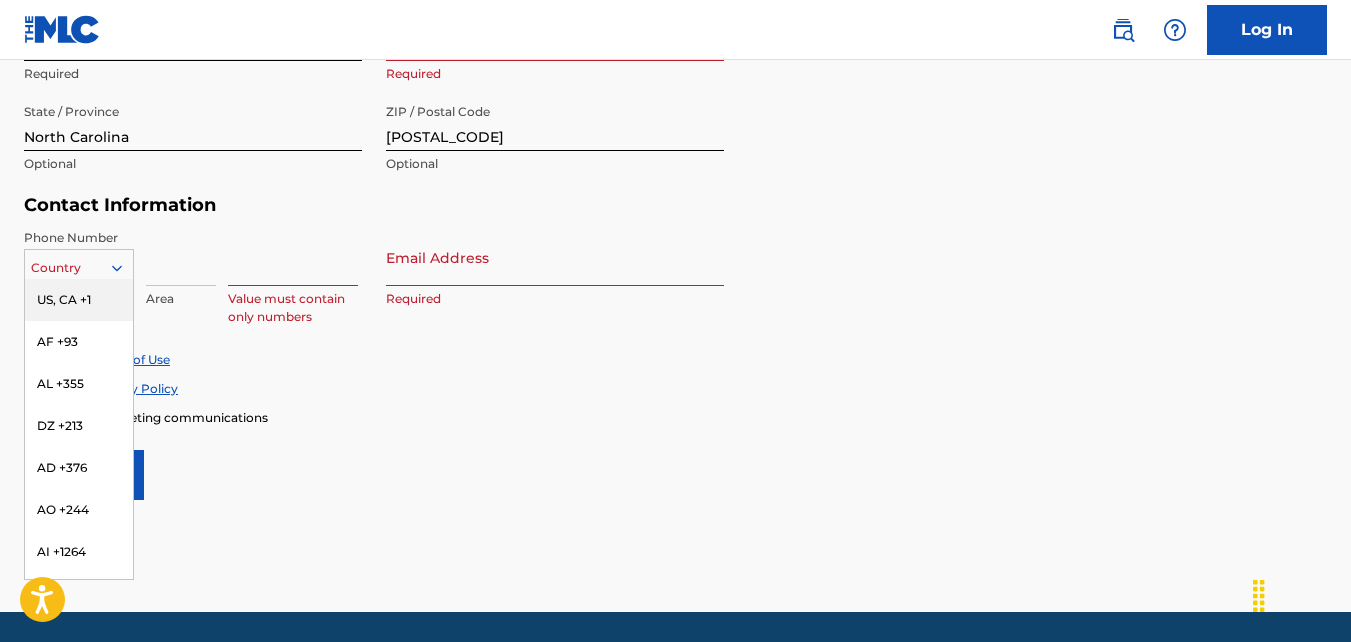 click on "US, CA +1" at bounding box center (79, 300) 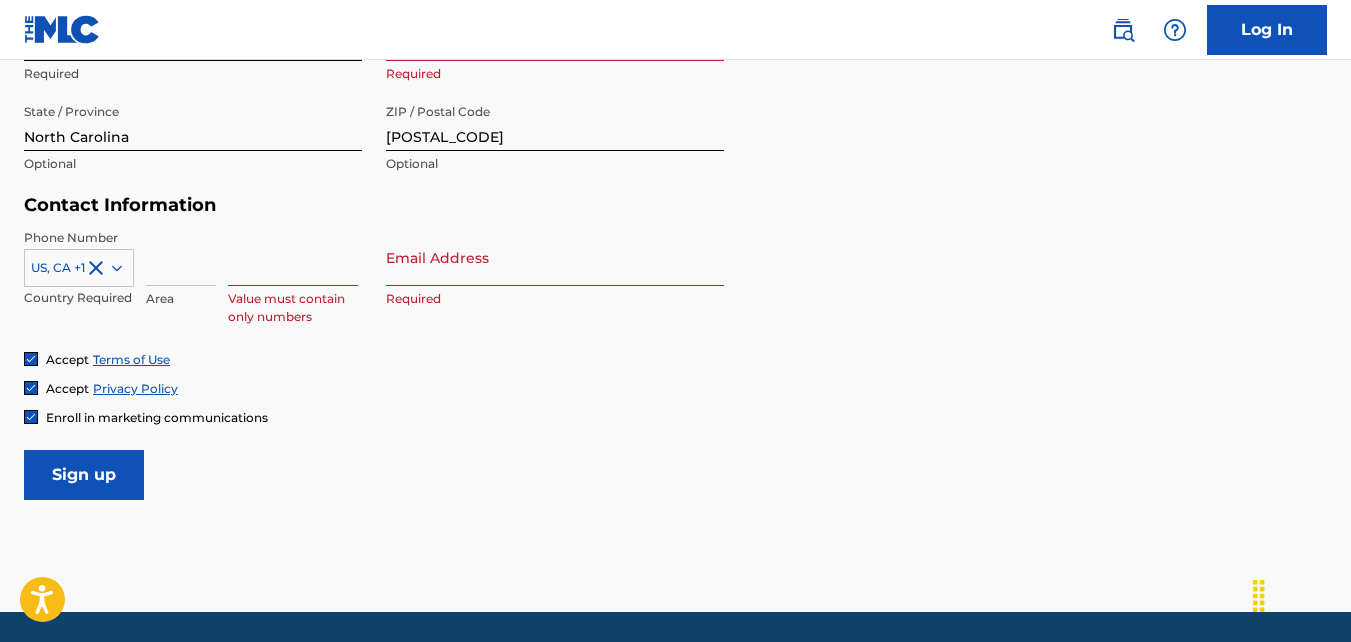 click at bounding box center (181, 257) 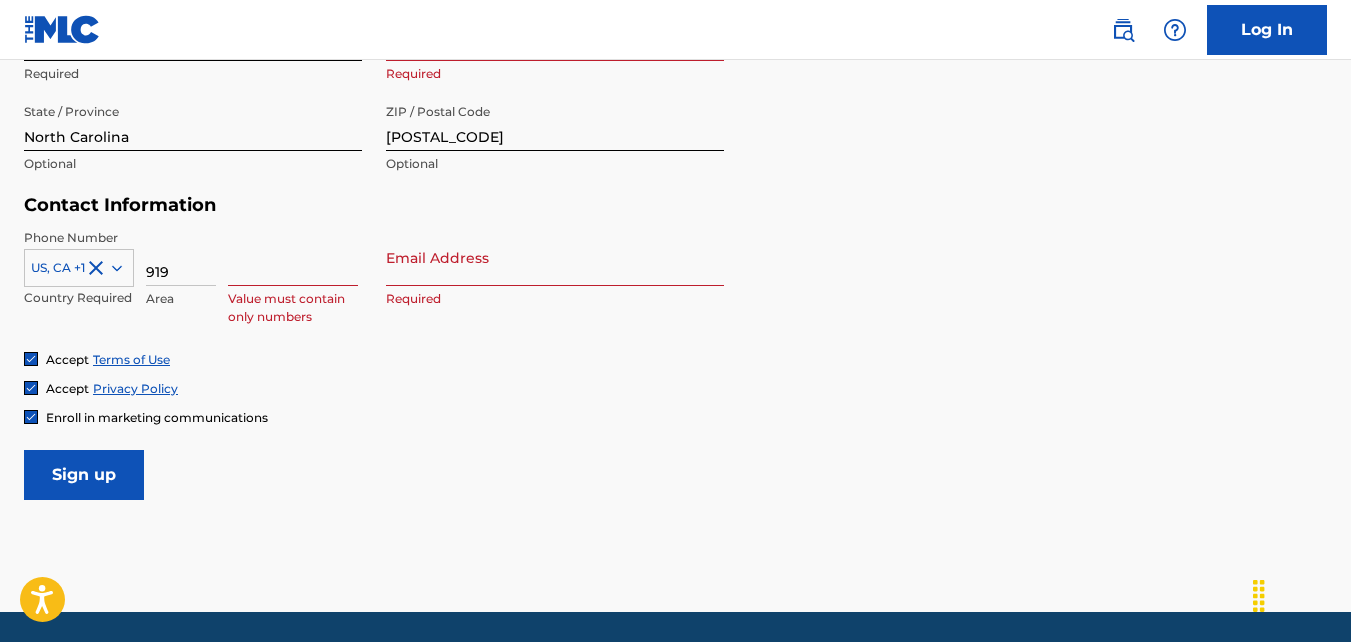 type on "919" 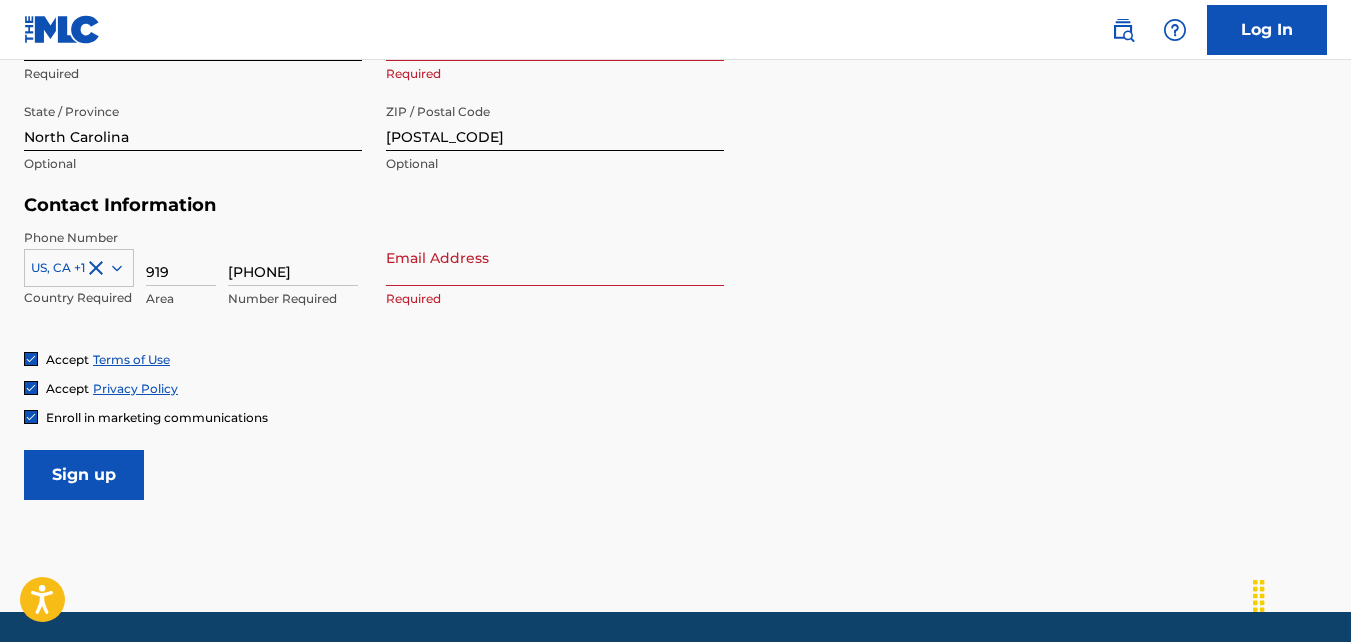 type on "[PHONE]" 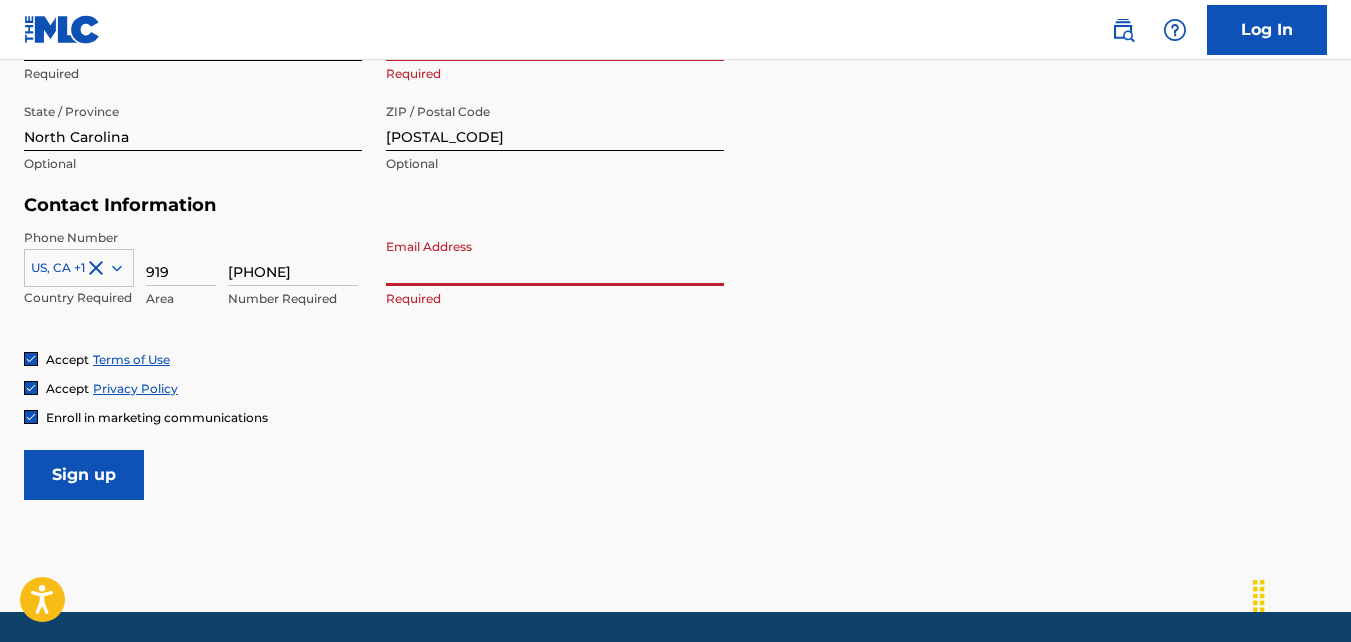 type on "d" 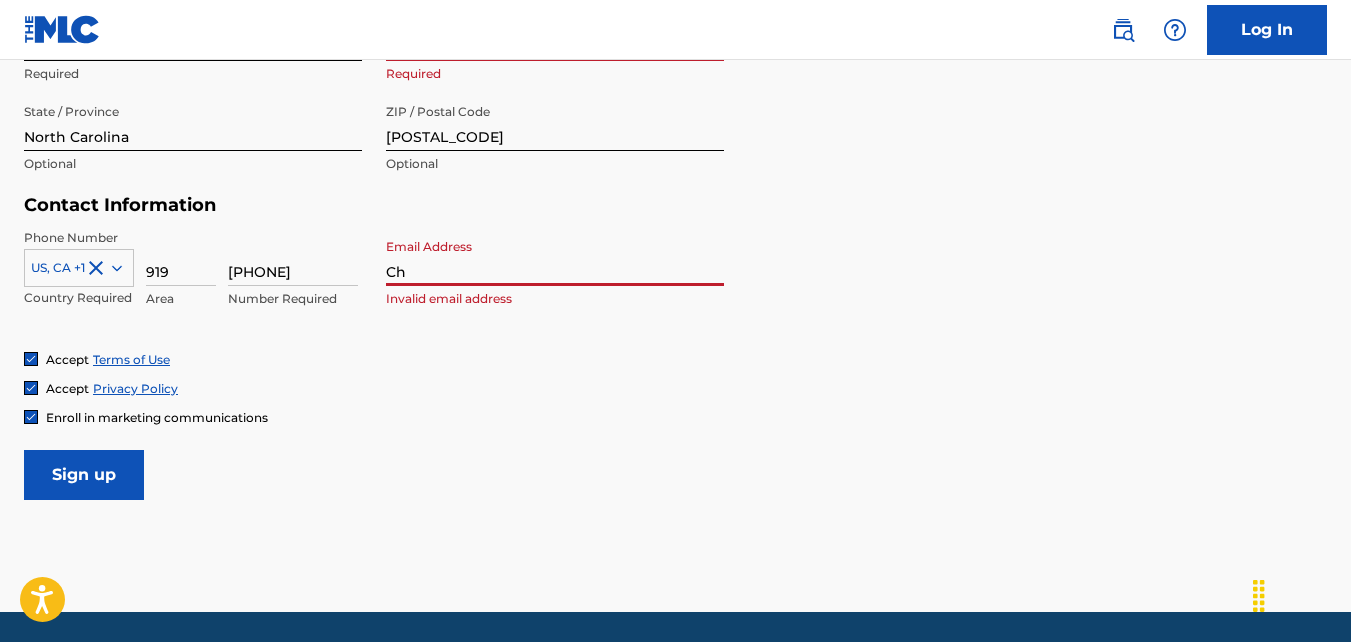 type on "C" 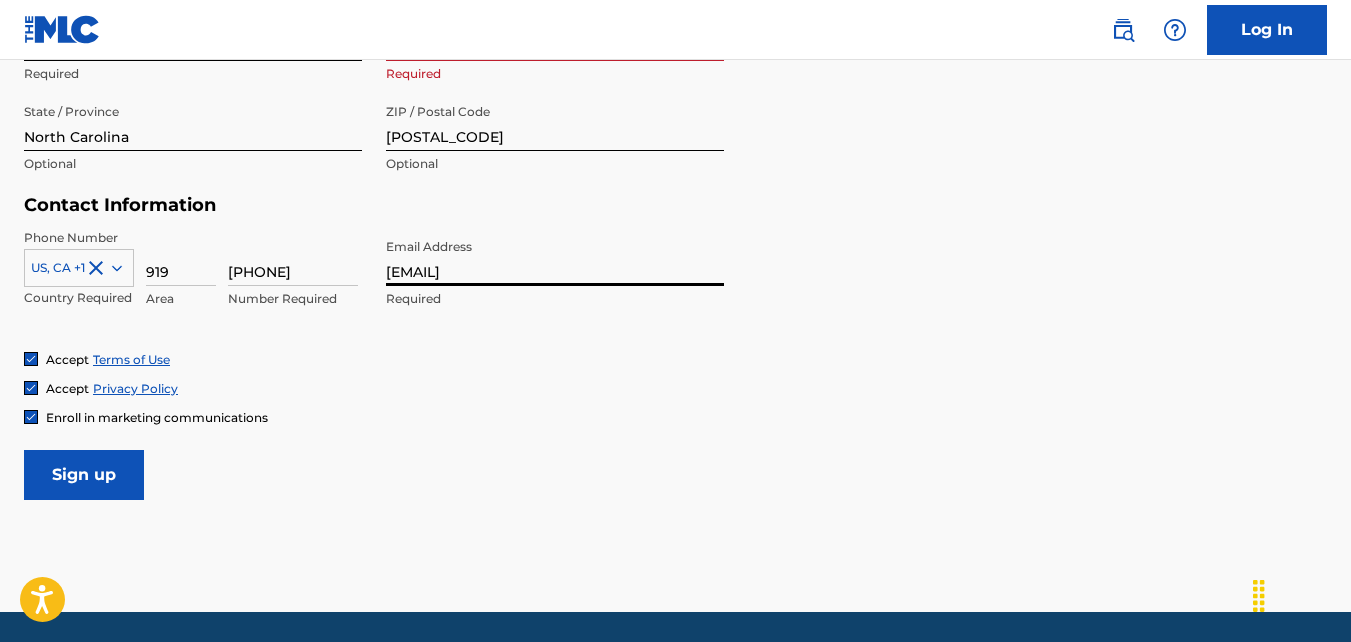 type on "[EMAIL]" 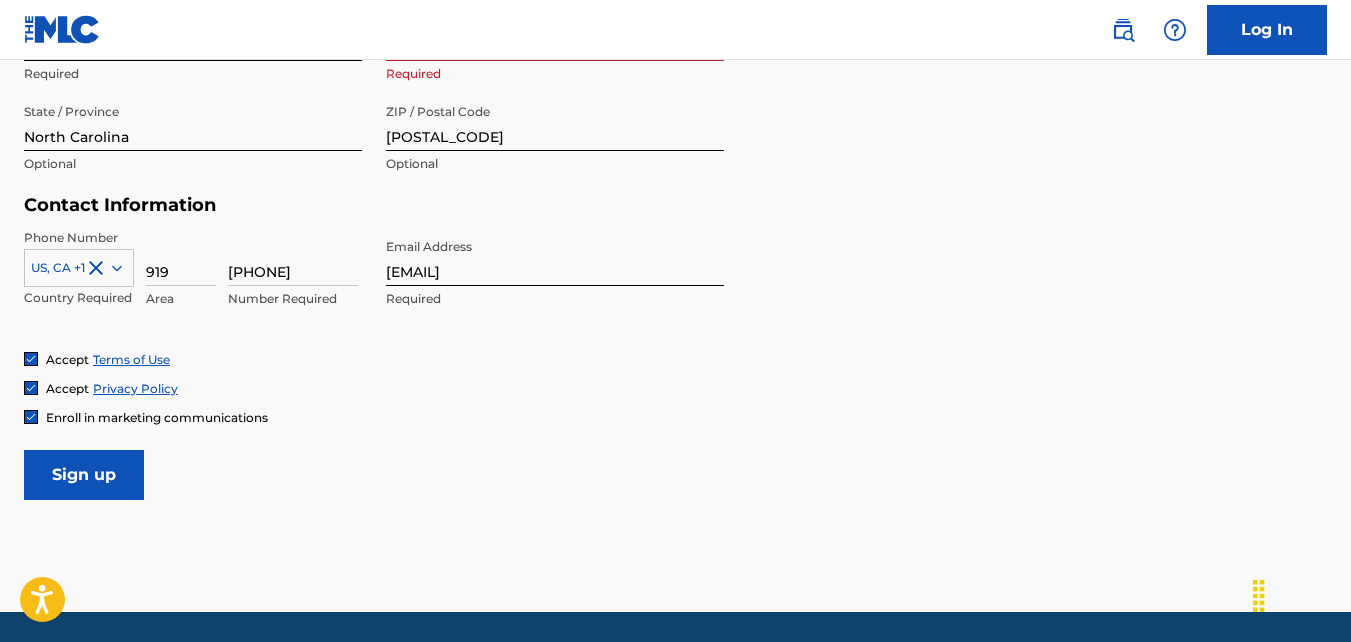click on "Sign up" at bounding box center (84, 475) 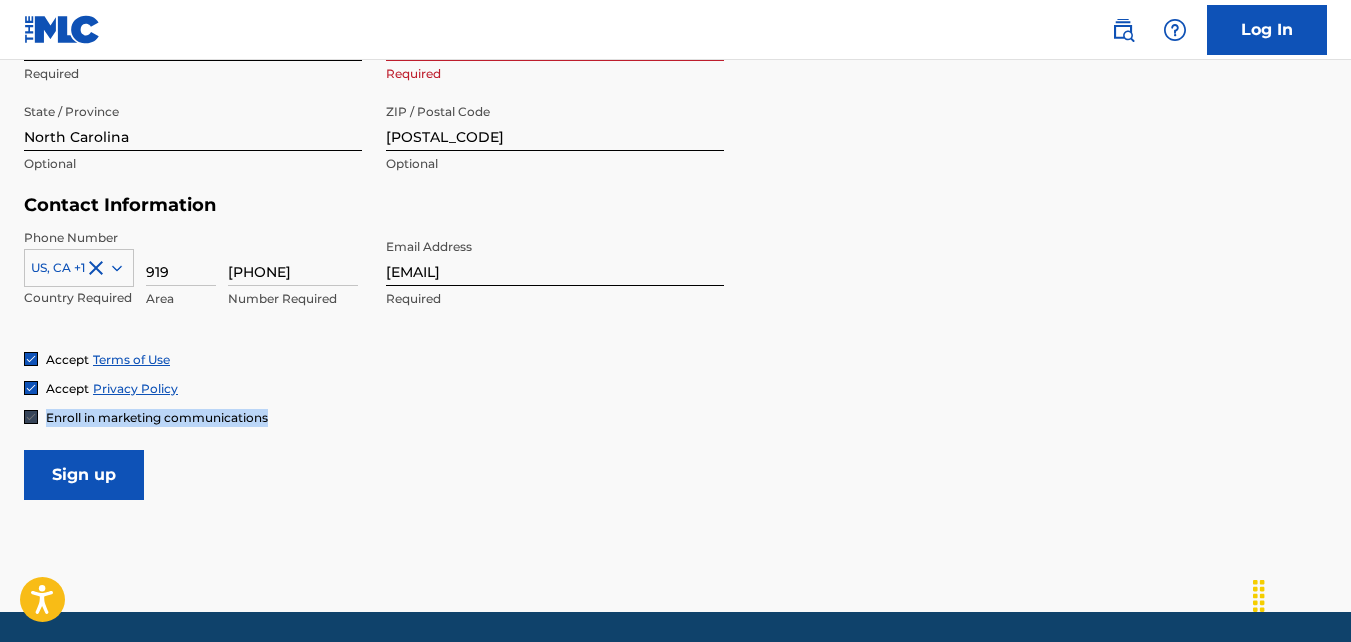 drag, startPoint x: 1343, startPoint y: 370, endPoint x: 1354, endPoint y: 455, distance: 85.70881 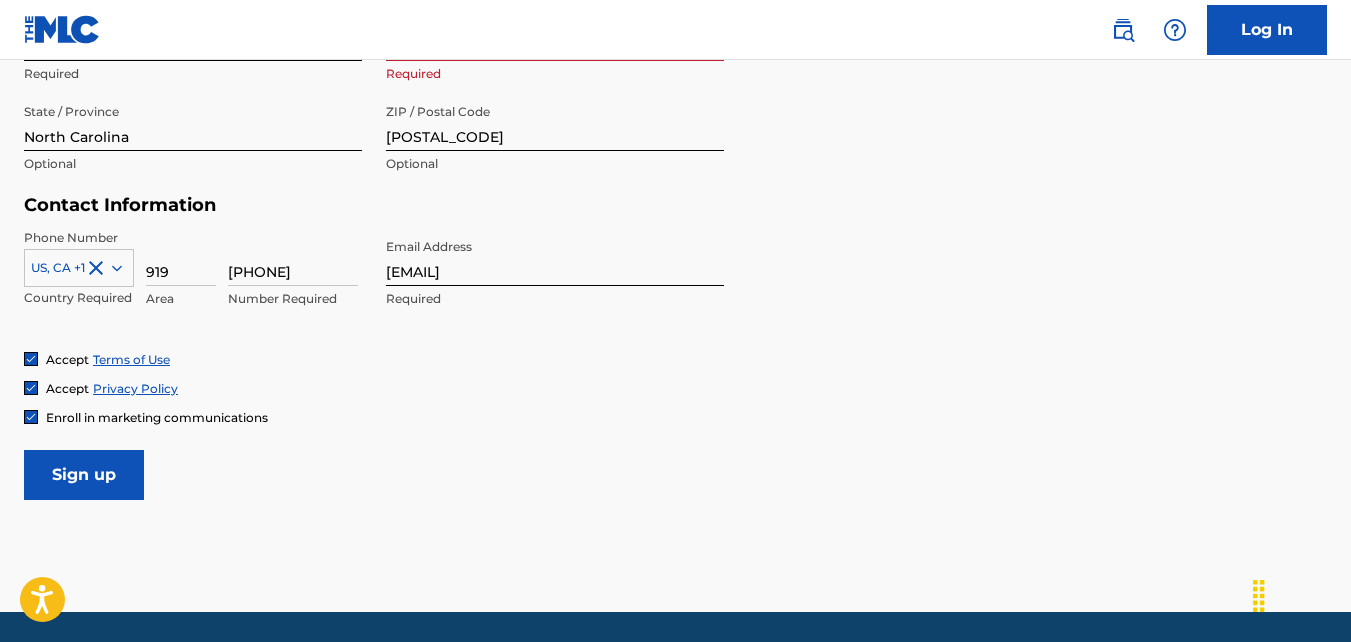 click on "The MLC uses identity verification before a user is registered to comply with Know Your Customer (KYC) regulations. KYC is required to establish the legitimacy of a user's identity and helps to prevent the creation and use of fraudulent accounts. Sign up for The MLC Portal Please complete the following form with your personal information to sign up as a user for The MLC Portal. After you're registered, you'll be able to create a Member and start managing your works. User Information First Name [FIRST] Required Last Name [LAST] Required Date Of Birth Required Personal Address i Street Address [NUMBER] Required Unit Number Optional City / Town [CITY] Required Country Required State / Province [STATE] Optional ZIP / Postal Code [POSTAL_CODE] Optional Contact Information Phone Number US, CA +1 Country Required [AREA_CODE] Number Required Email Address [EMAIL] Required Accept Terms of Use Accept Privacy Policy Enroll in marketing communications Sign up" at bounding box center [675, -92] 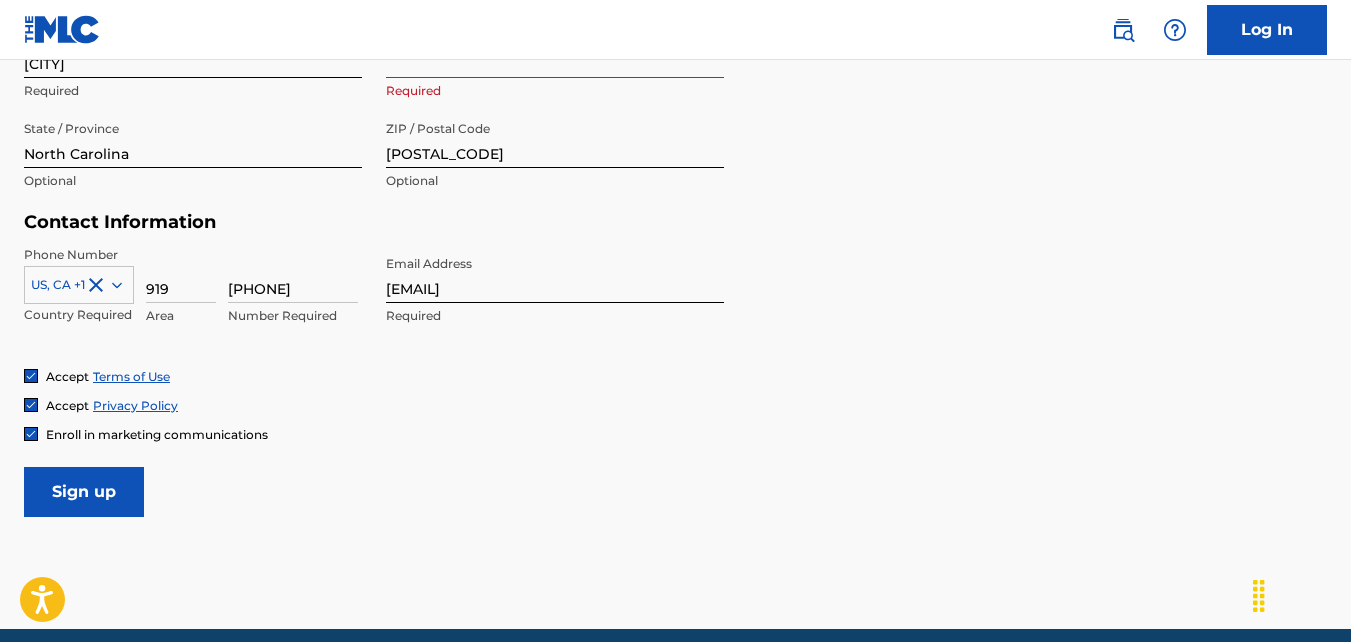 scroll, scrollTop: 800, scrollLeft: 0, axis: vertical 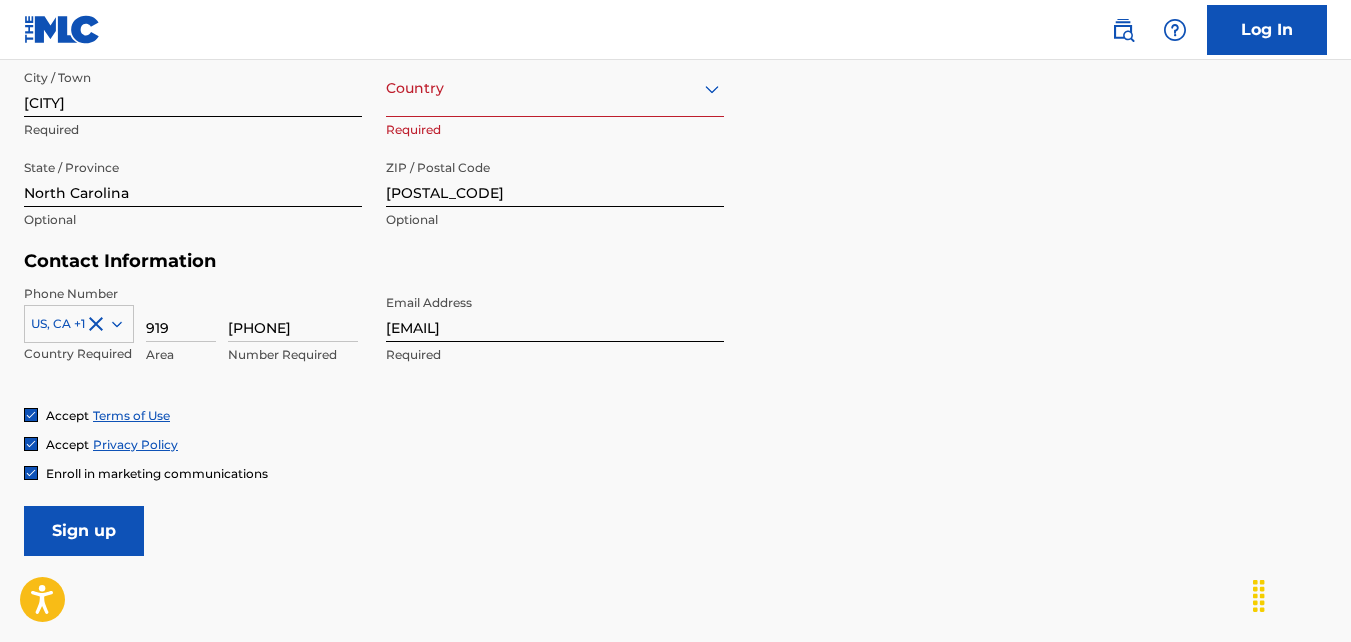 click on "Terms of Use" at bounding box center [131, 415] 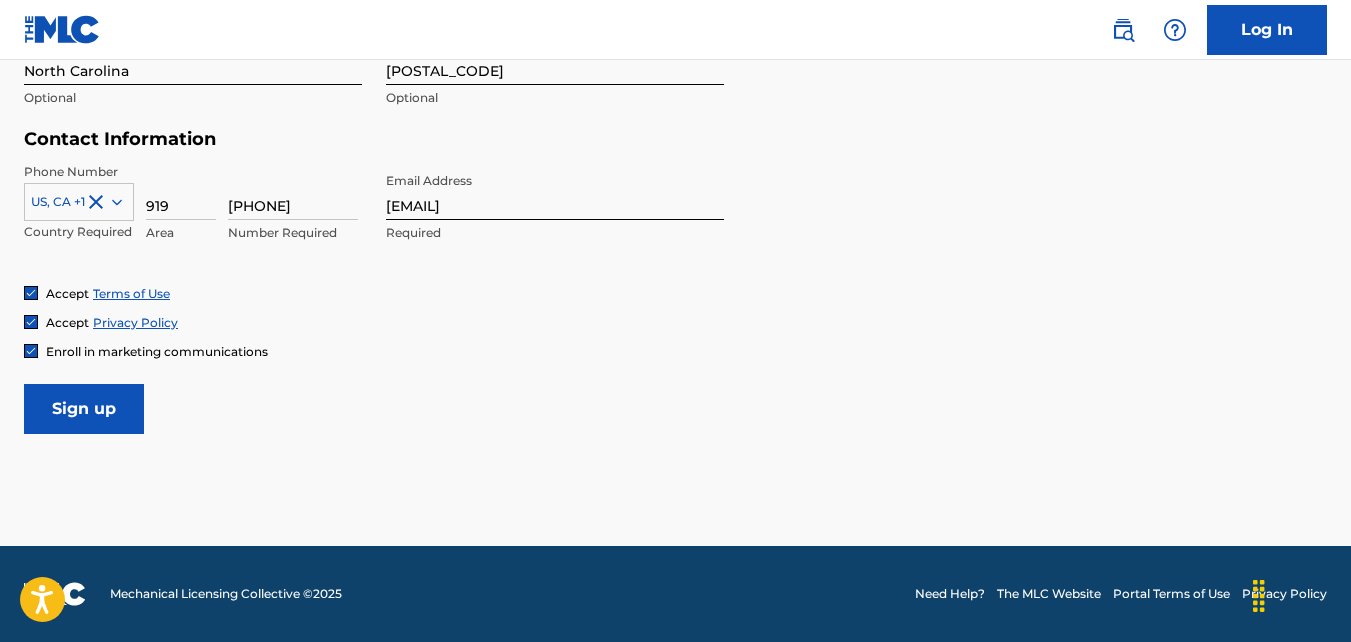 click on "Sign up" at bounding box center (84, 409) 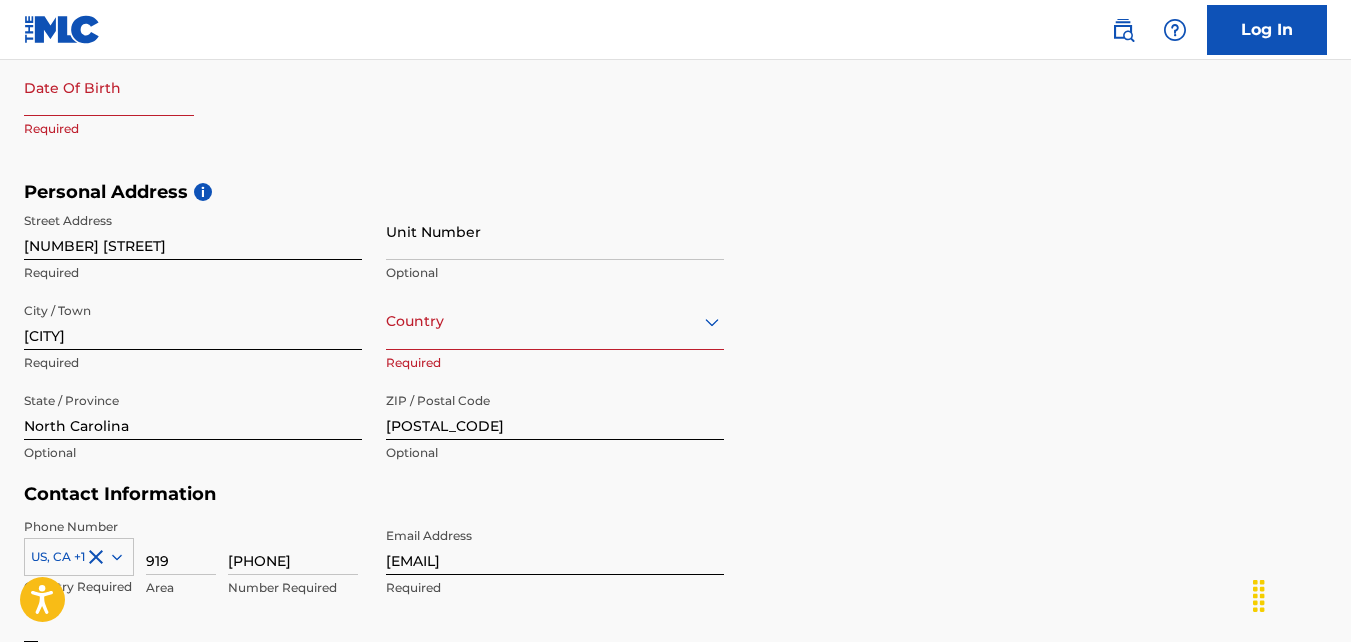 click at bounding box center [555, 321] 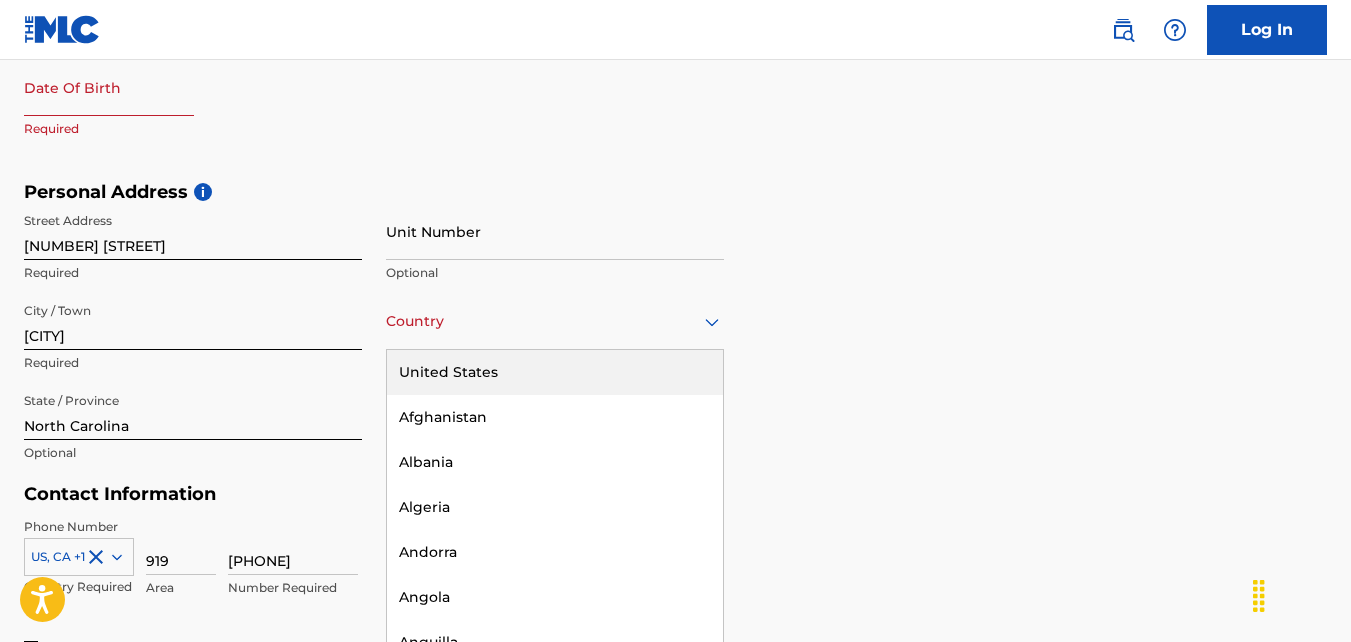 scroll, scrollTop: 576, scrollLeft: 0, axis: vertical 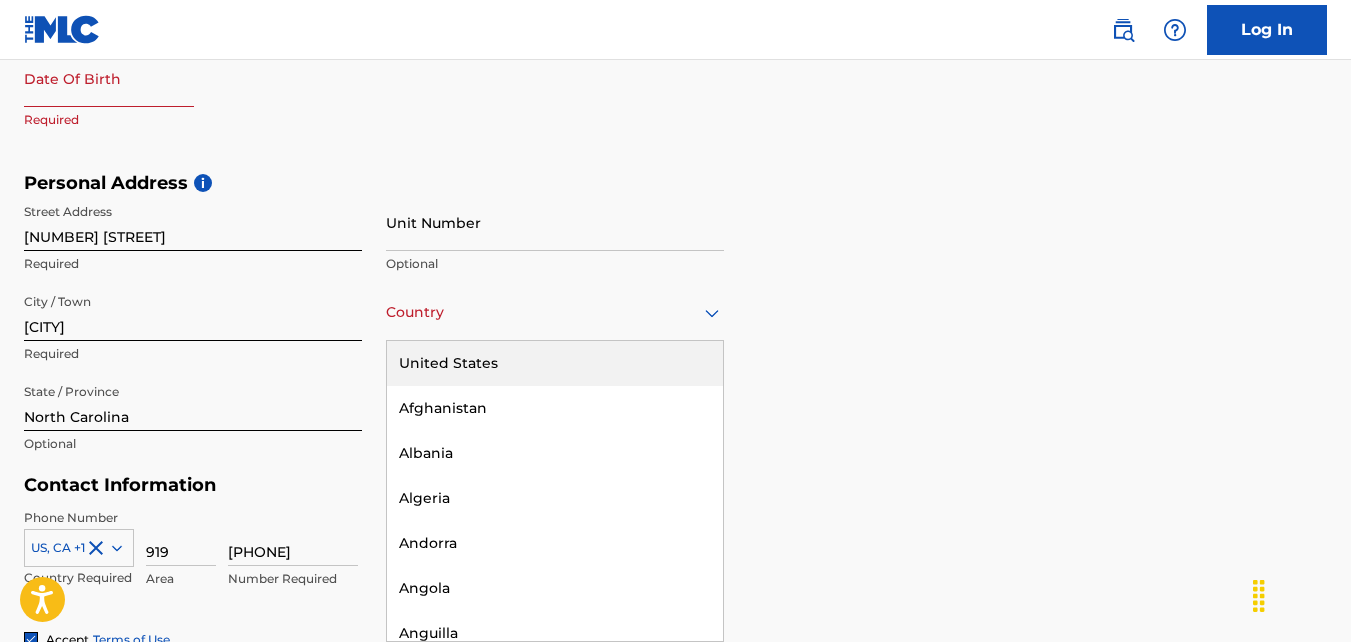 click on "United States" at bounding box center [555, 363] 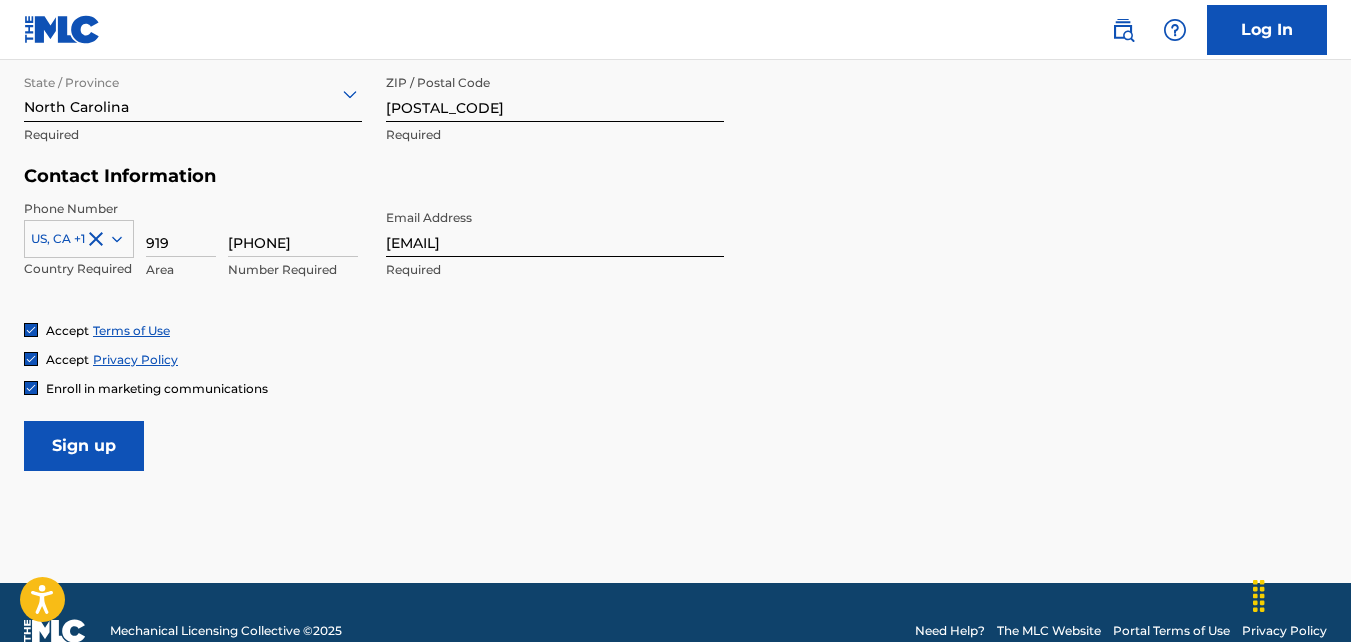 scroll, scrollTop: 890, scrollLeft: 0, axis: vertical 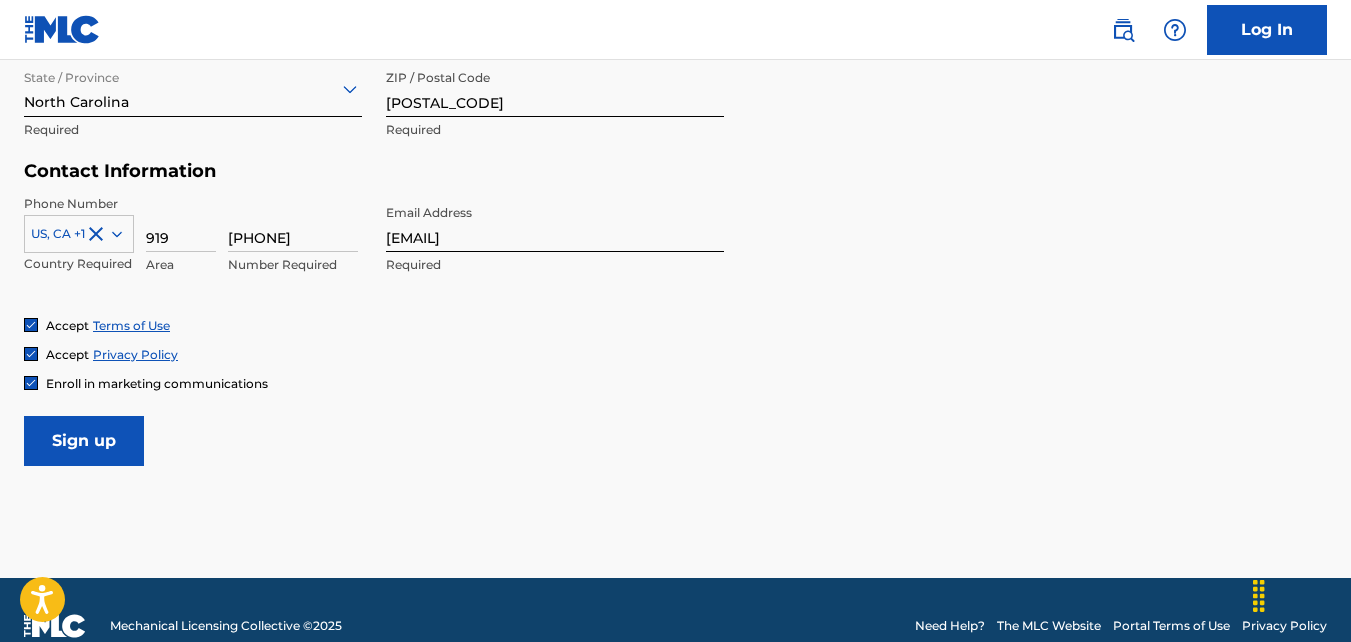 click on "Sign up" at bounding box center (84, 441) 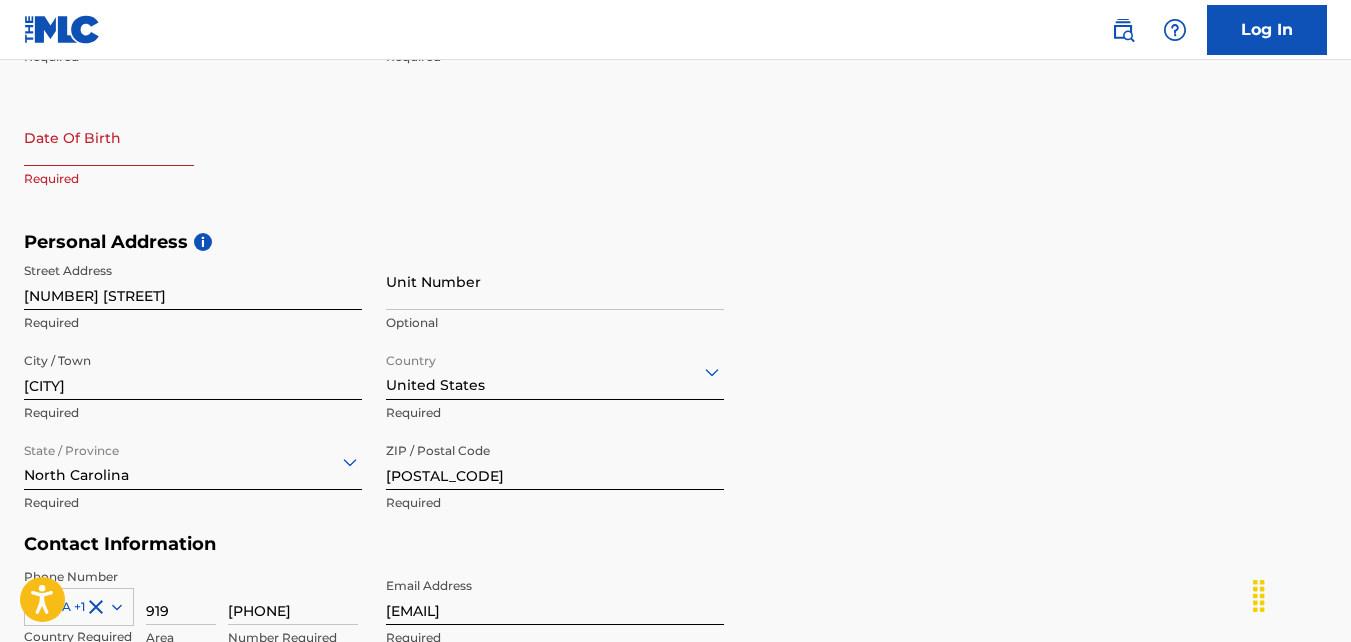 scroll, scrollTop: 412, scrollLeft: 0, axis: vertical 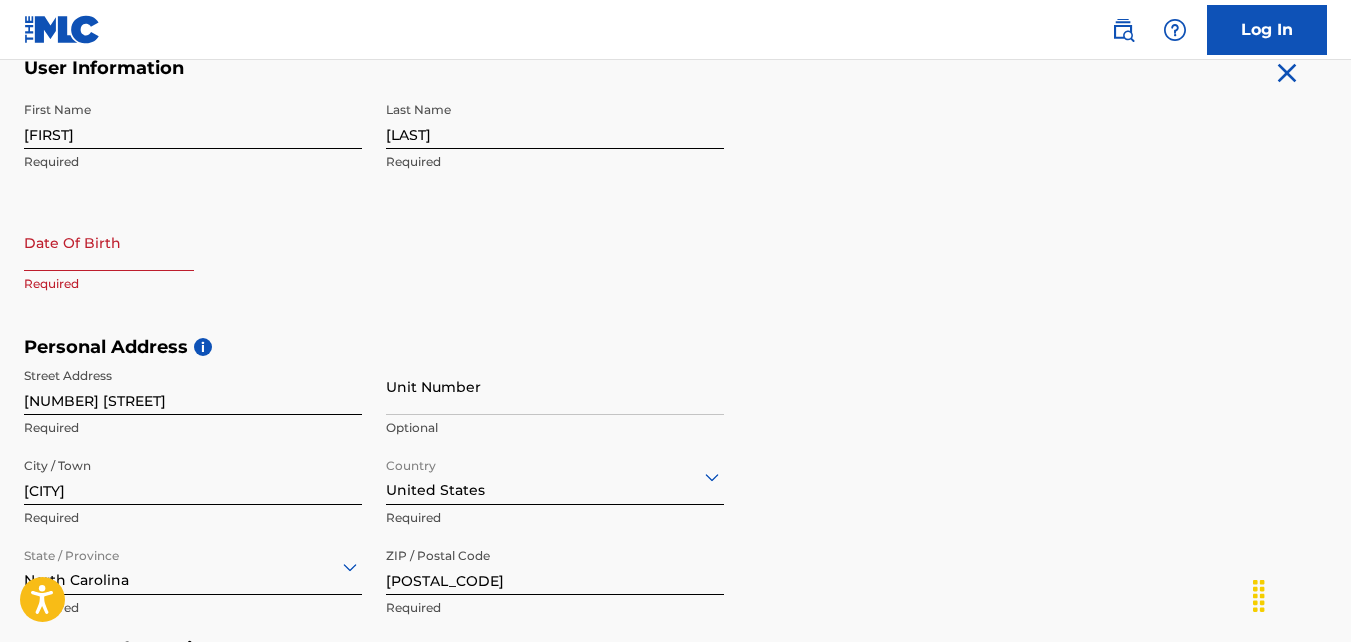 click at bounding box center [109, 242] 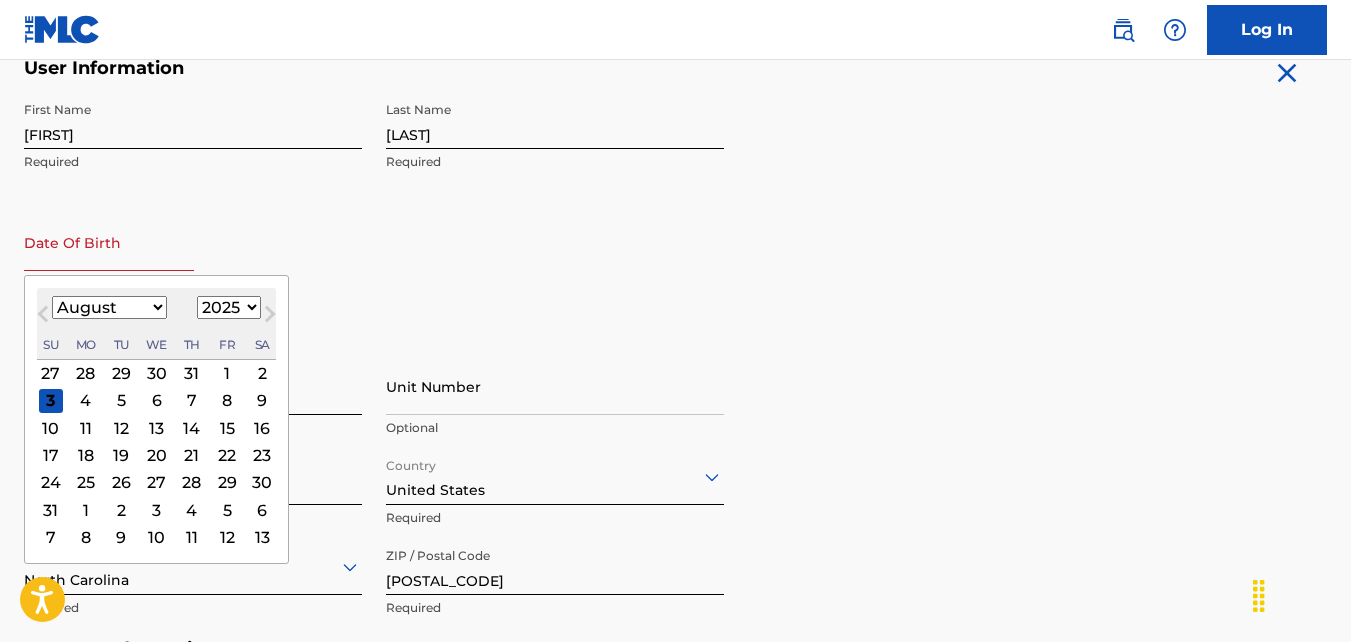 click on "January February March April May June July August September October November December" at bounding box center (109, 307) 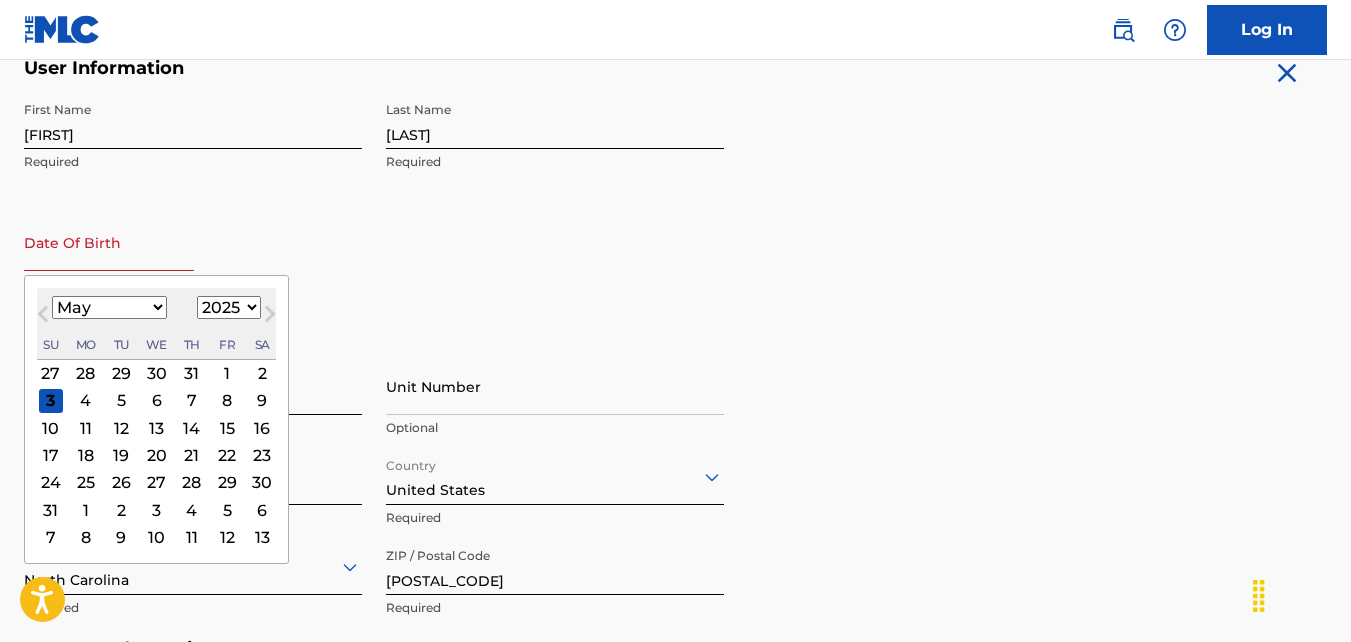click on "January February March April May June July August September October November December" at bounding box center [109, 307] 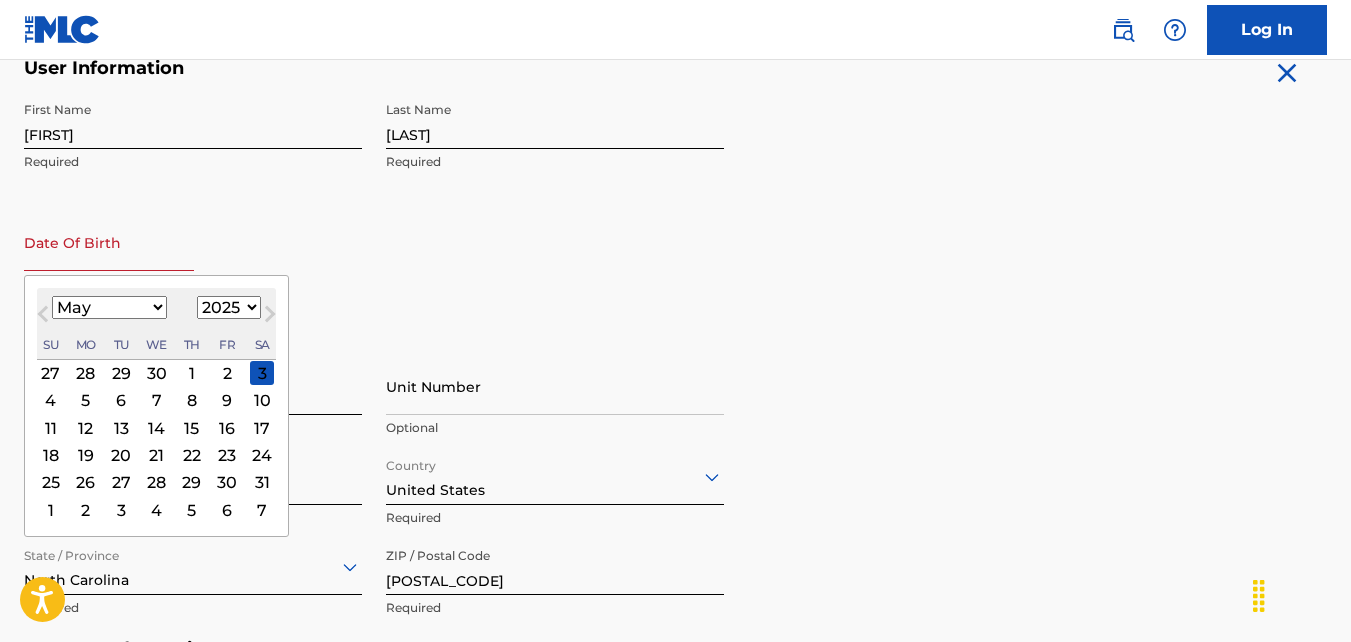 click on "3" at bounding box center [262, 373] 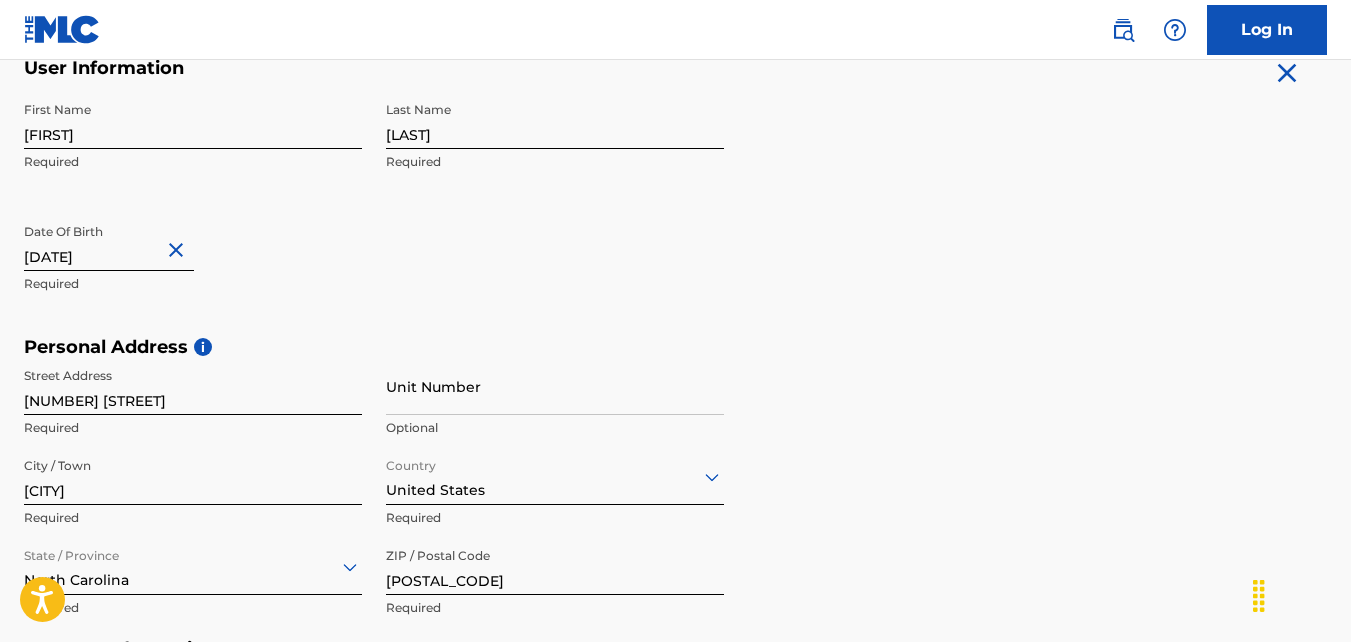 type on "[DATE]" 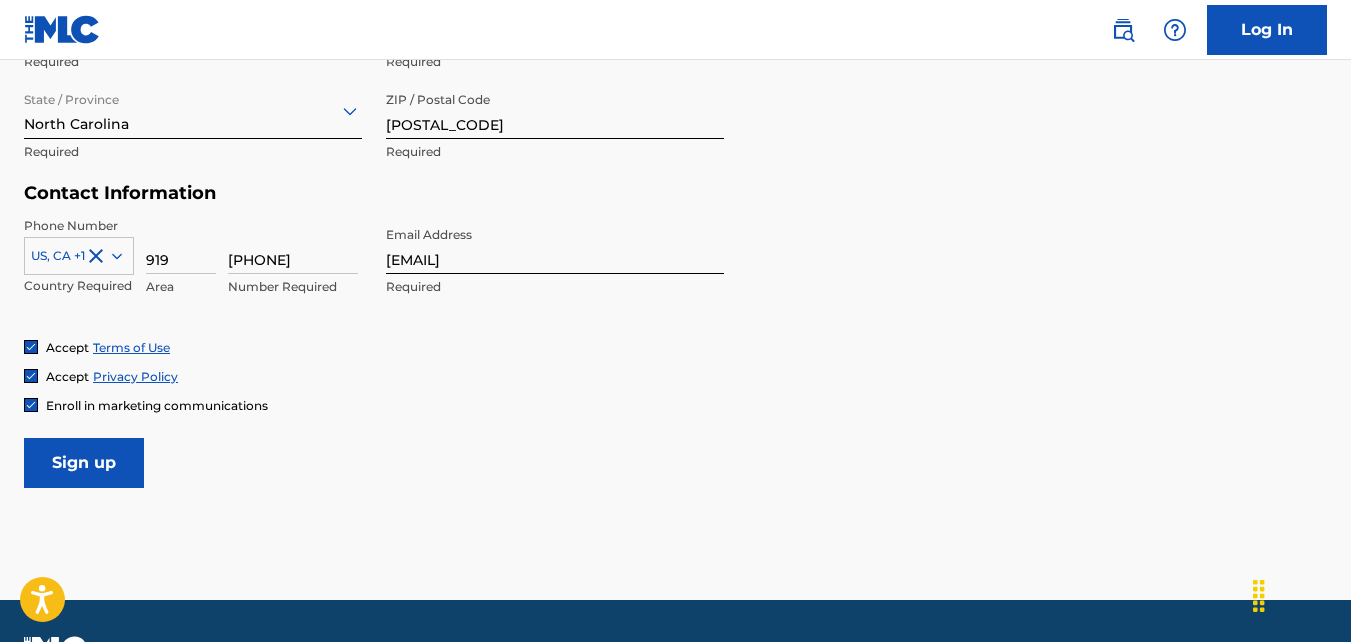 scroll, scrollTop: 885, scrollLeft: 0, axis: vertical 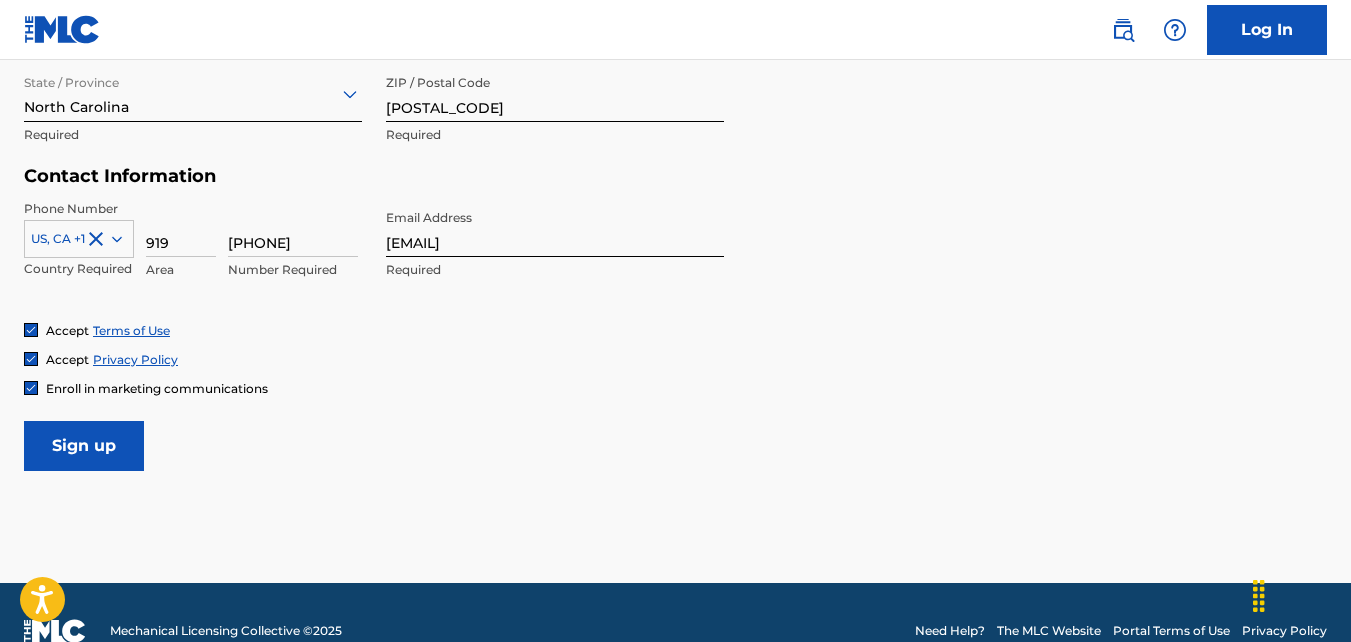 click on "Sign up" at bounding box center [84, 446] 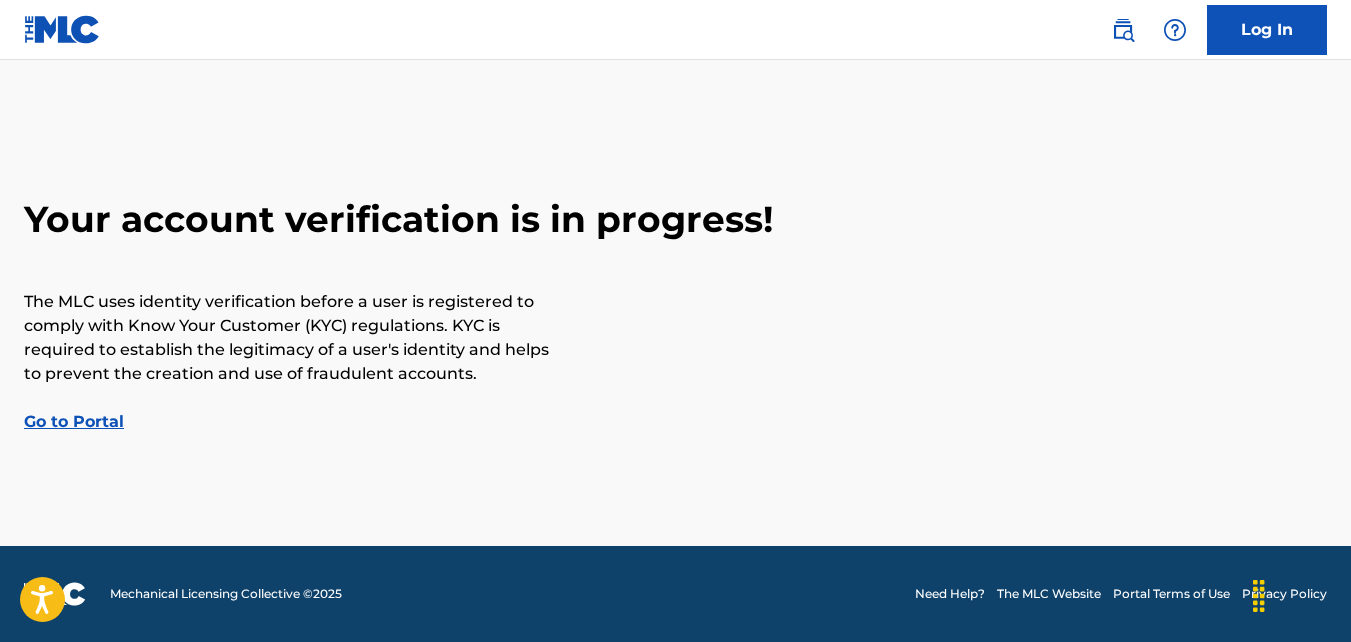 scroll, scrollTop: 0, scrollLeft: 0, axis: both 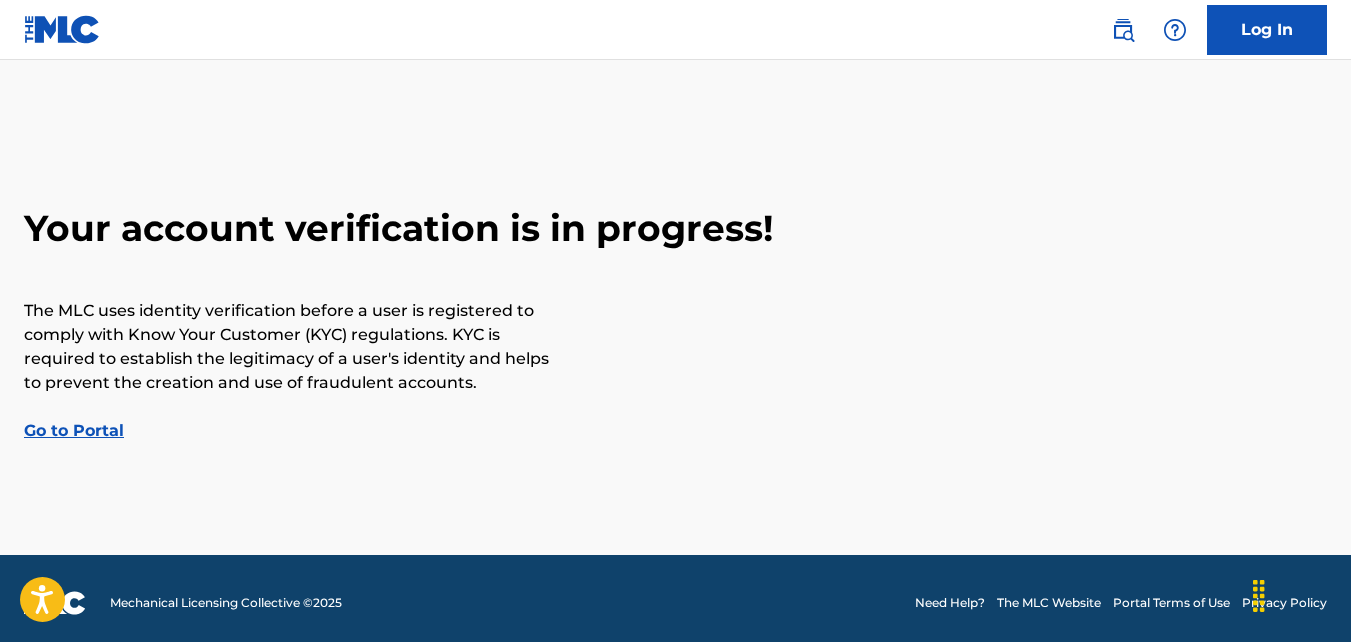 click on "Go to Portal" at bounding box center (74, 430) 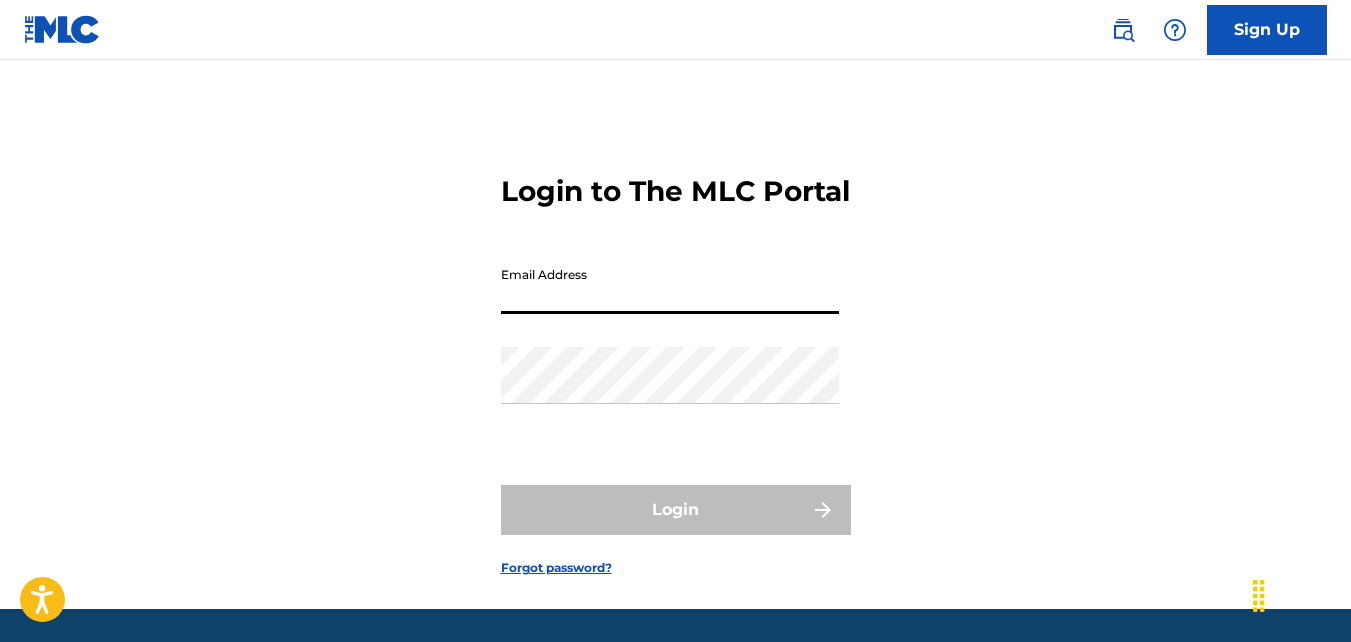 click on "Email Address" at bounding box center (670, 285) 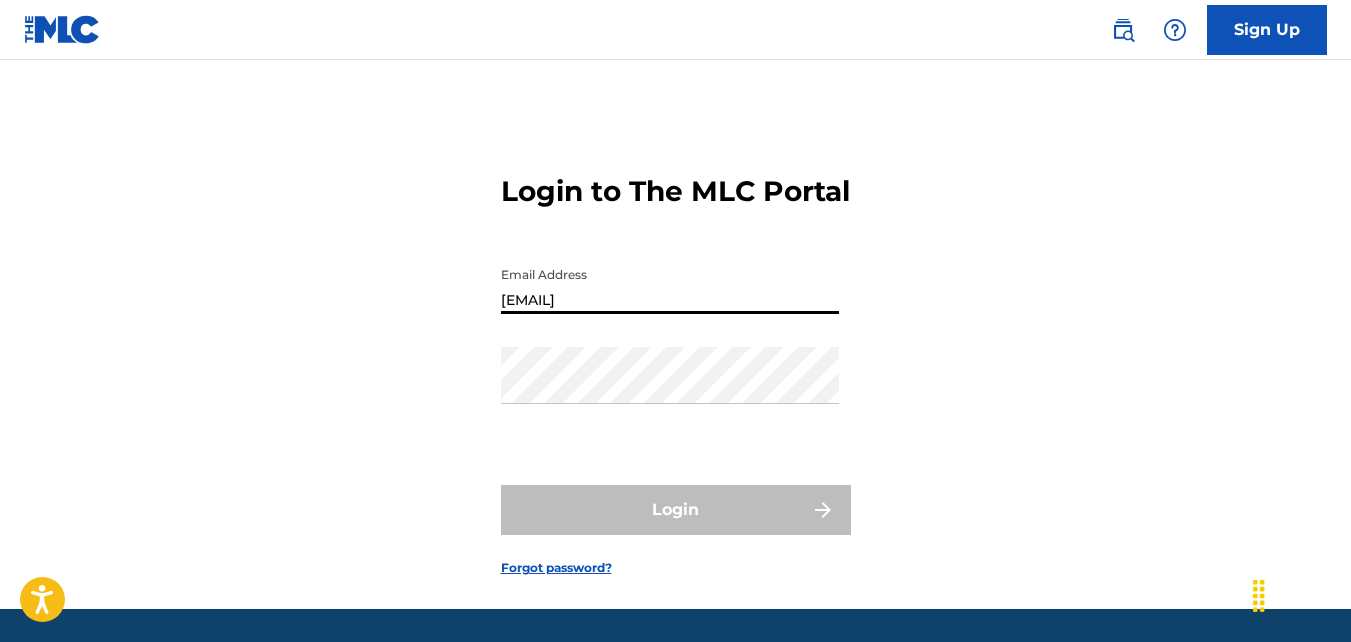 type on "[EMAIL]" 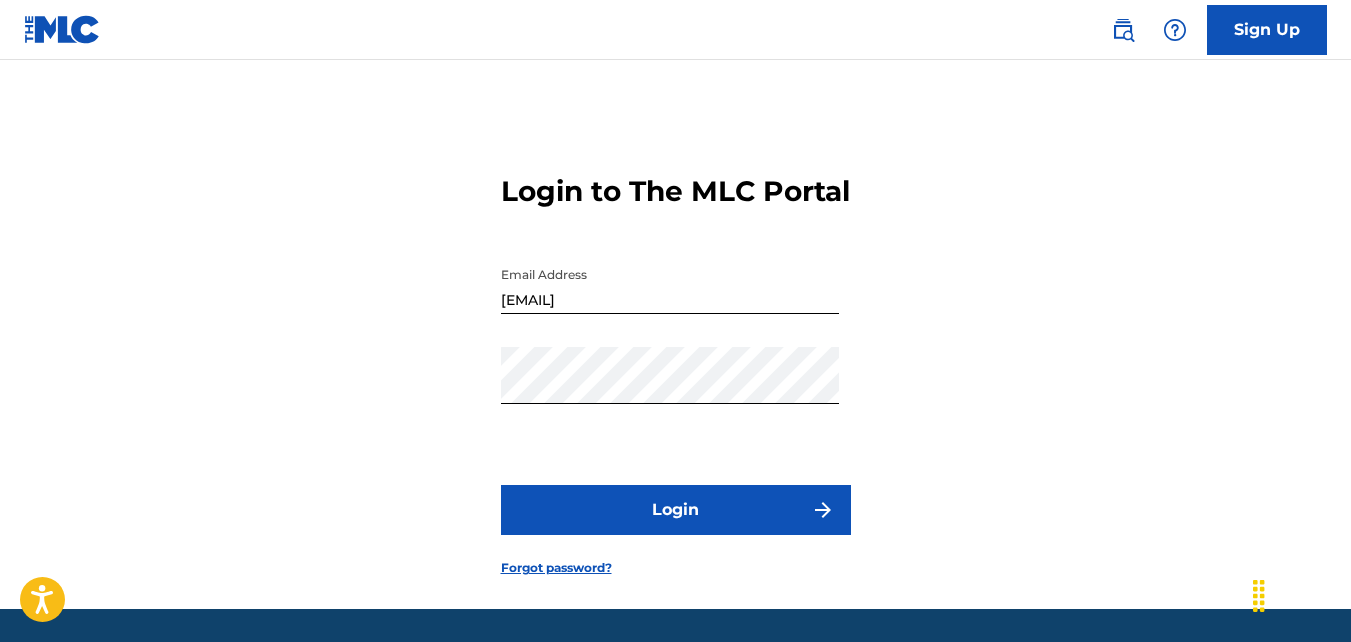 click on "Login" at bounding box center [676, 510] 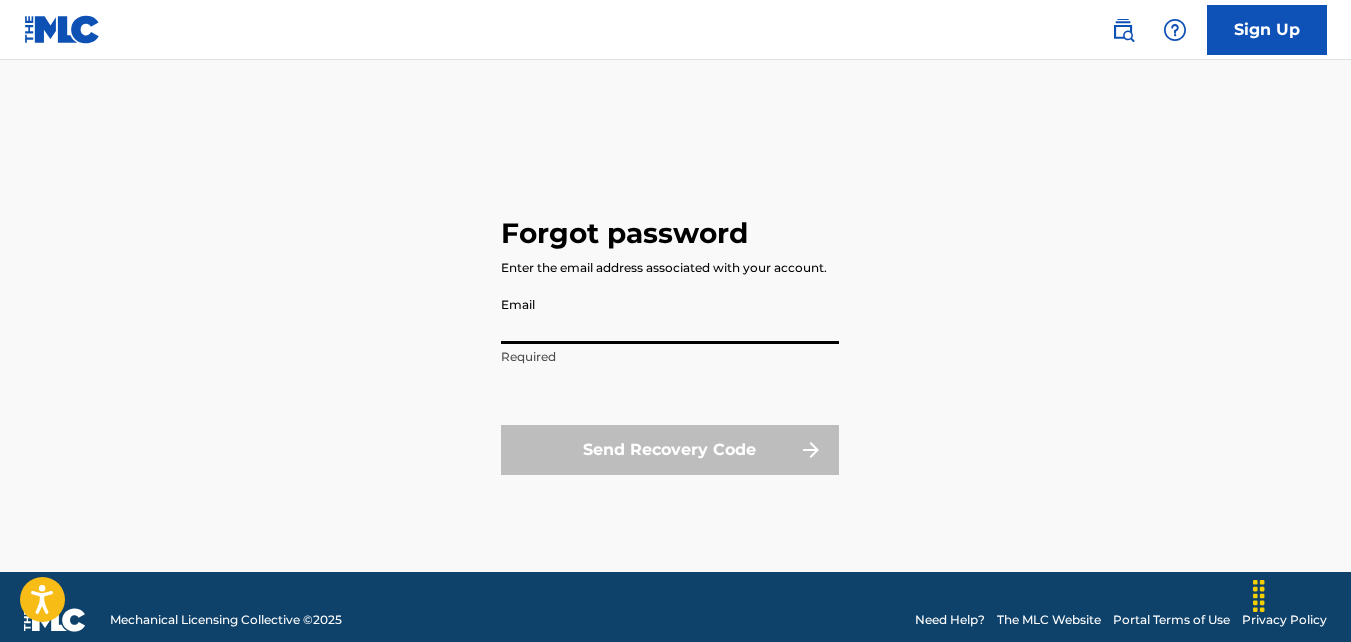 click on "Email" at bounding box center [670, 315] 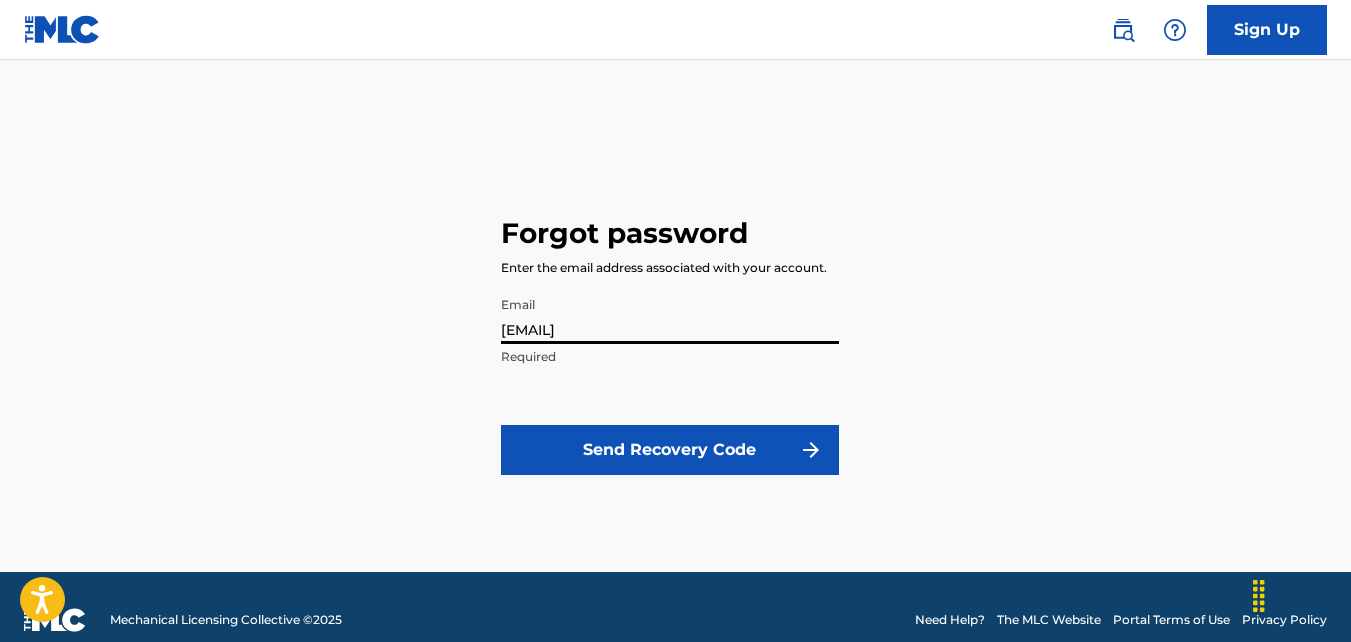type on "[EMAIL]" 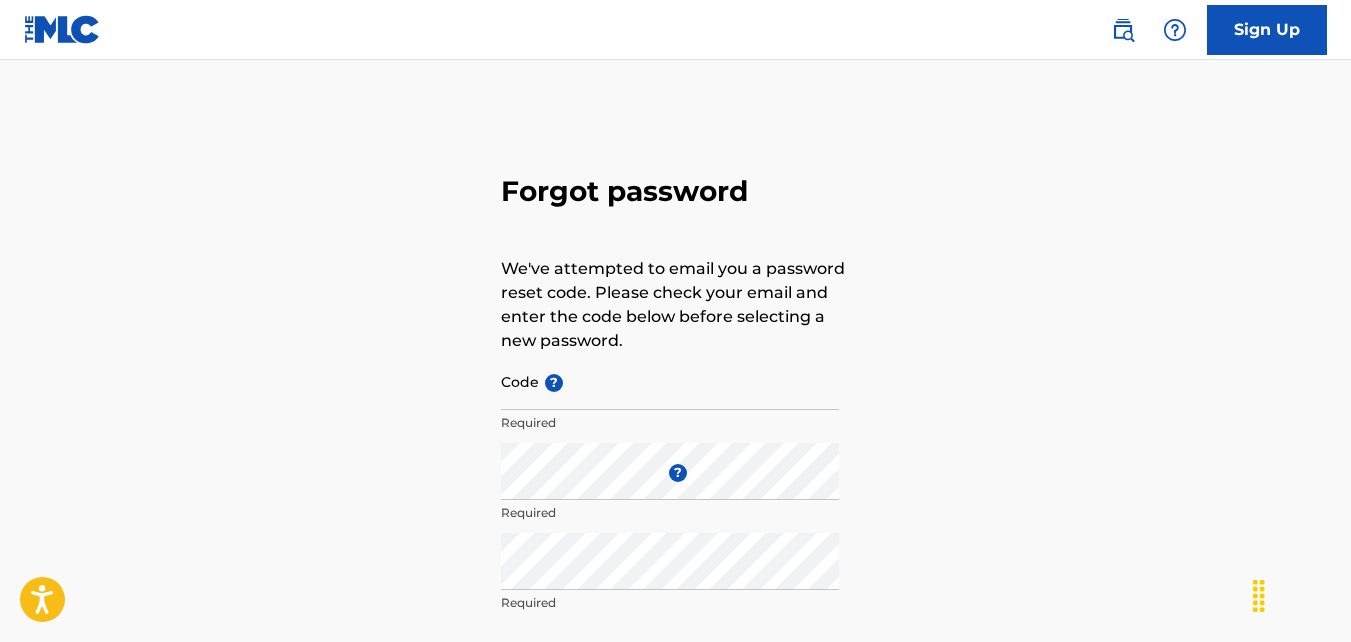 click on "Code ?" at bounding box center [670, 381] 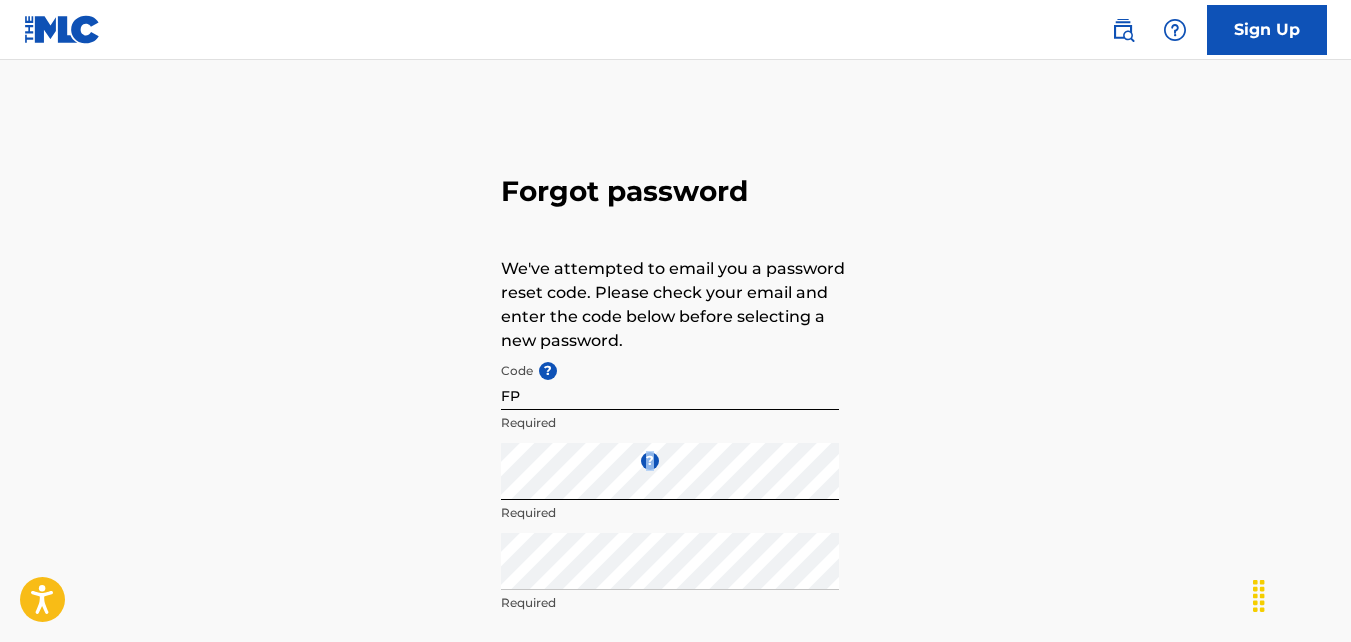 drag, startPoint x: 1350, startPoint y: 435, endPoint x: 1360, endPoint y: 489, distance: 54.91812 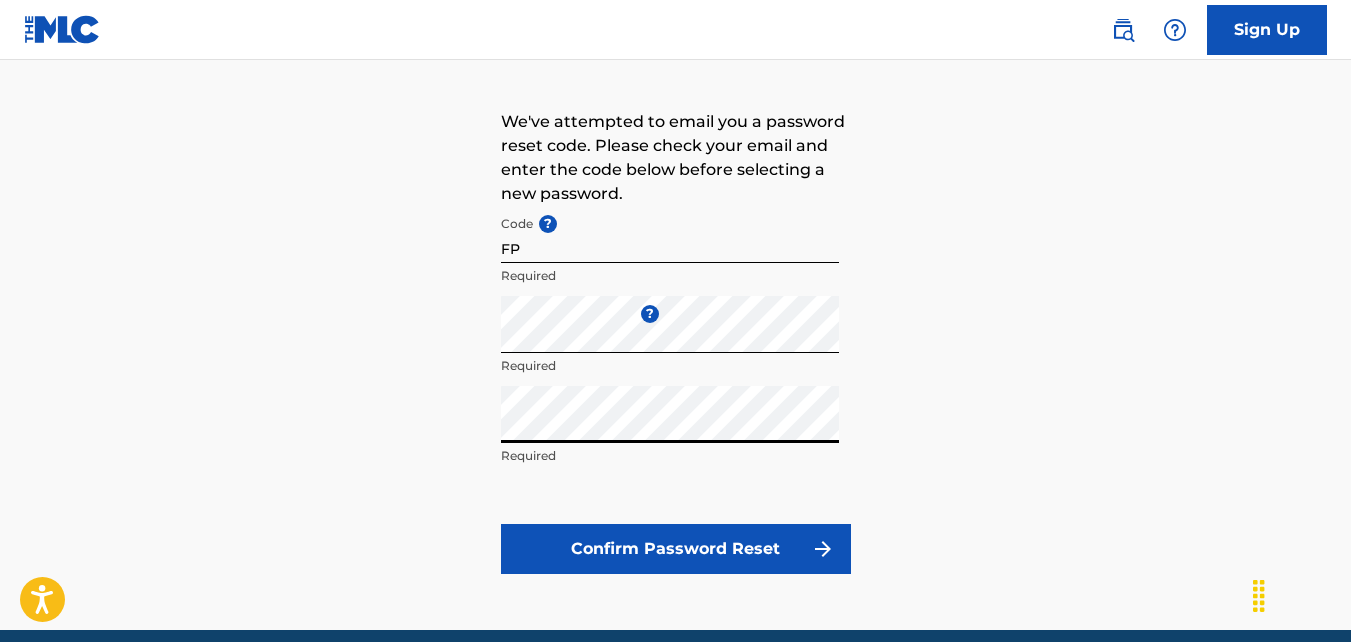 scroll, scrollTop: 148, scrollLeft: 0, axis: vertical 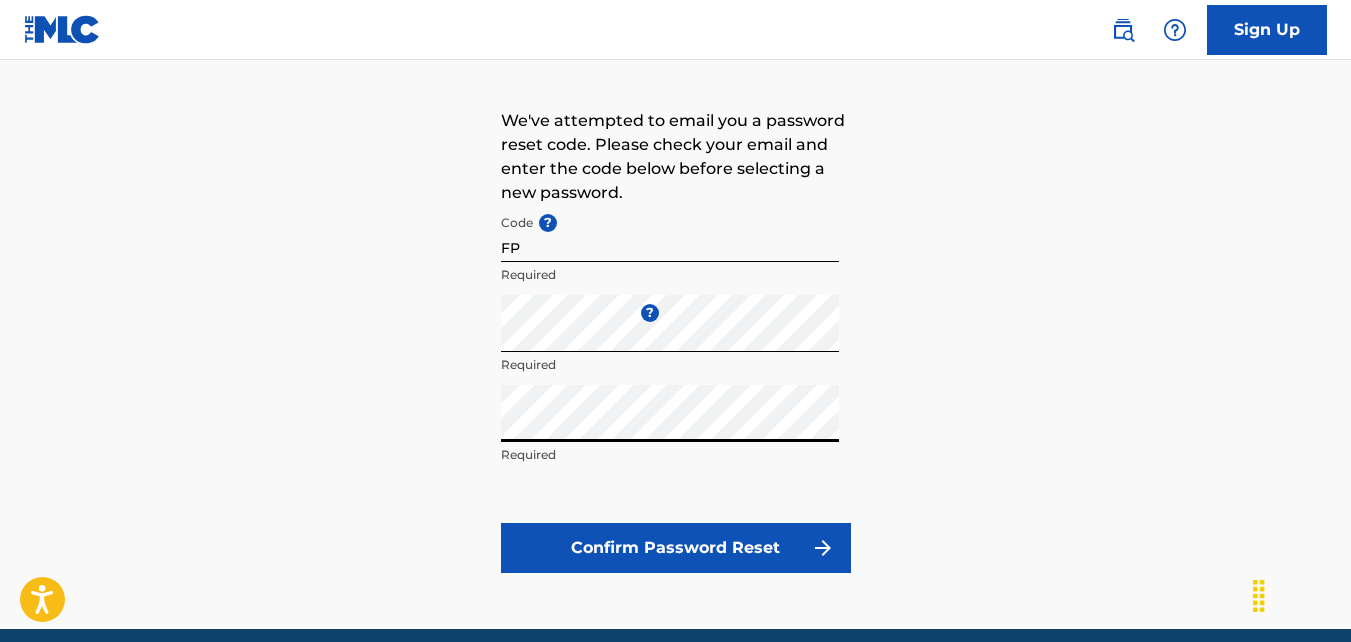 click on "Confirm Password Reset" at bounding box center [676, 548] 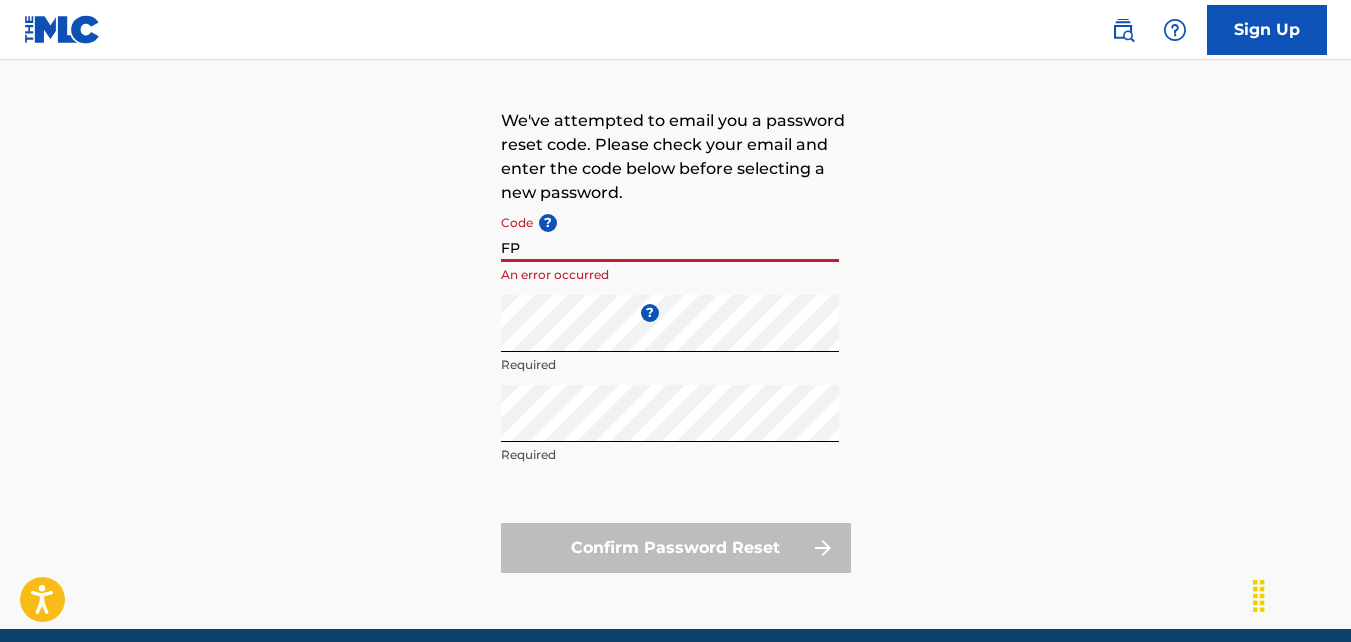 click on "FP" at bounding box center (670, 233) 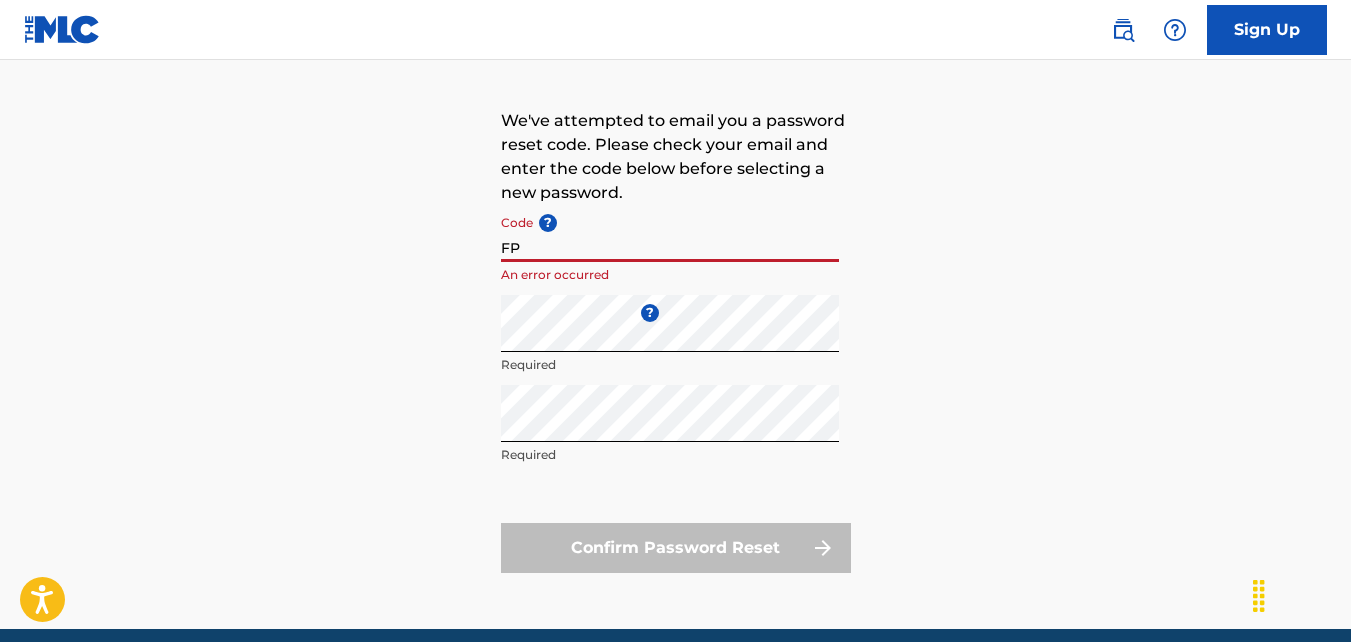 click on "FP" at bounding box center (670, 233) 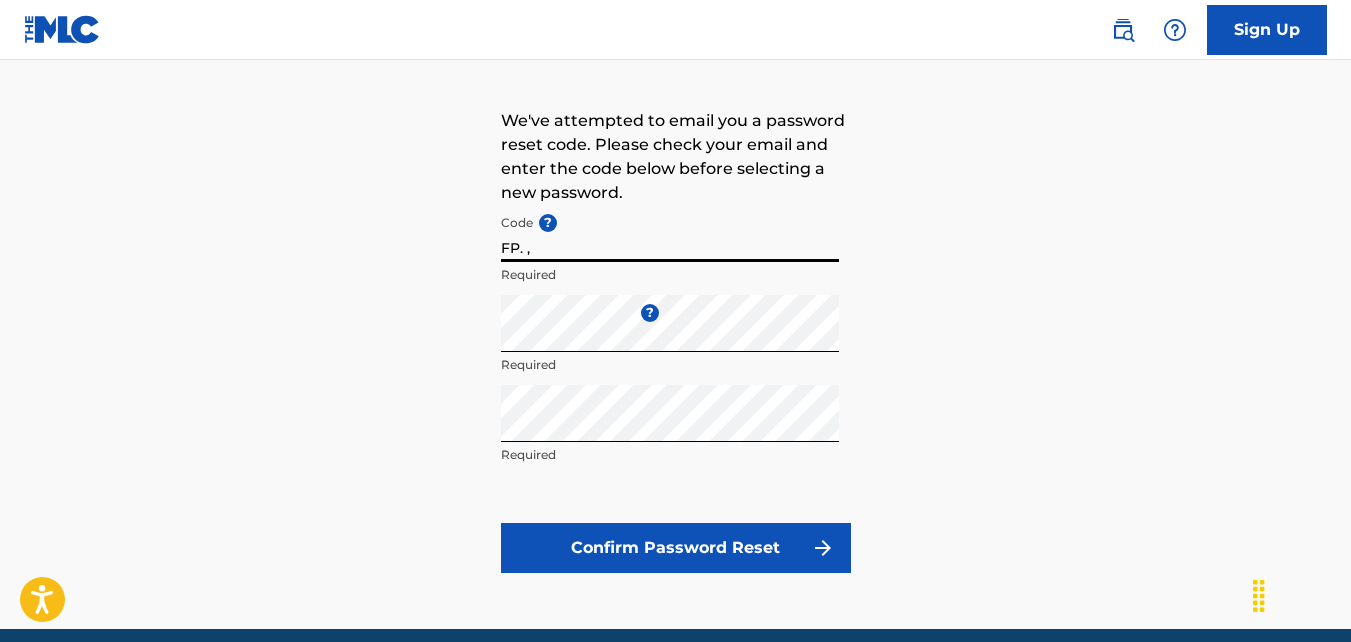 scroll, scrollTop: 0, scrollLeft: 0, axis: both 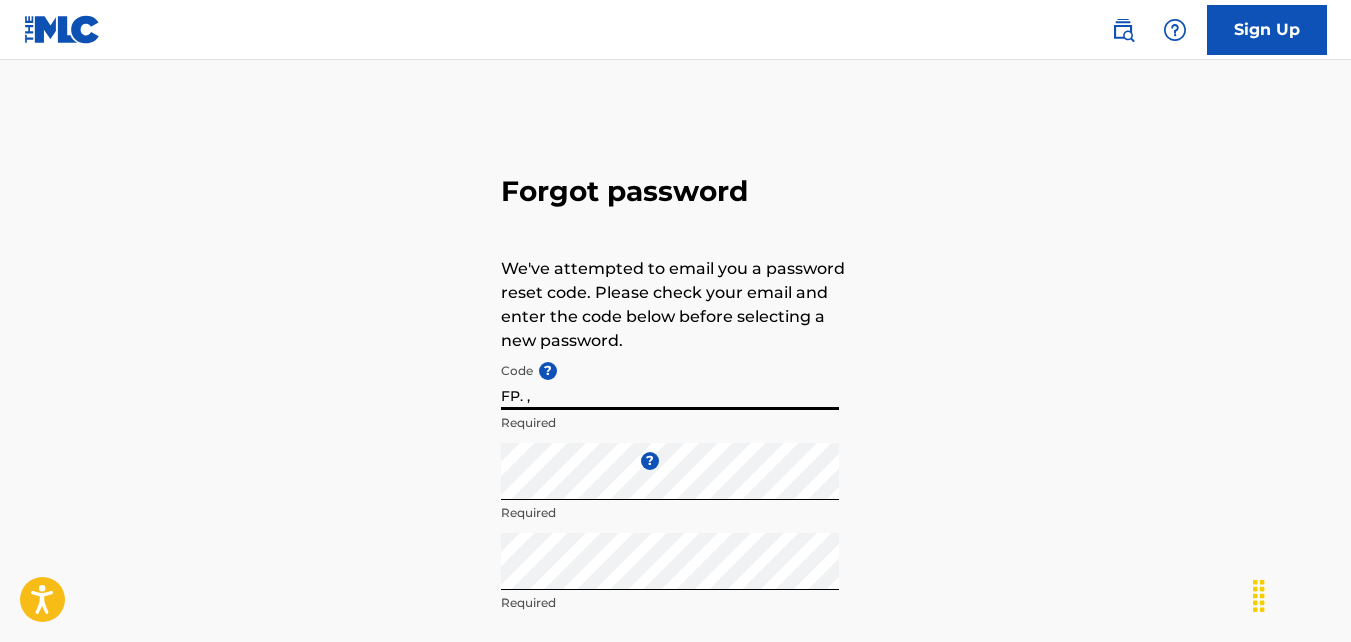 click on "FP. ," at bounding box center [670, 381] 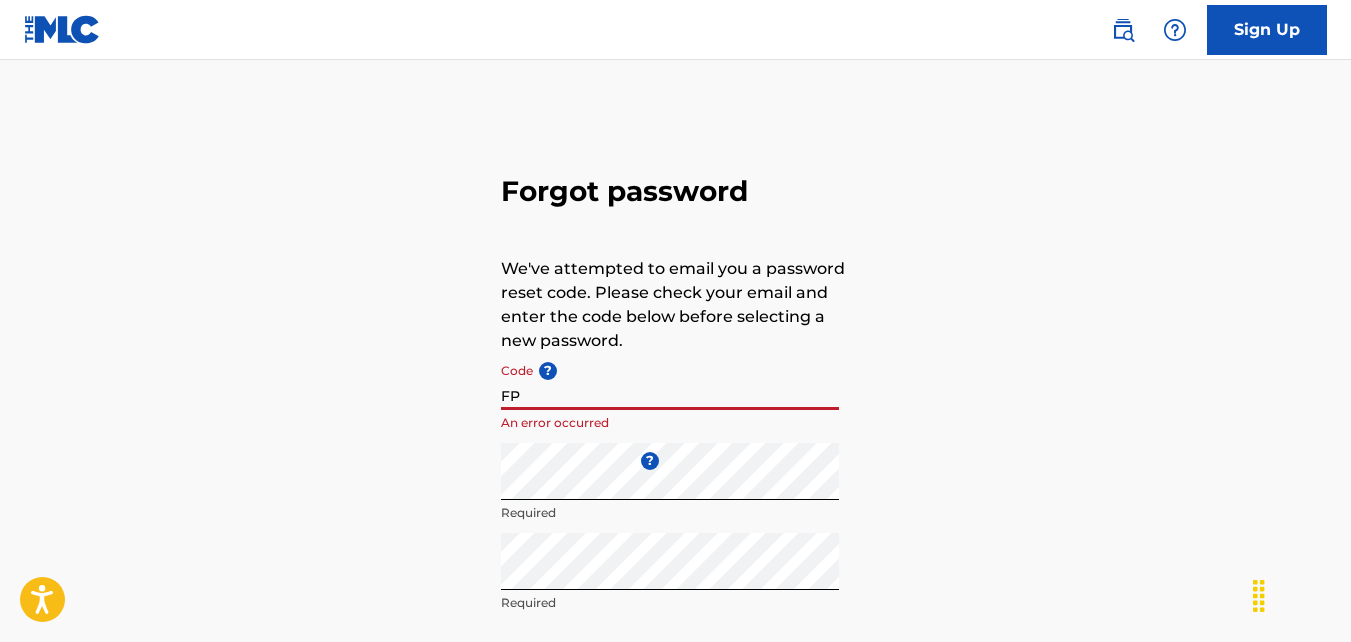 click on "FP" at bounding box center [670, 381] 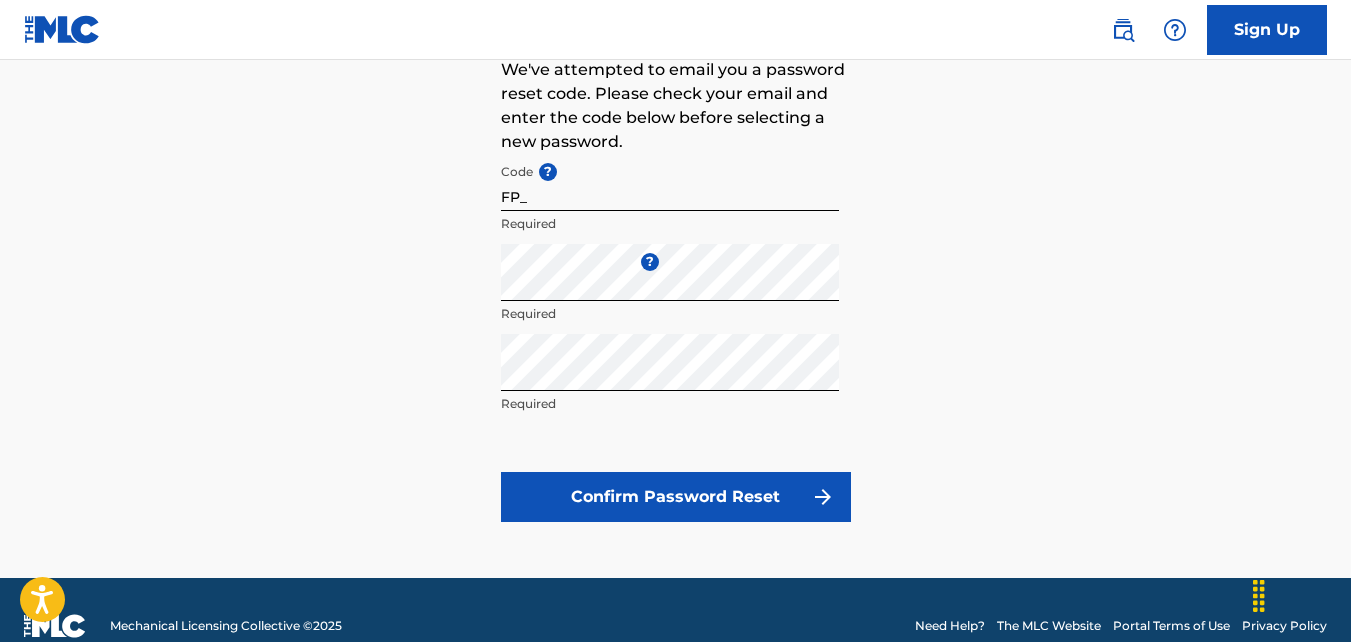 scroll, scrollTop: 204, scrollLeft: 0, axis: vertical 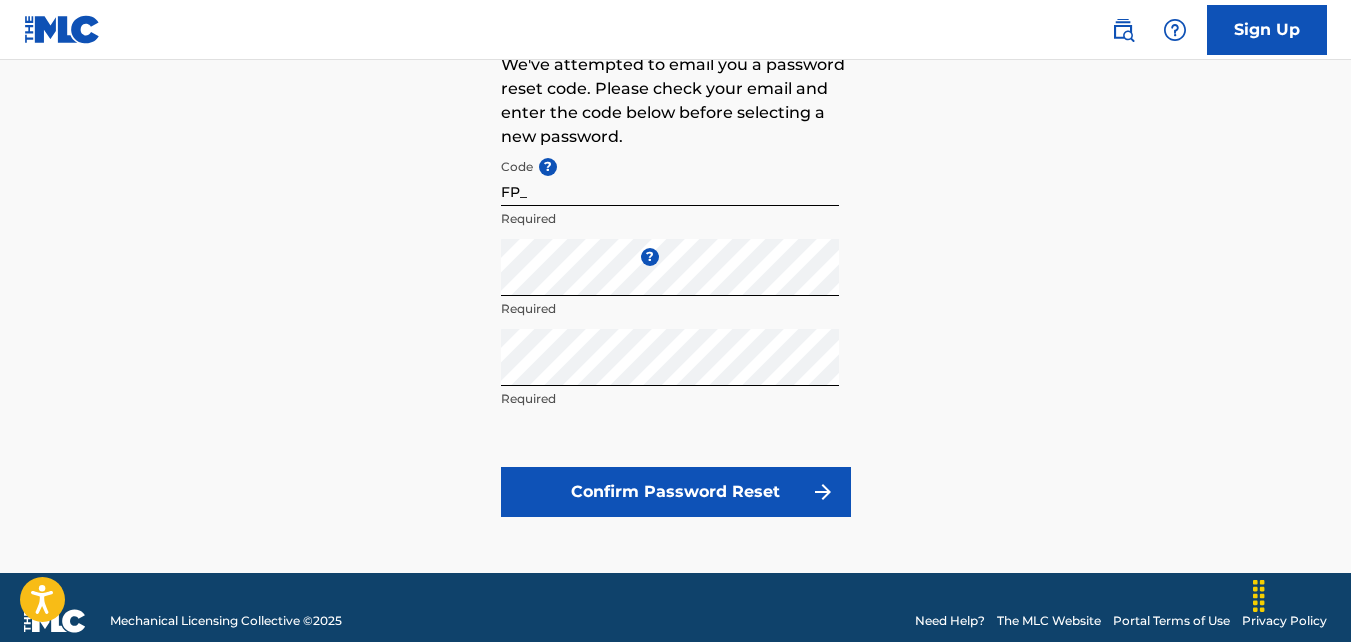click on "Confirm Password Reset" at bounding box center [676, 492] 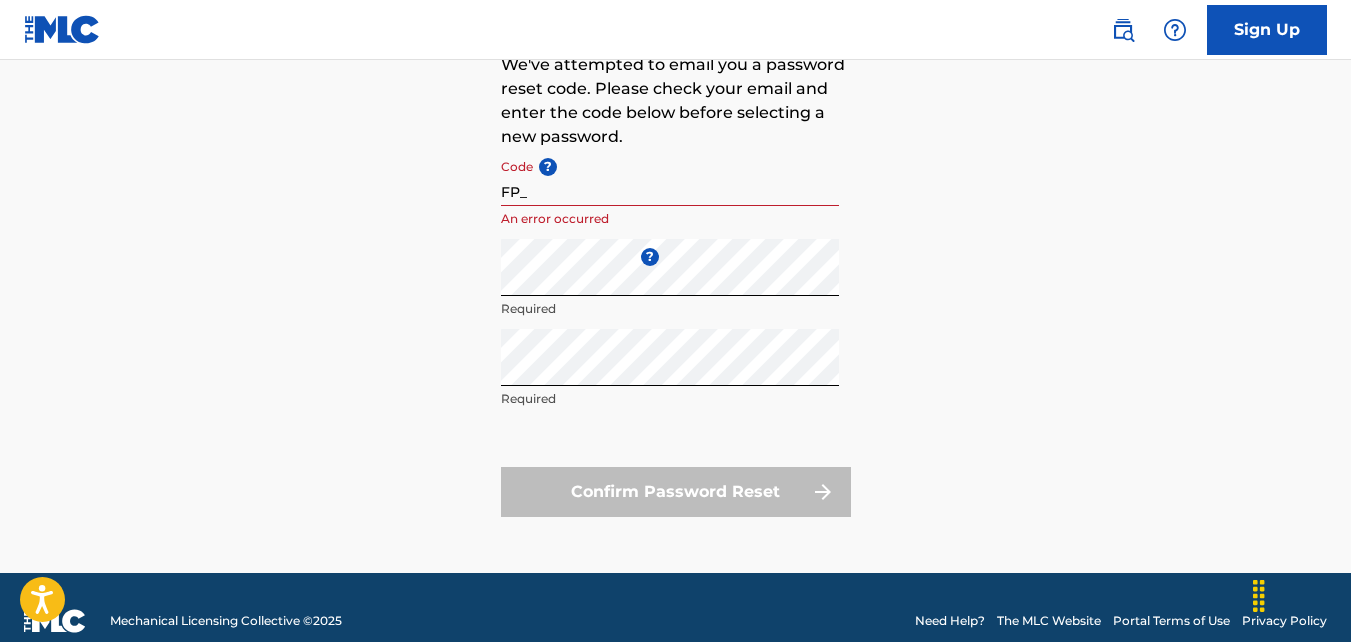 click on "Sign Up" at bounding box center (675, 30) 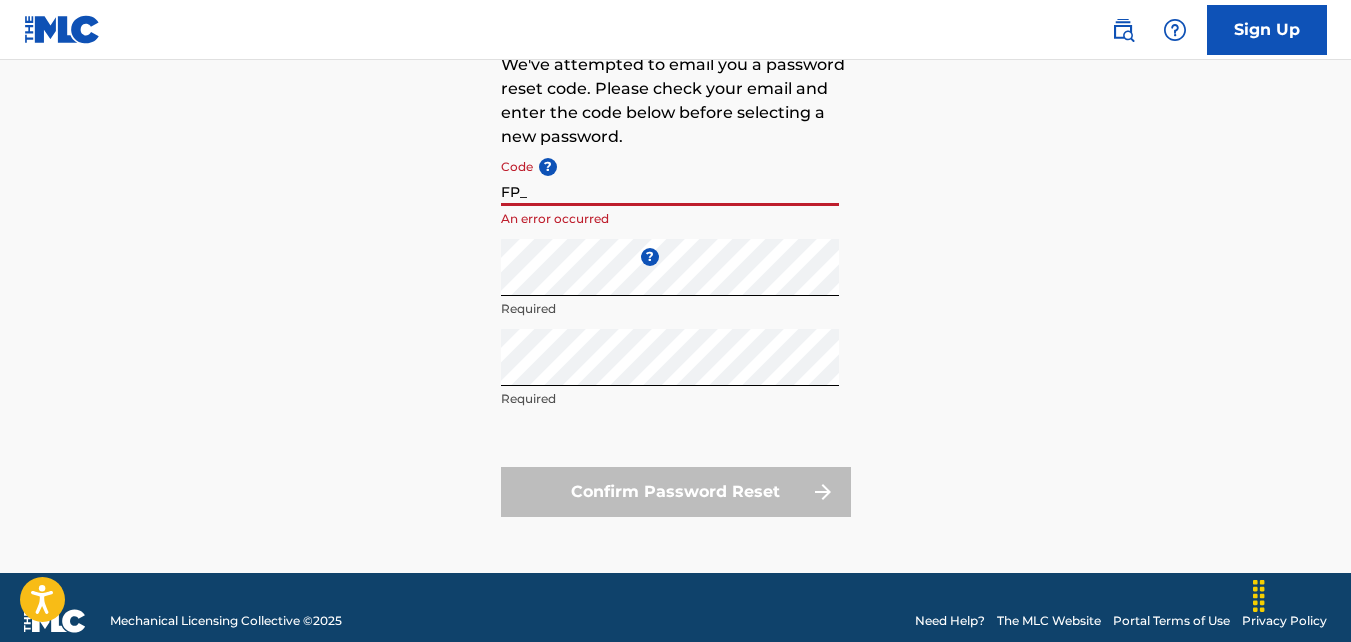 click on "FP_" at bounding box center (670, 177) 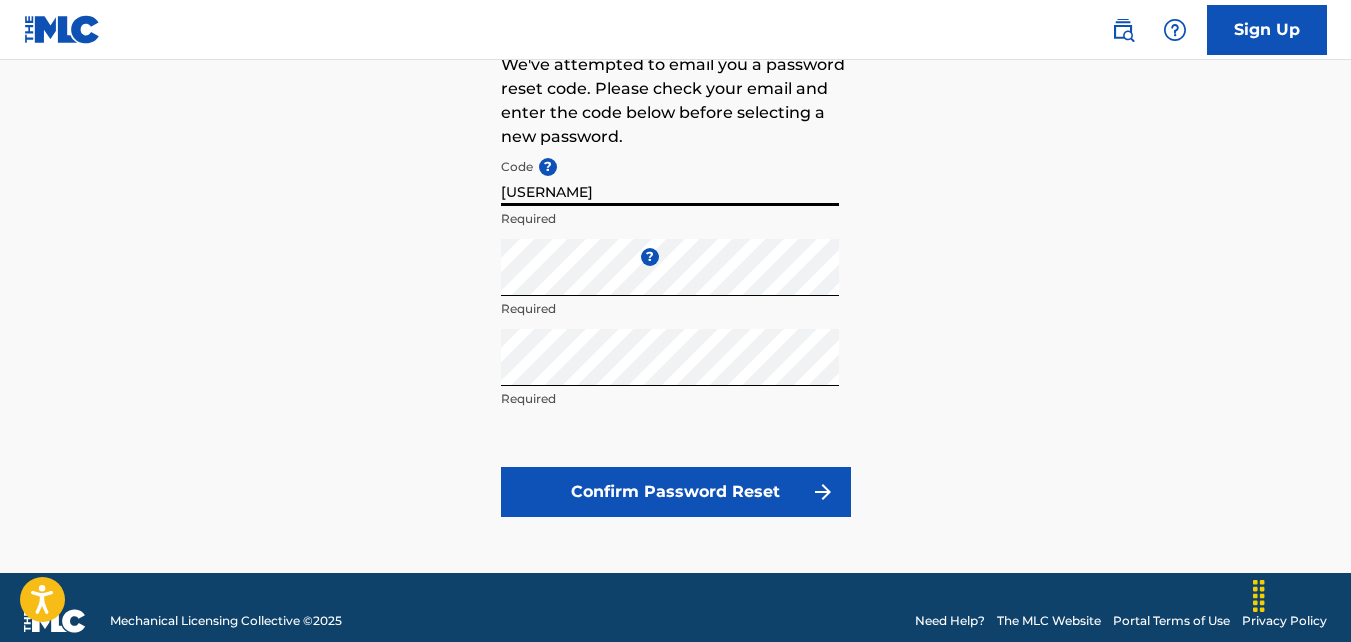 type on "[USERNAME]" 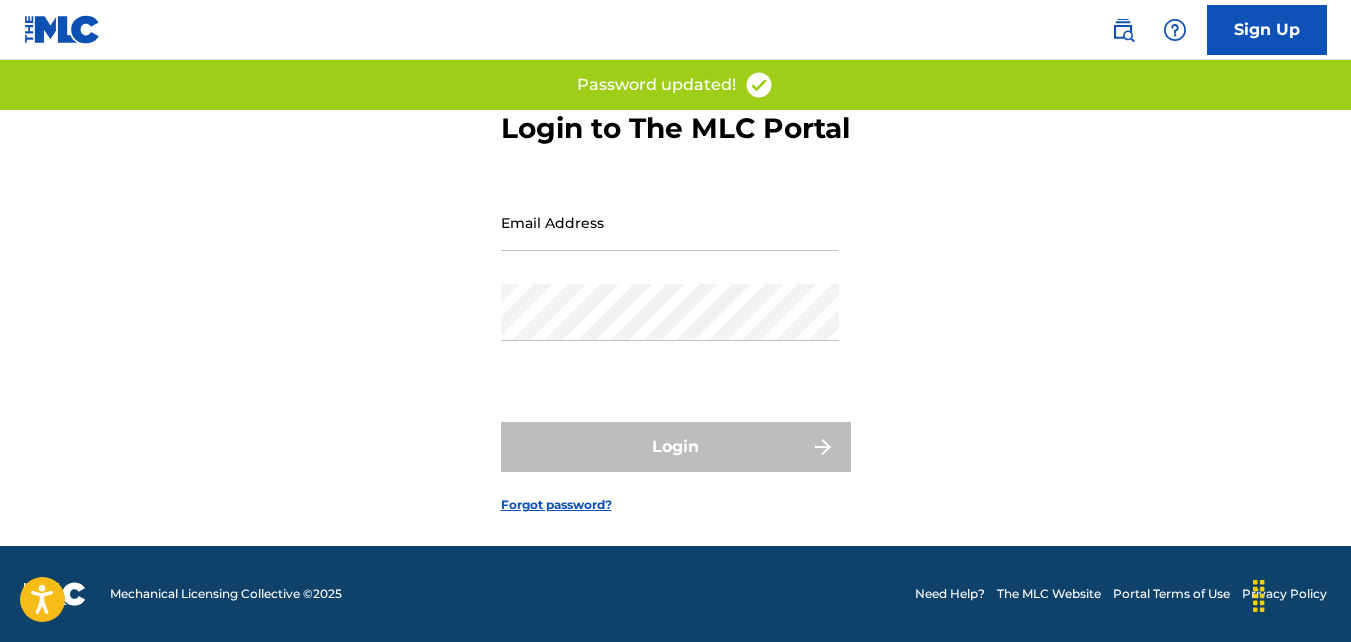 scroll, scrollTop: 0, scrollLeft: 0, axis: both 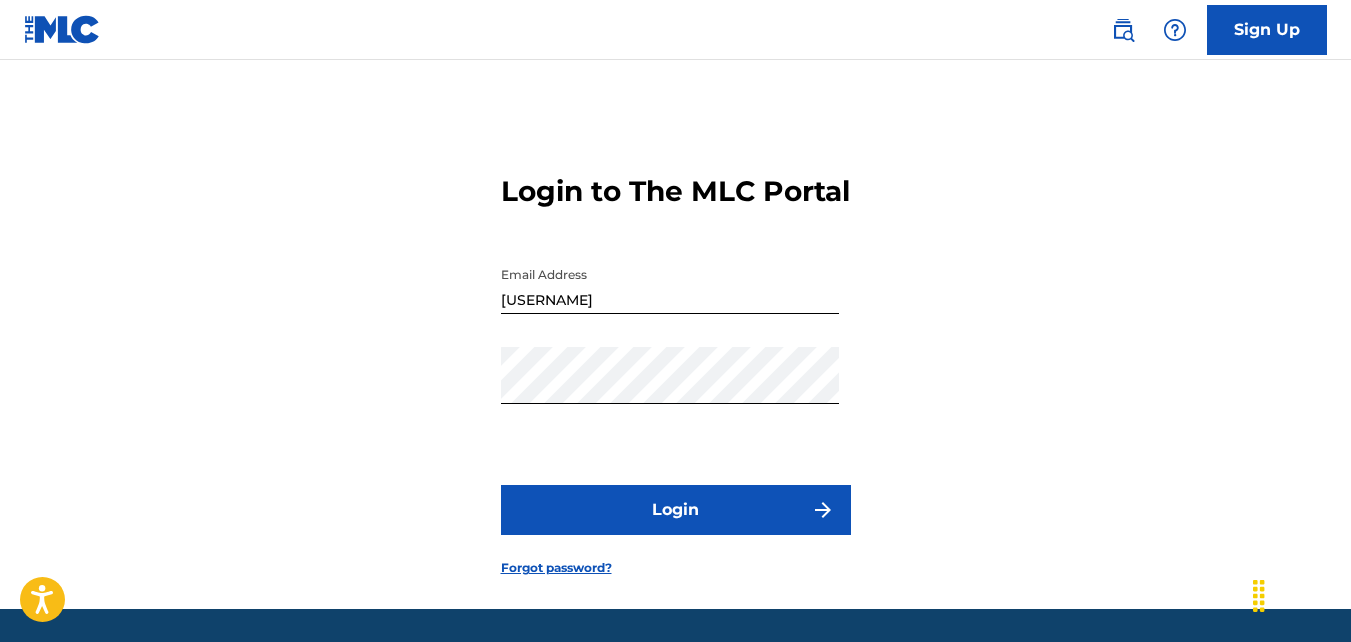 click on "Login" at bounding box center (676, 510) 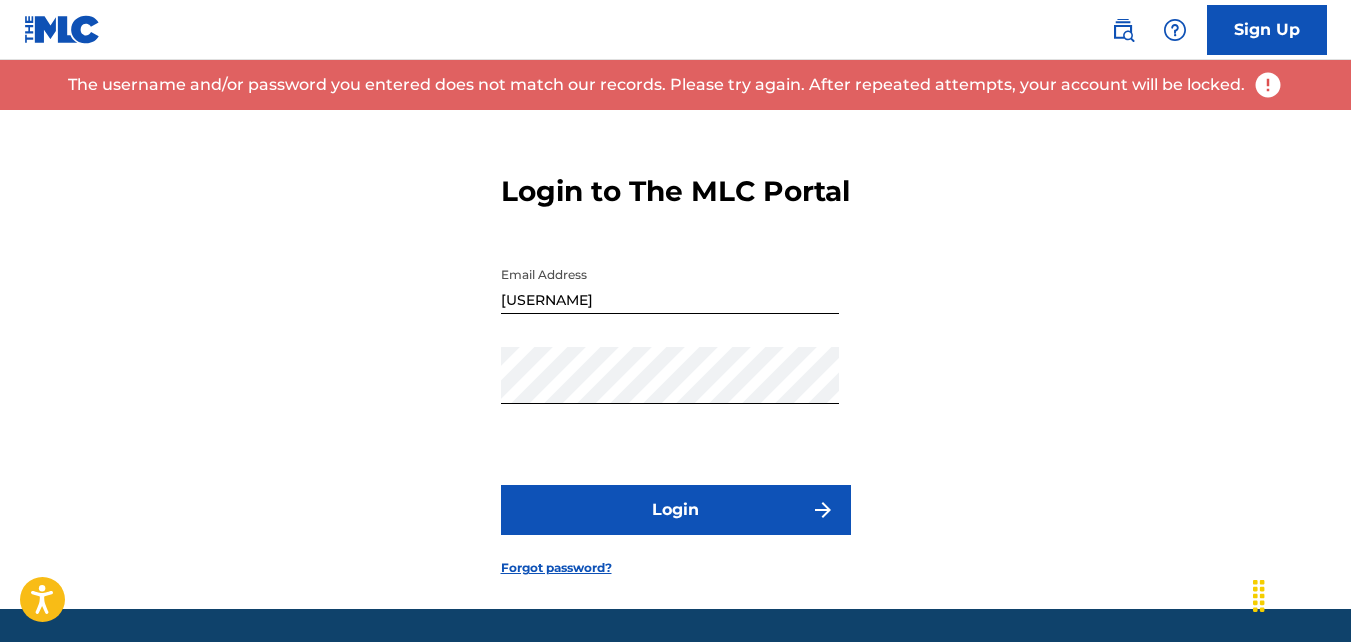 click on "Login" at bounding box center (676, 510) 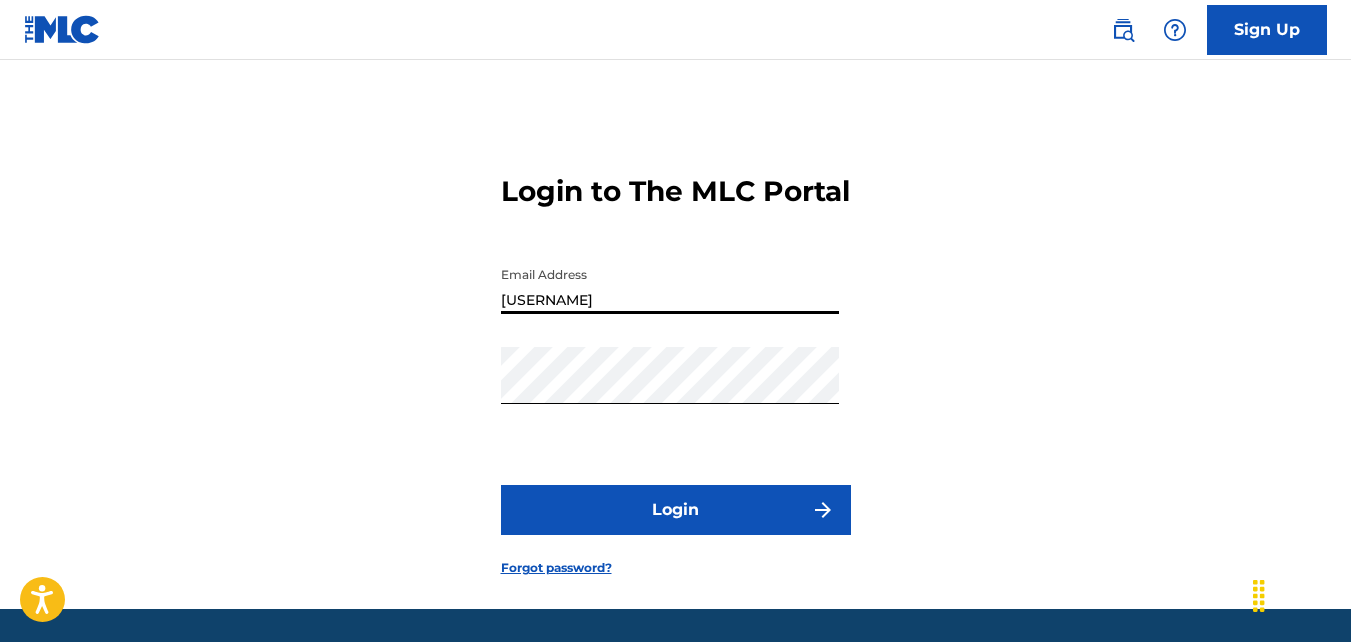 drag, startPoint x: 777, startPoint y: 325, endPoint x: 445, endPoint y: 332, distance: 332.0738 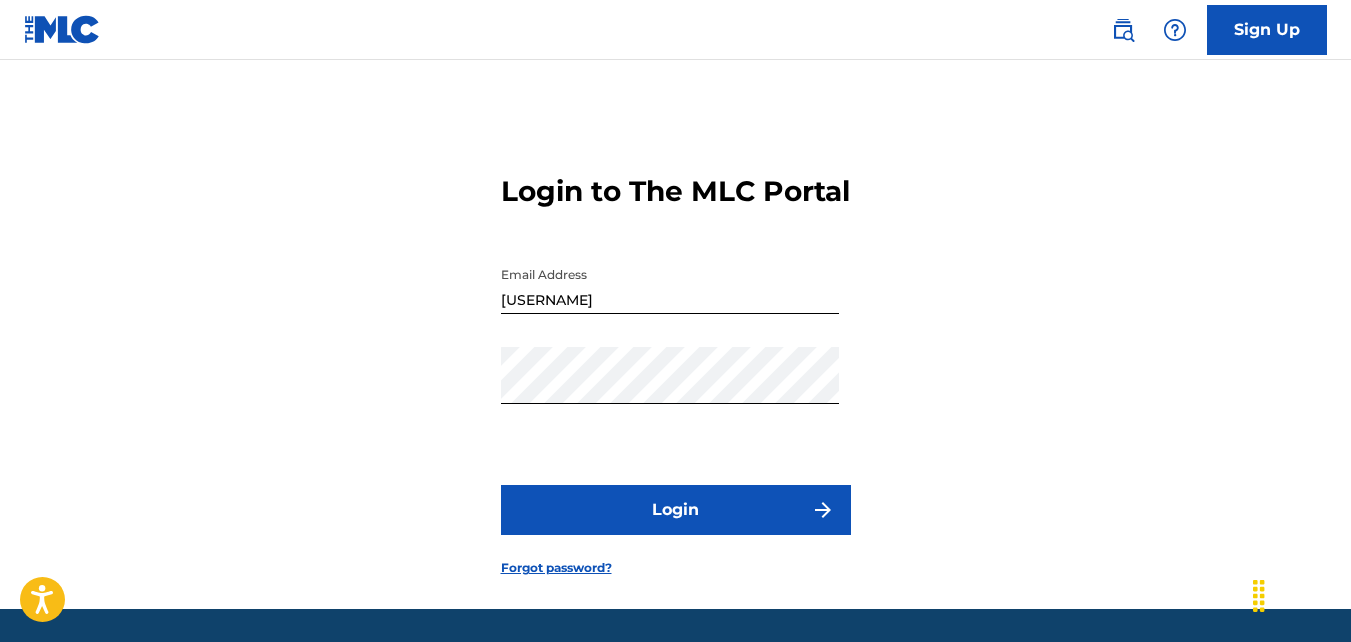 click on "Login to The MLC Portal Email Address [USERNAME] Password Login Forgot password?" at bounding box center (675, 359) 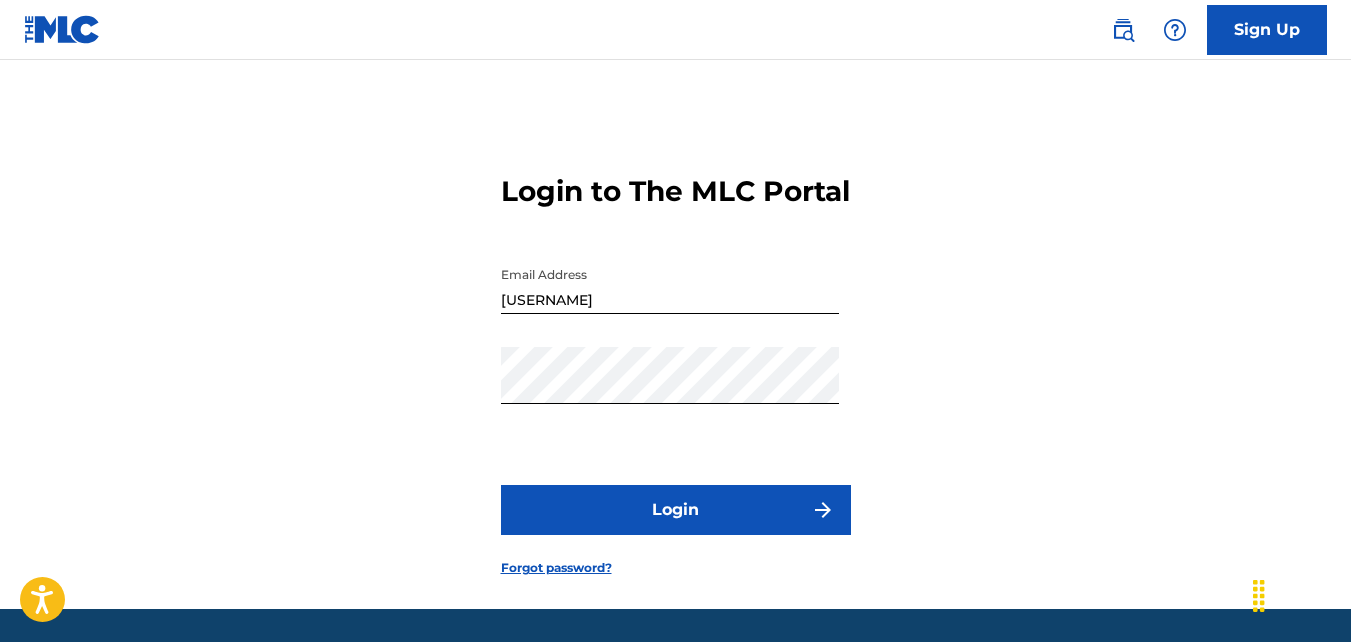 click on "[USERNAME]" at bounding box center [670, 285] 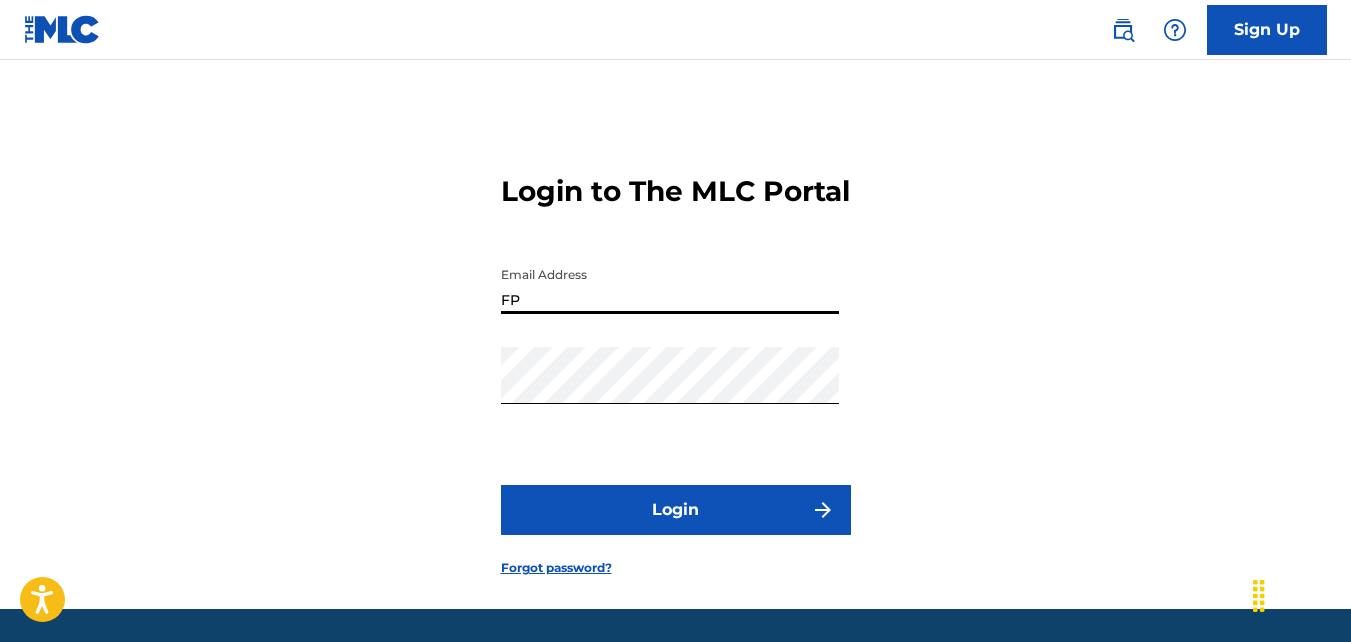 type on "F" 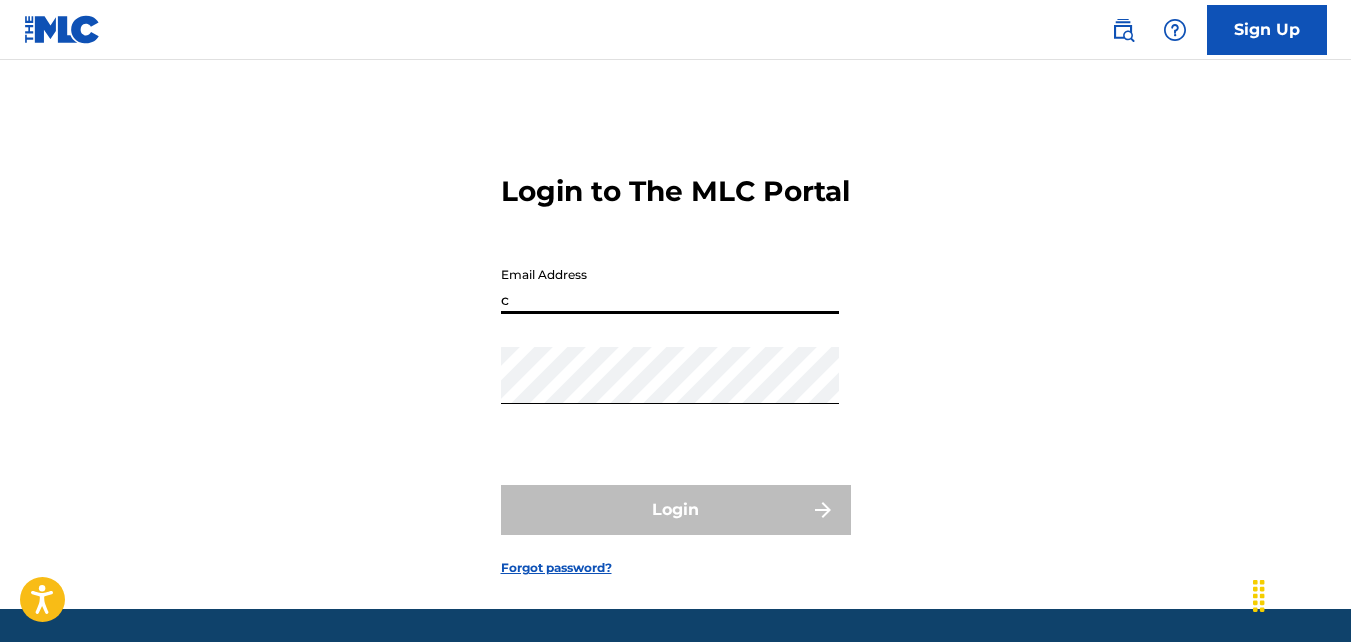 click on "c" at bounding box center [670, 285] 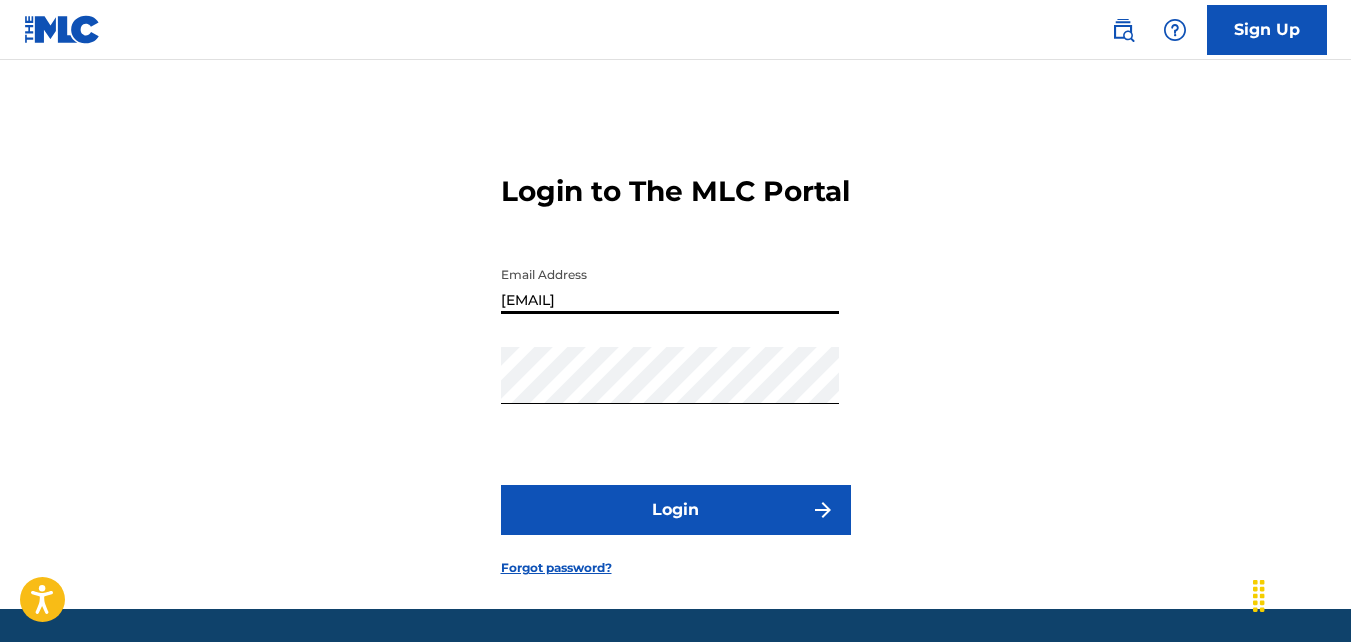 type on "[EMAIL]" 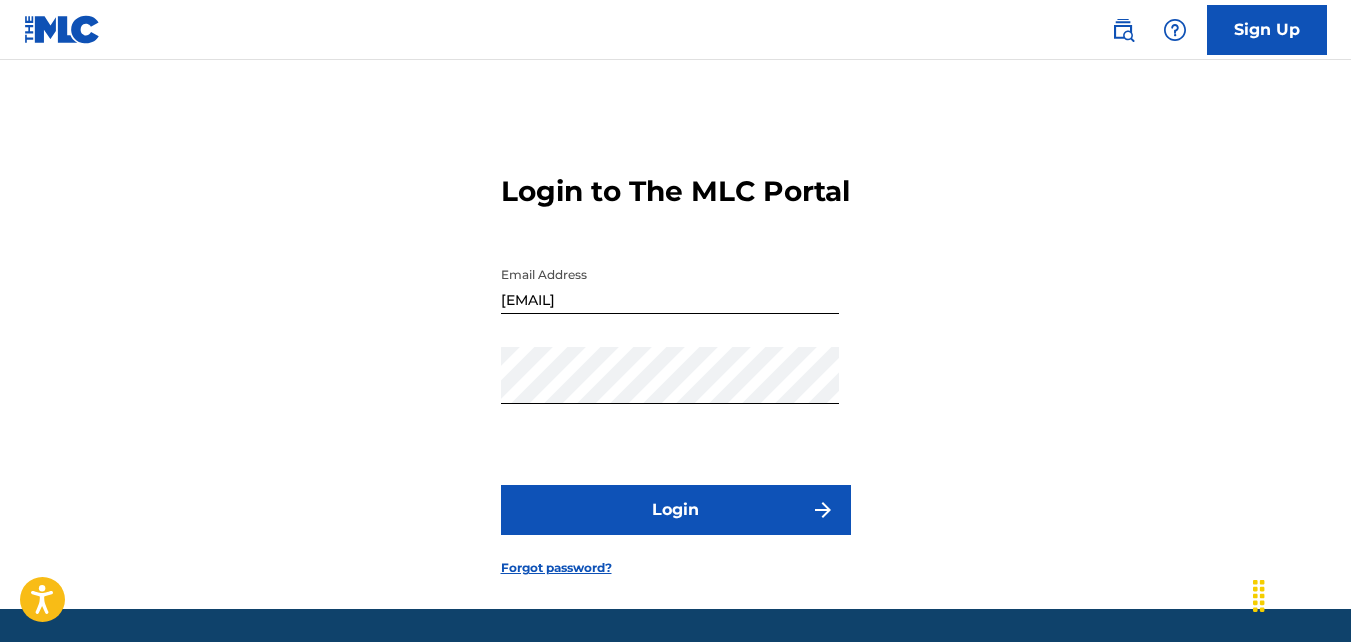 click on "Login" at bounding box center (676, 510) 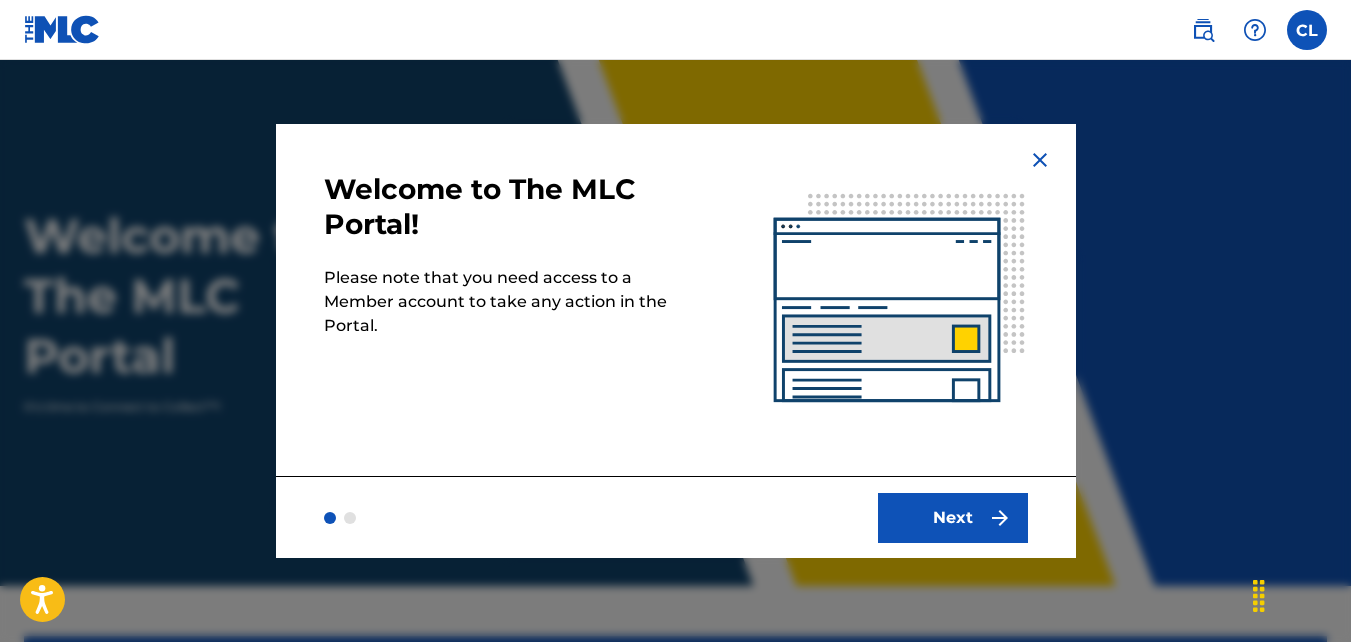 scroll, scrollTop: 0, scrollLeft: 0, axis: both 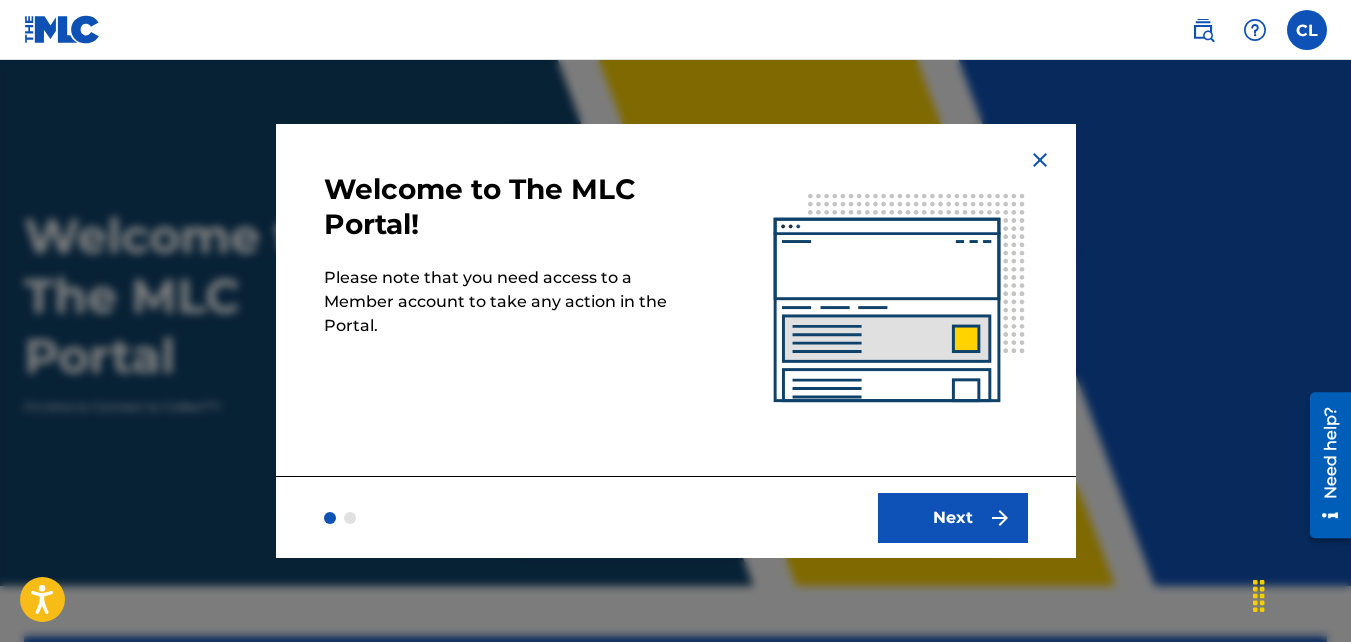 click on "Next" at bounding box center (953, 518) 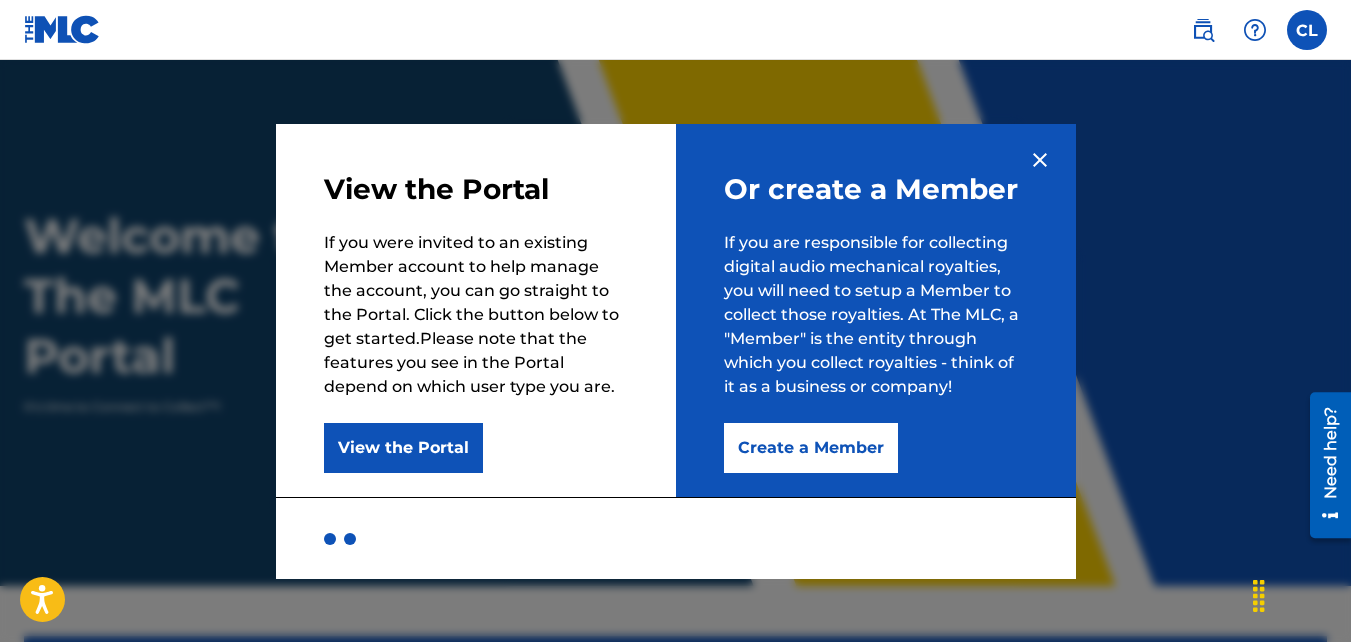 click on "View the Portal" at bounding box center [403, 448] 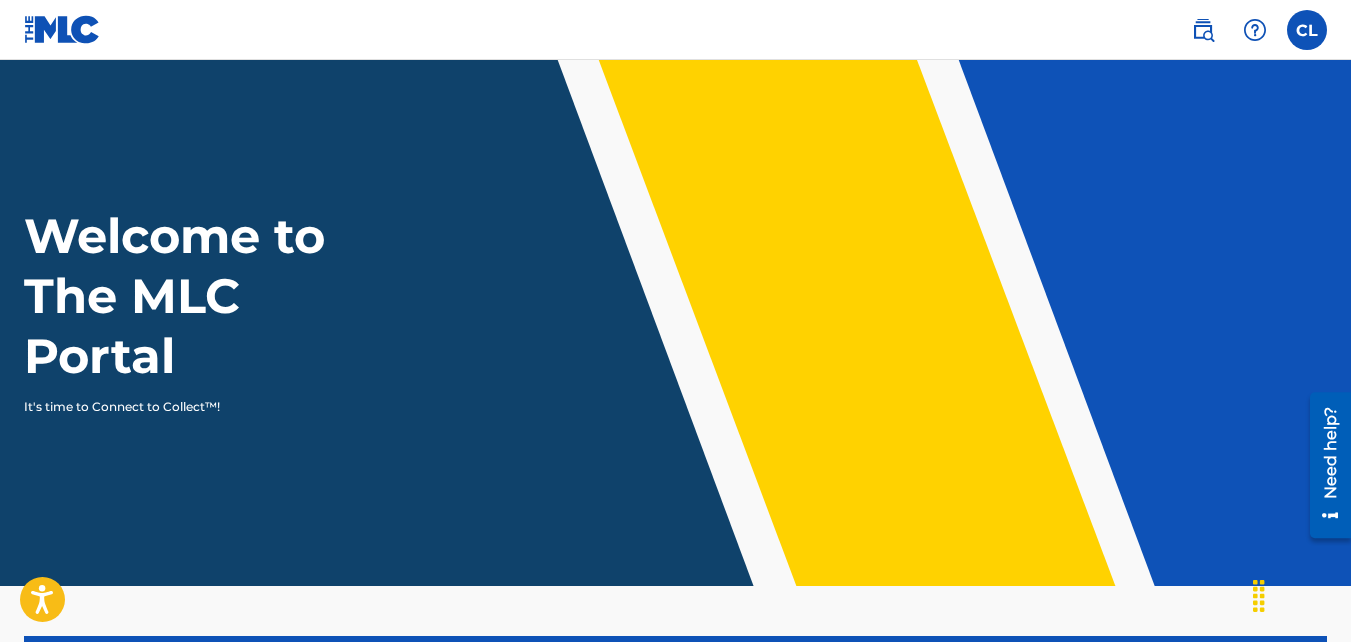 click at bounding box center (1307, 30) 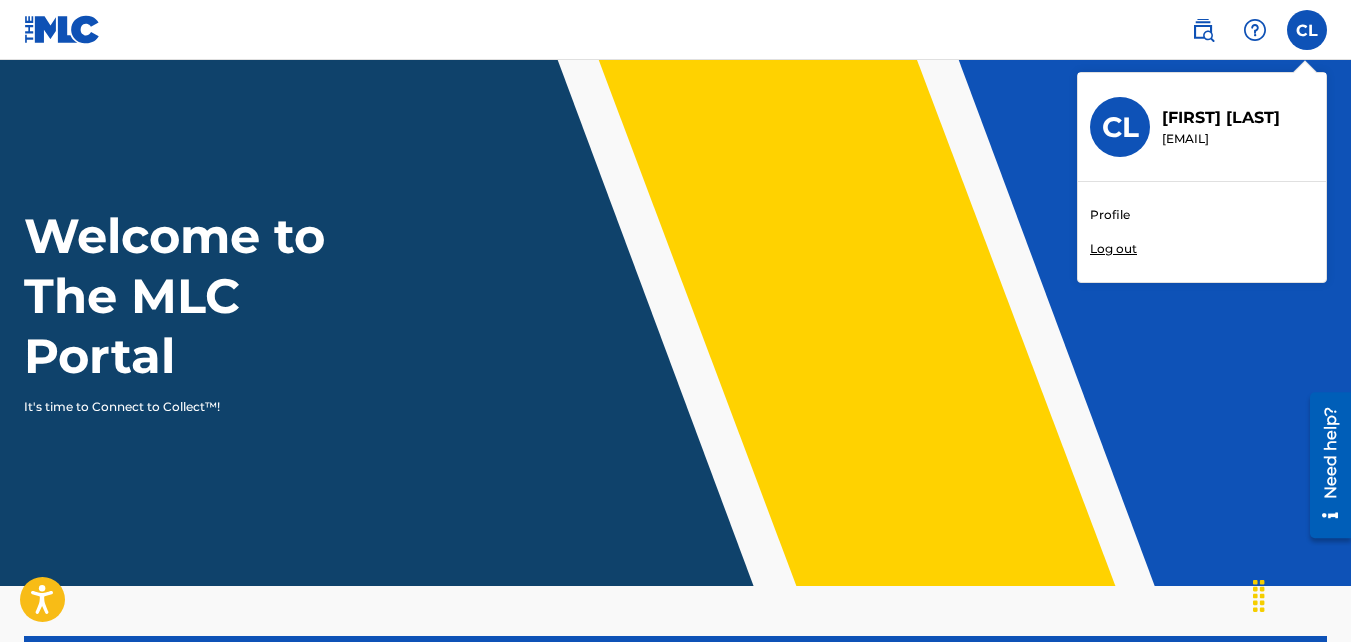 click on "Welcome to The MLC Portal It's time to Connect to Collect™!" at bounding box center [675, 323] 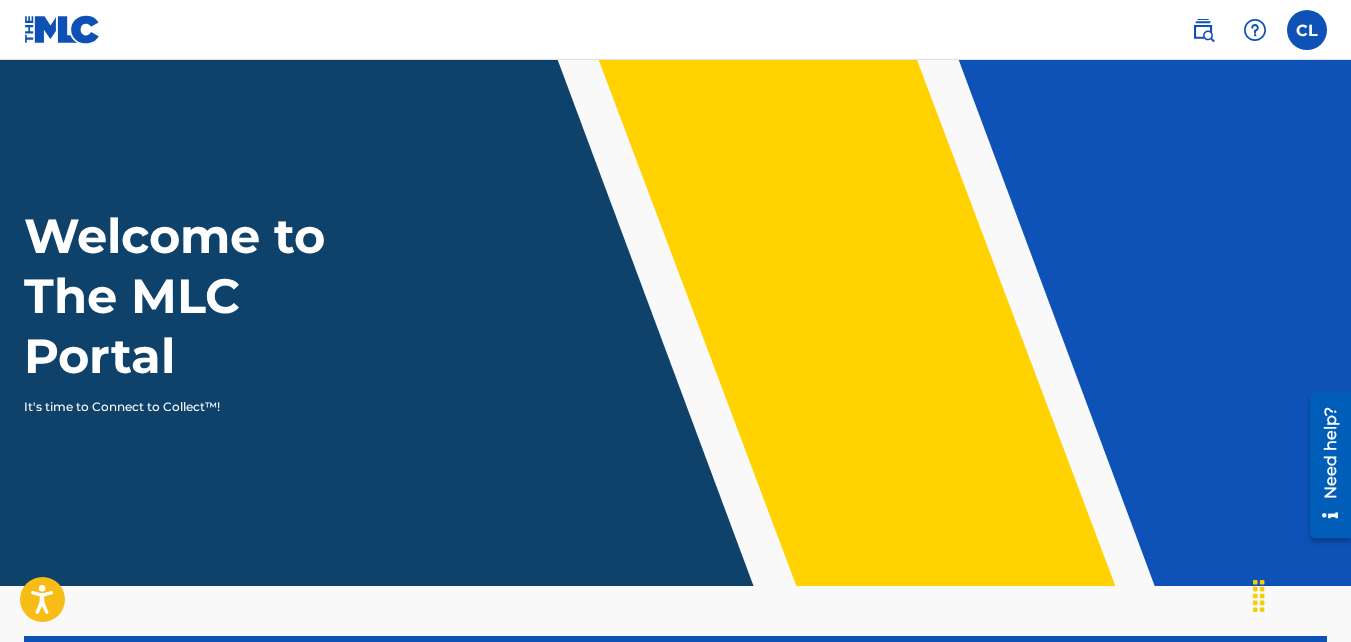 scroll, scrollTop: 504, scrollLeft: 0, axis: vertical 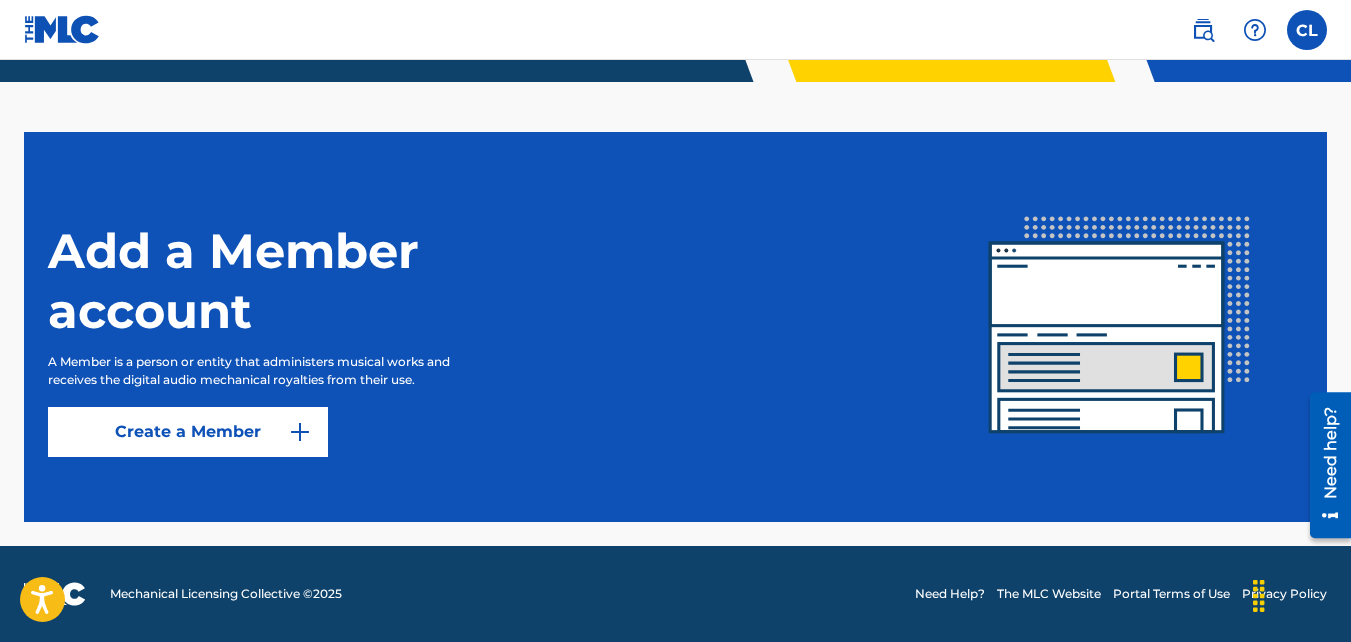 click on "Create a Member" at bounding box center (188, 432) 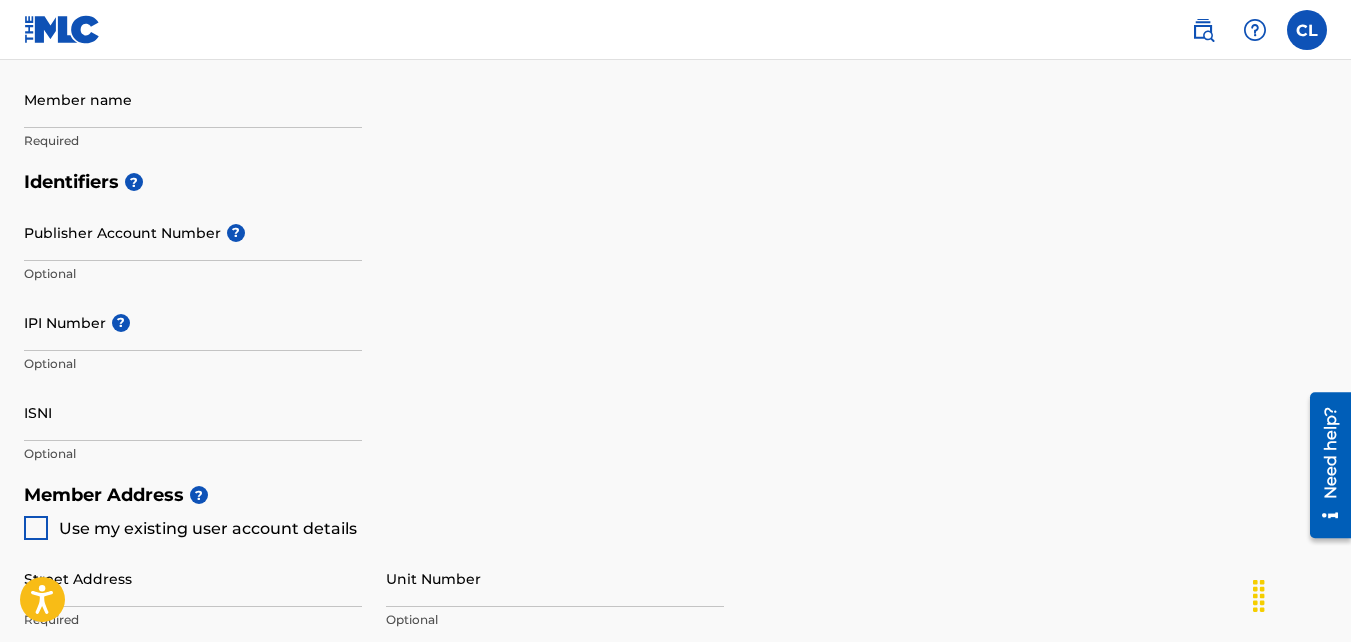 scroll, scrollTop: 0, scrollLeft: 0, axis: both 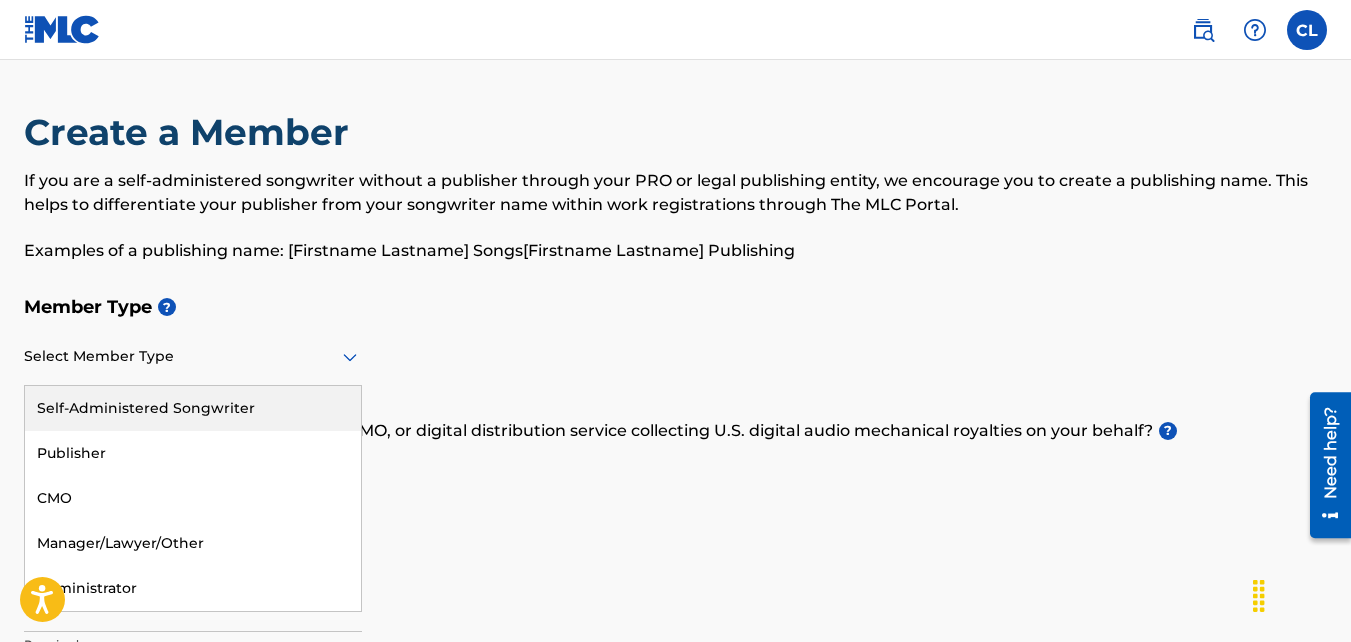 click 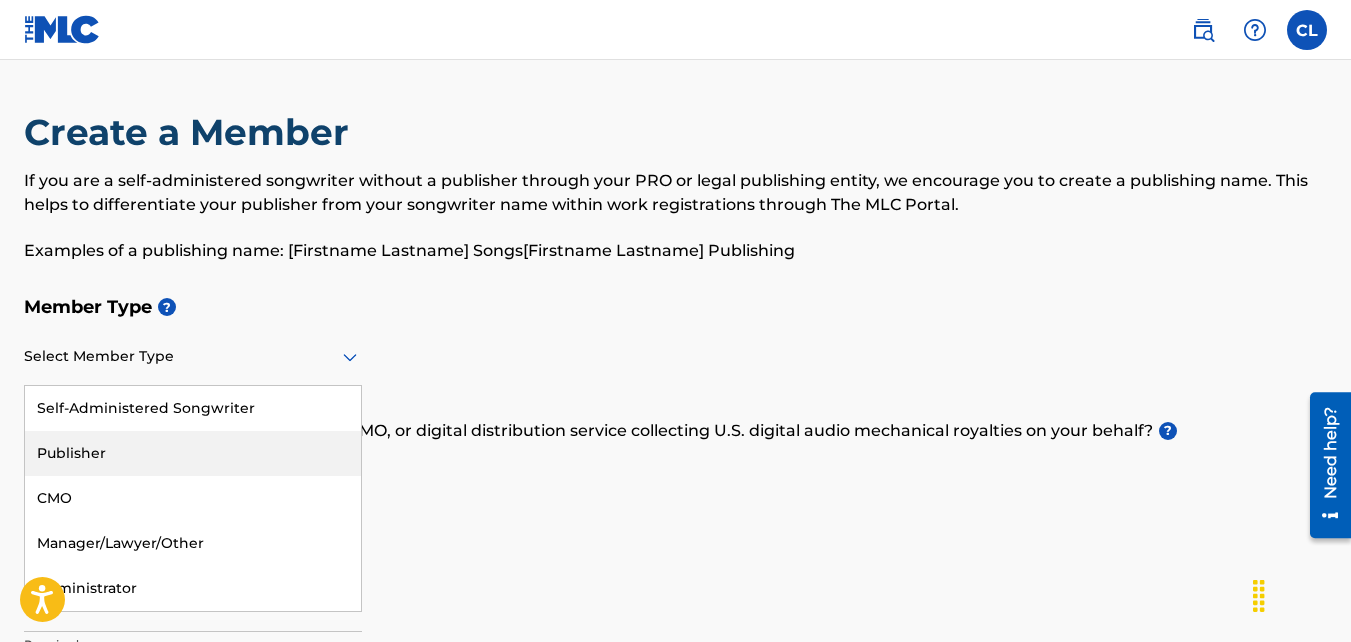 click on "Publisher" at bounding box center [193, 453] 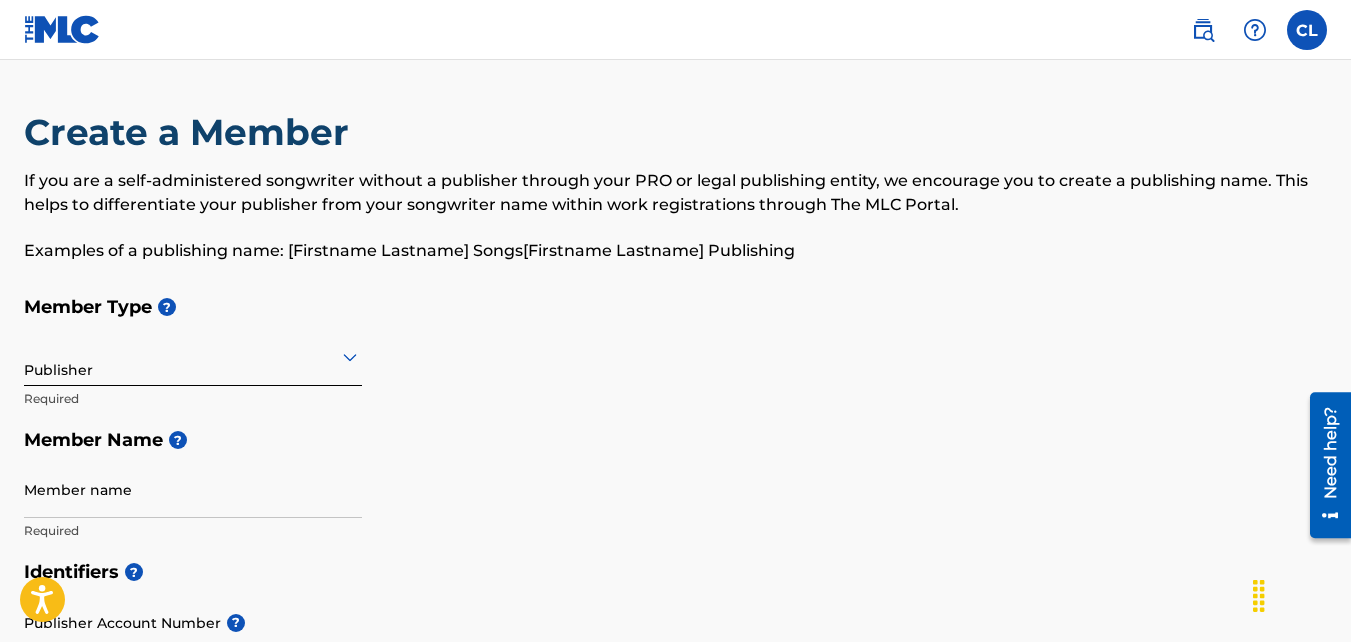 click on "Member name" at bounding box center (193, 489) 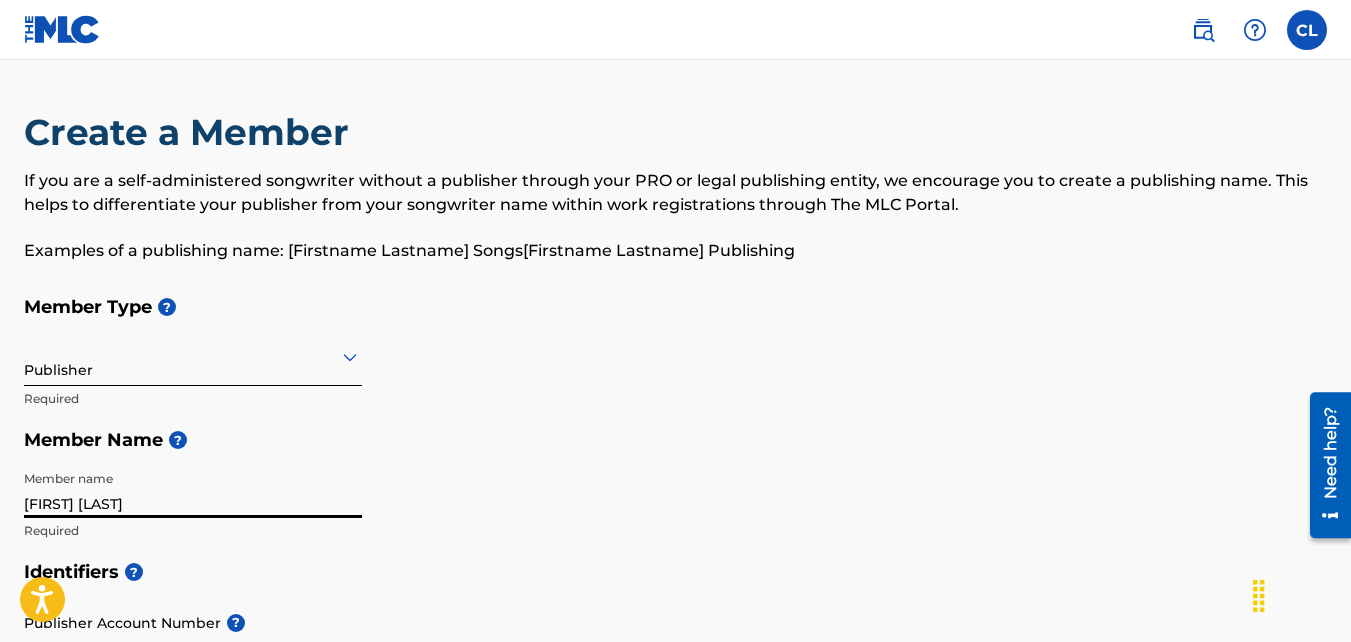 type on "[FIRST] [LAST]" 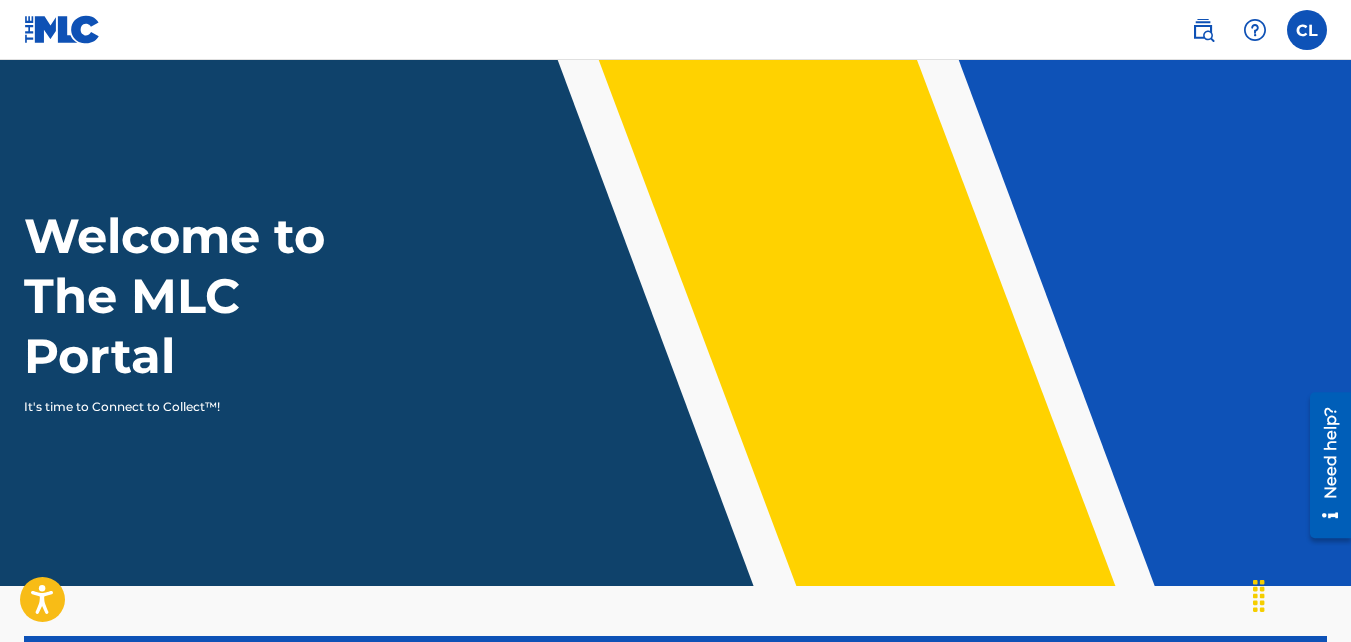 scroll, scrollTop: 504, scrollLeft: 0, axis: vertical 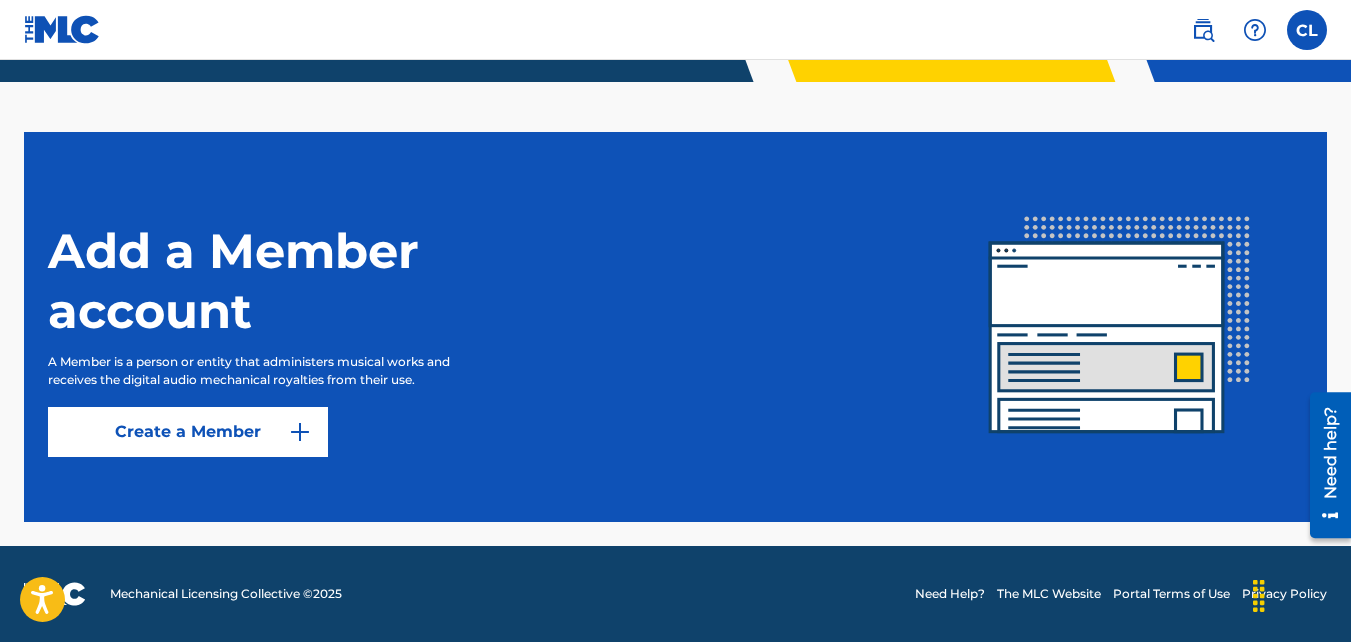click on "Create a Member" at bounding box center (188, 432) 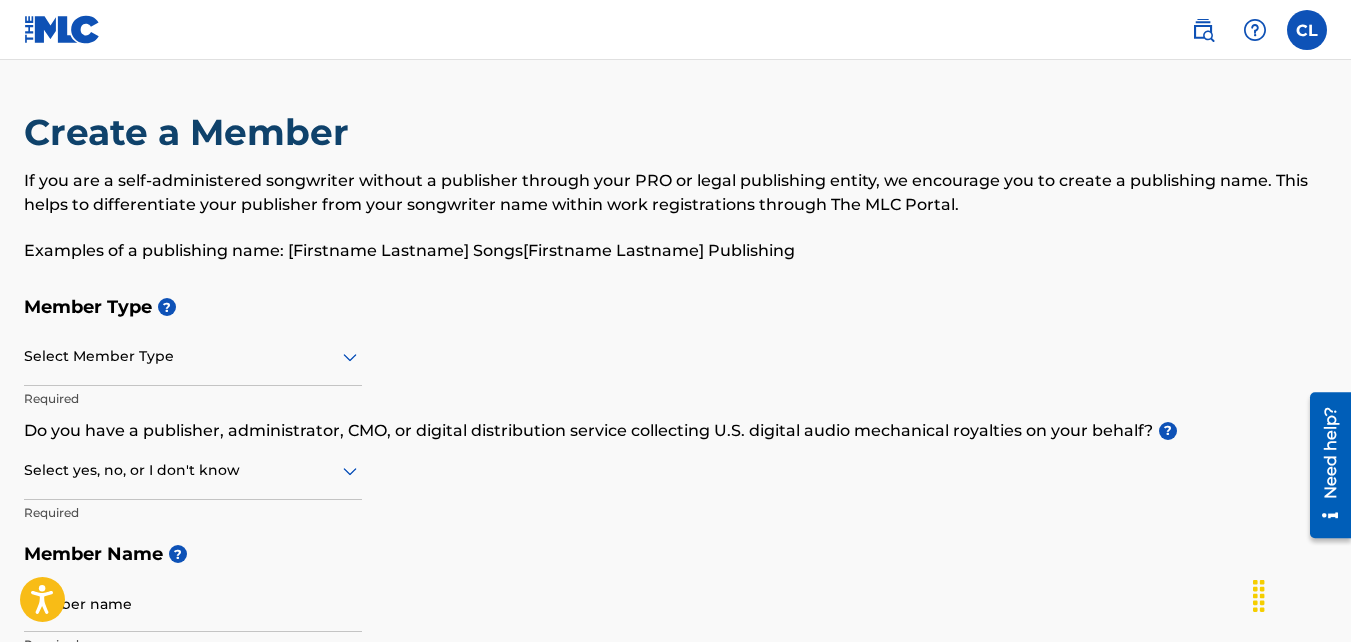 click 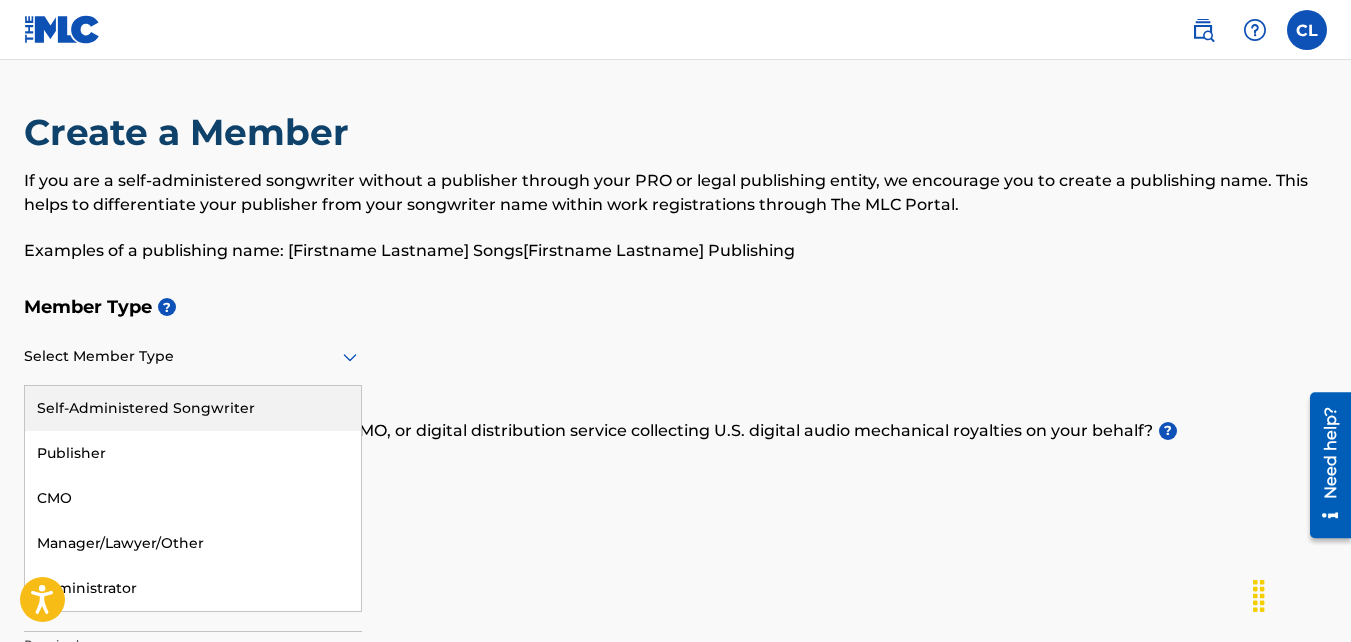 click on "Self-Administered Songwriter" at bounding box center (193, 408) 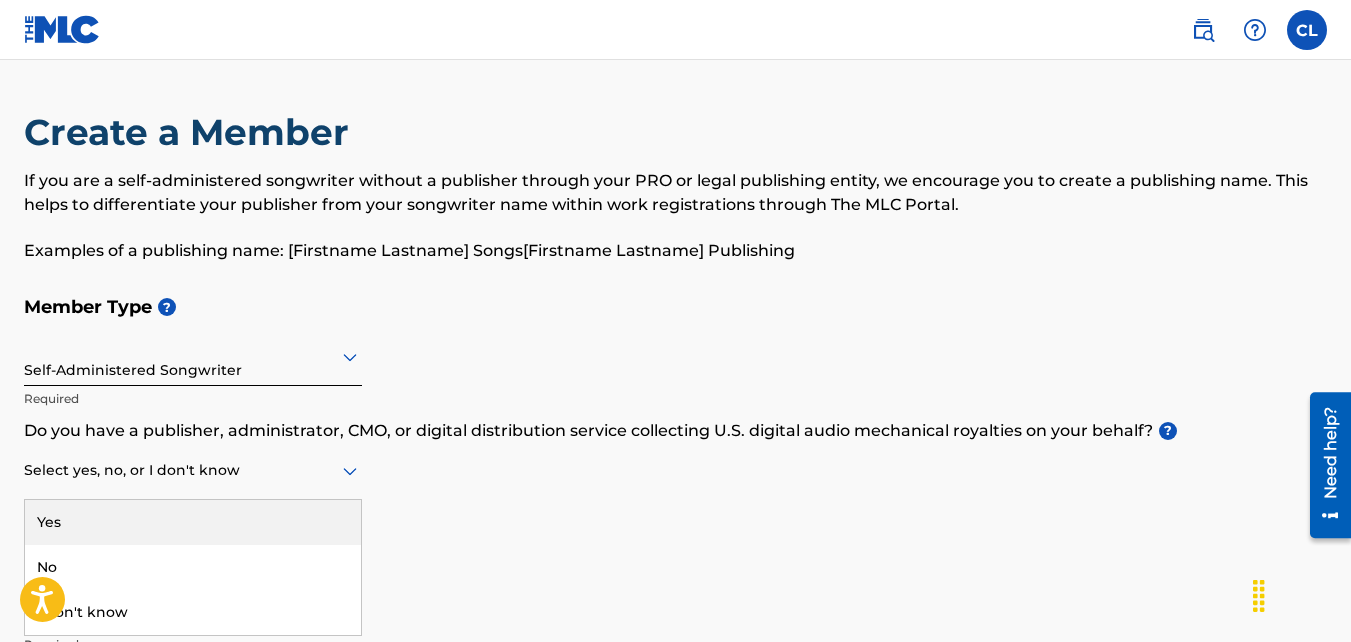 click 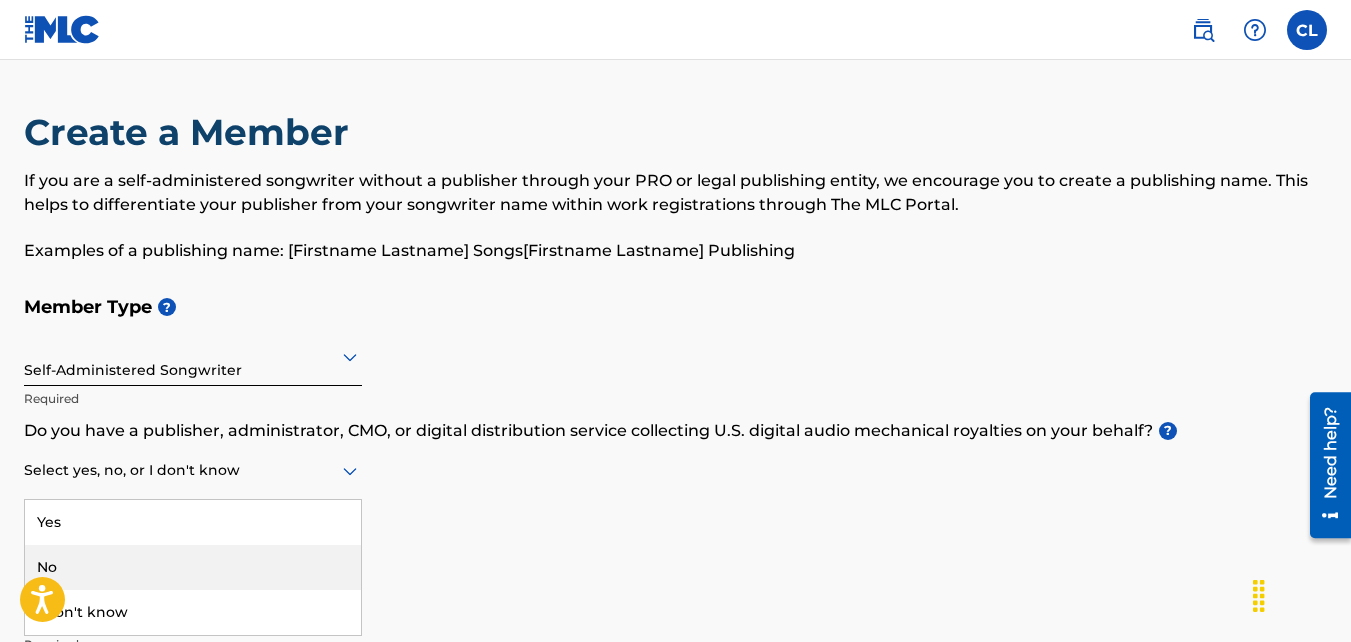 click on "No" at bounding box center [193, 567] 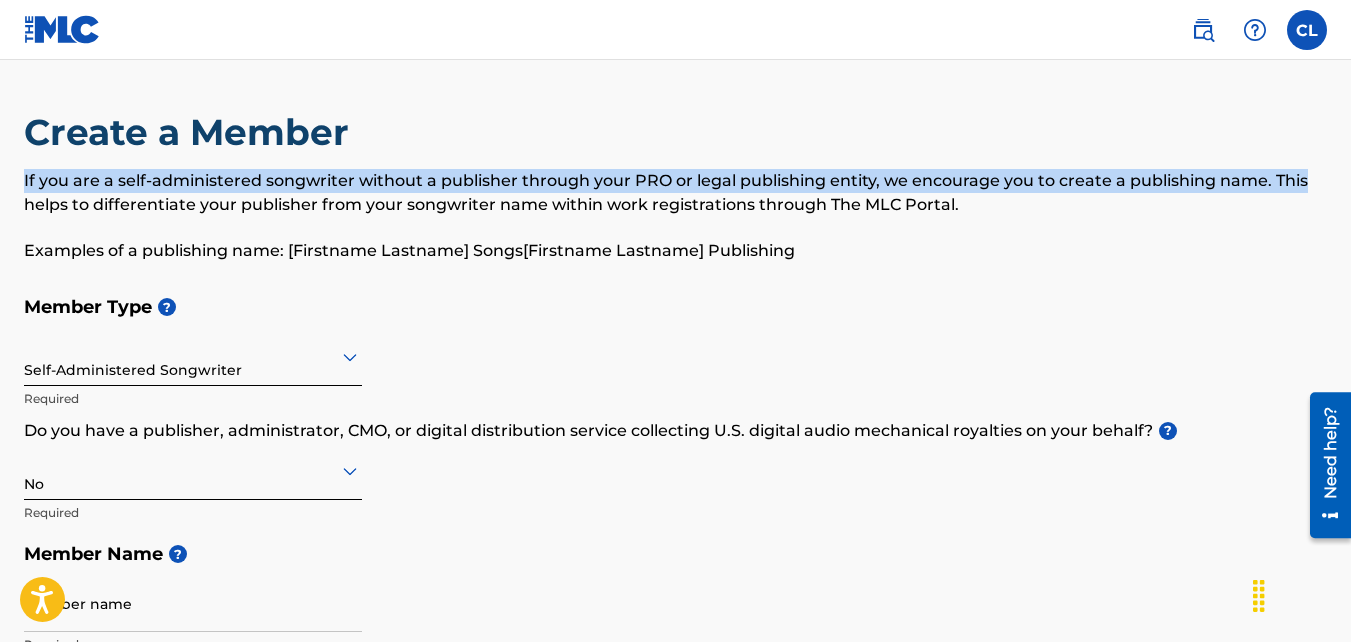 drag, startPoint x: 1350, startPoint y: 143, endPoint x: 1361, endPoint y: 186, distance: 44.38468 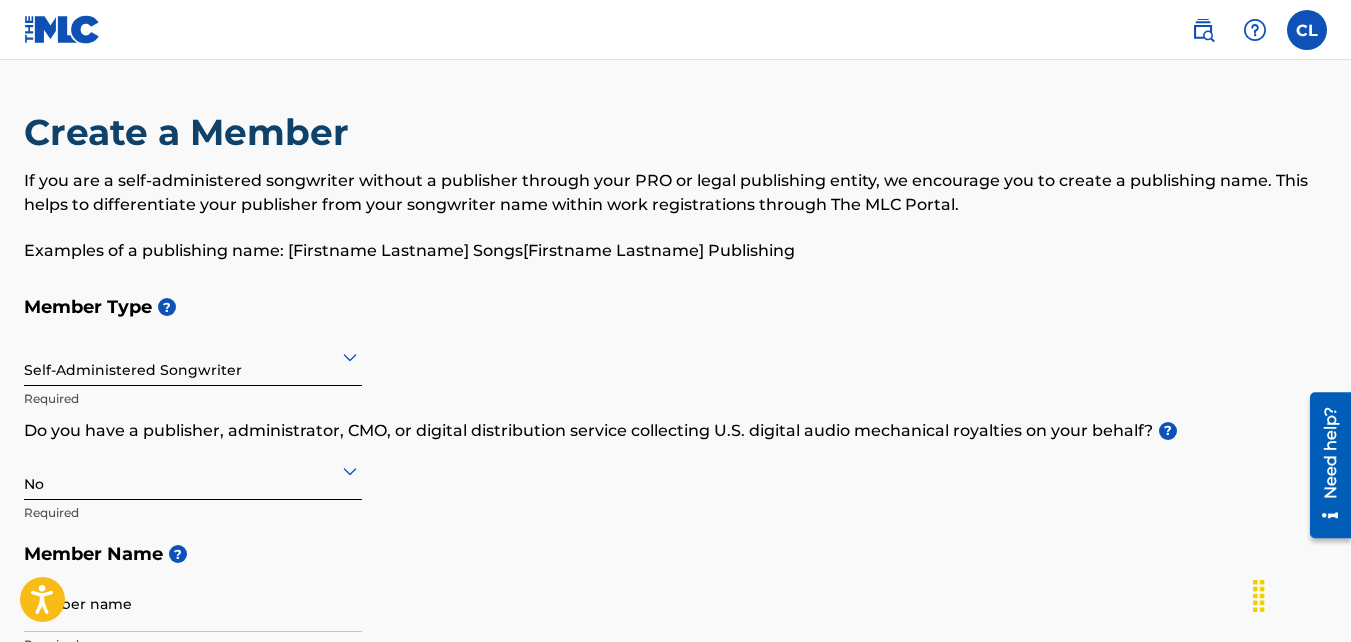 drag, startPoint x: 1357, startPoint y: 186, endPoint x: 1225, endPoint y: 297, distance: 172.46739 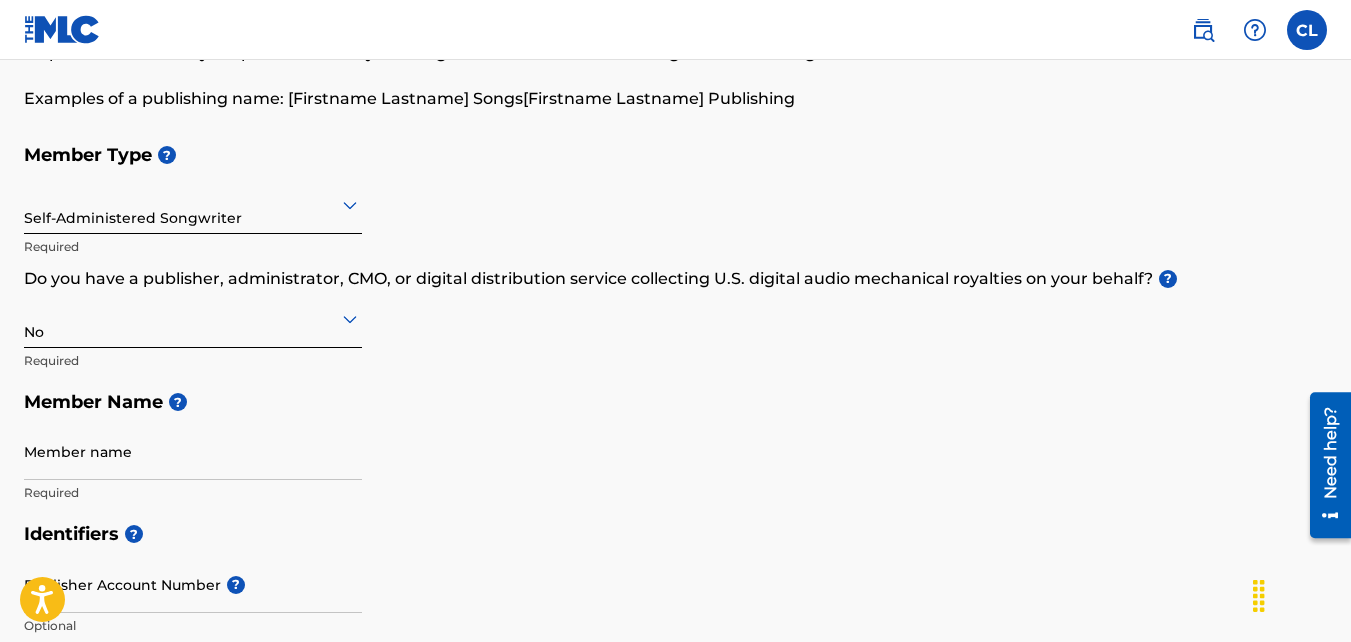 scroll, scrollTop: 221, scrollLeft: 0, axis: vertical 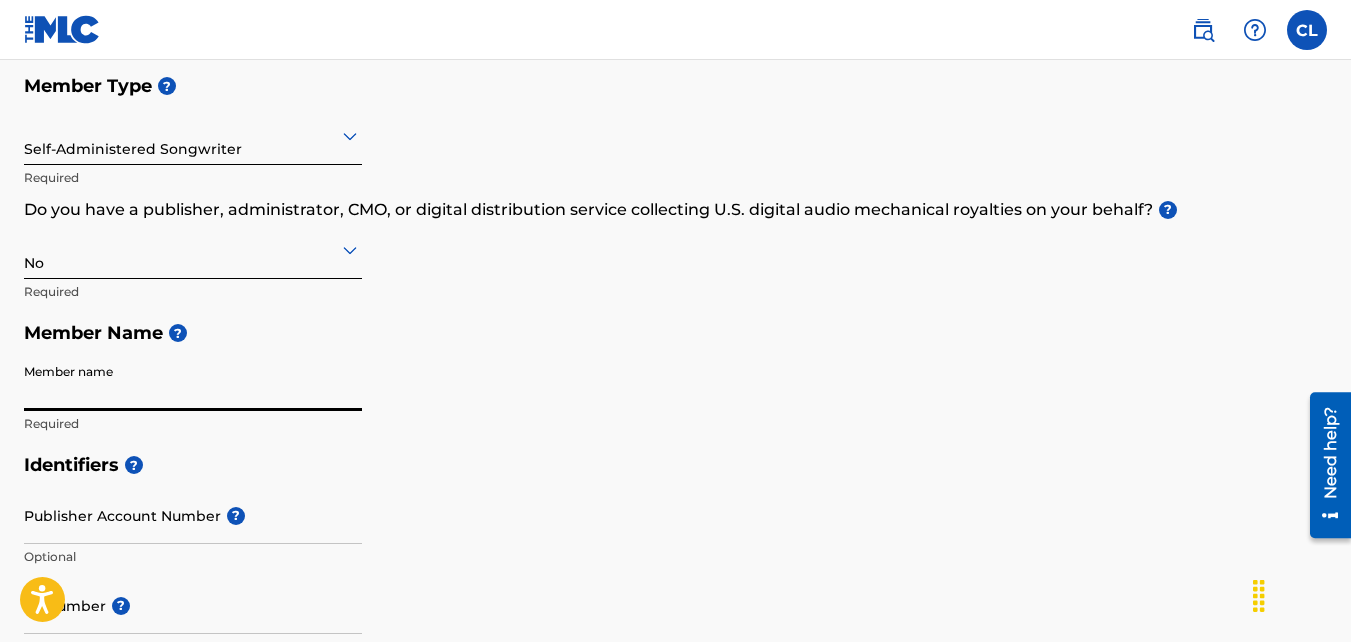 click on "Member name" at bounding box center (193, 382) 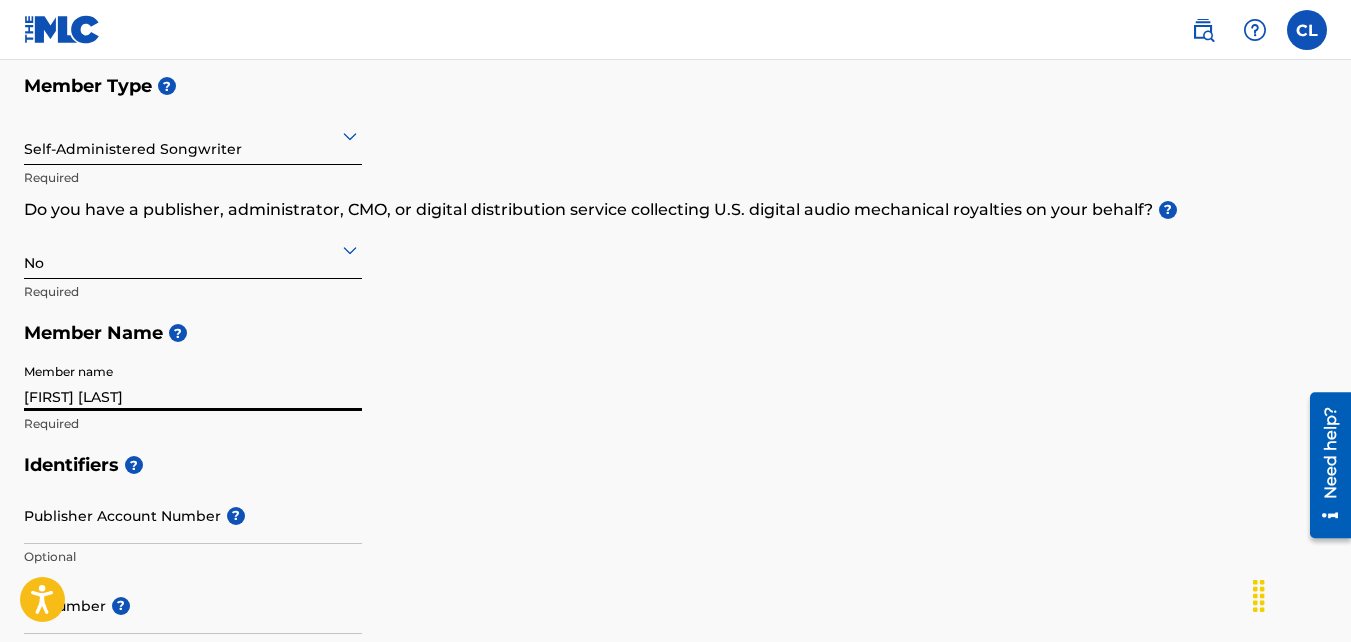 type on "[NUMBER] [STREET]" 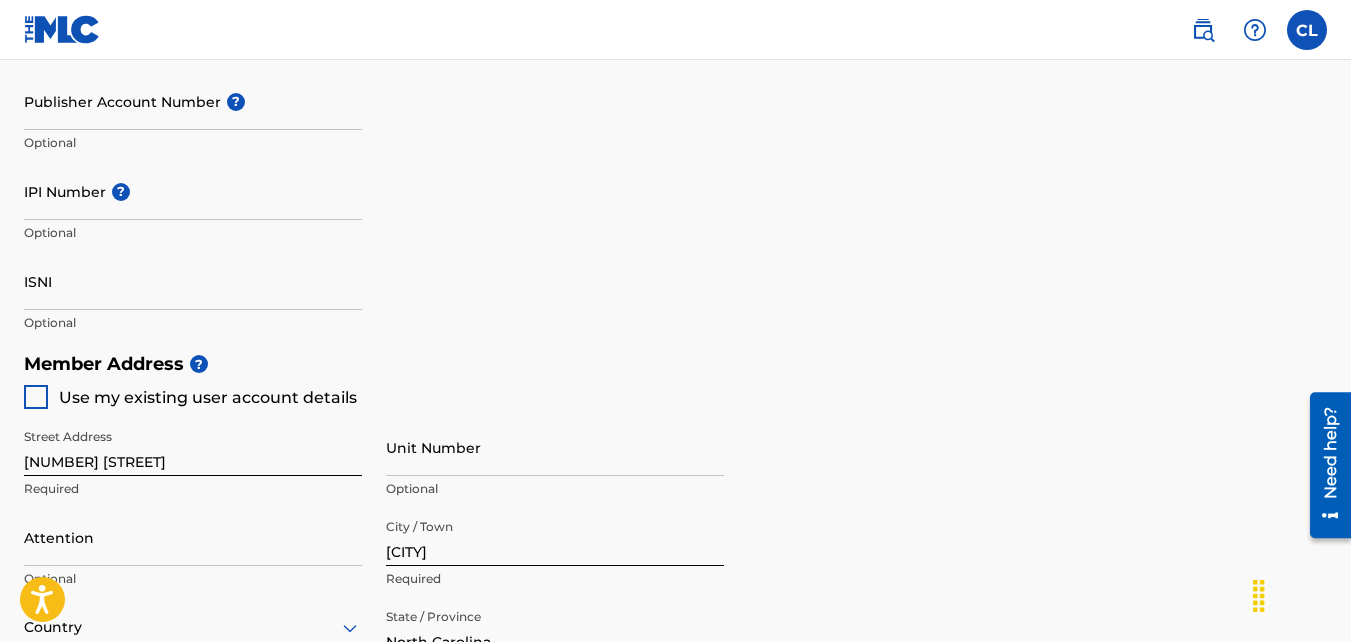 scroll, scrollTop: 647, scrollLeft: 0, axis: vertical 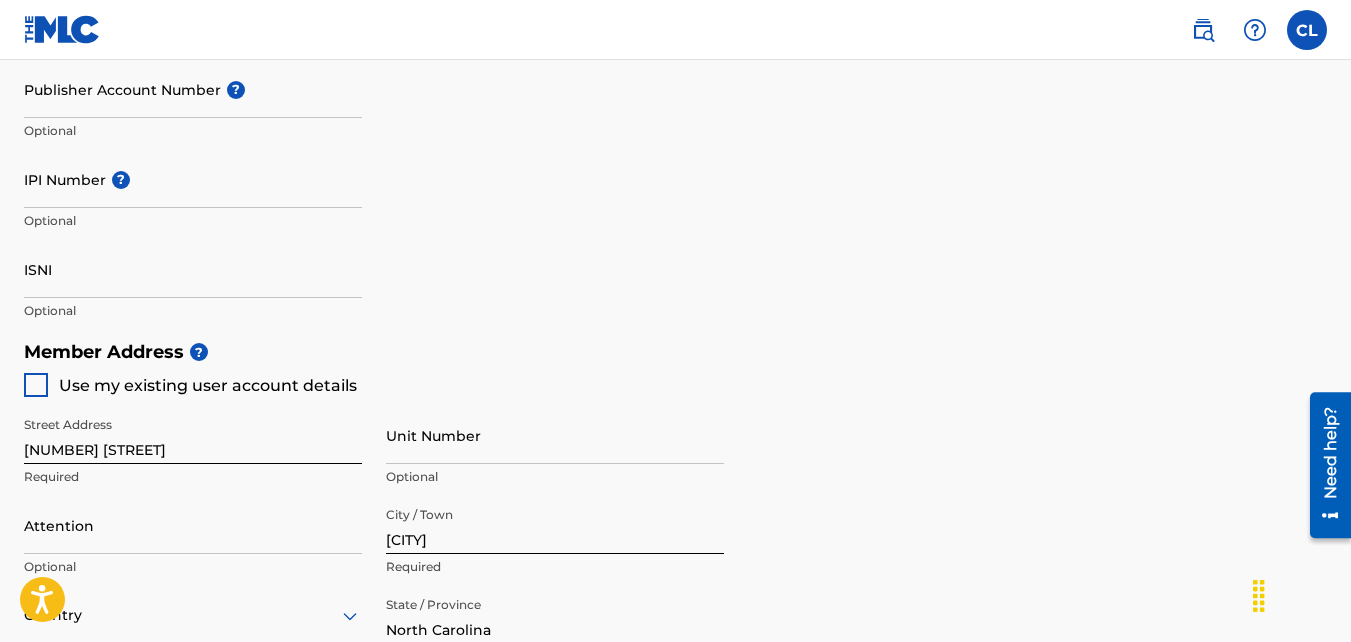 click at bounding box center (36, 385) 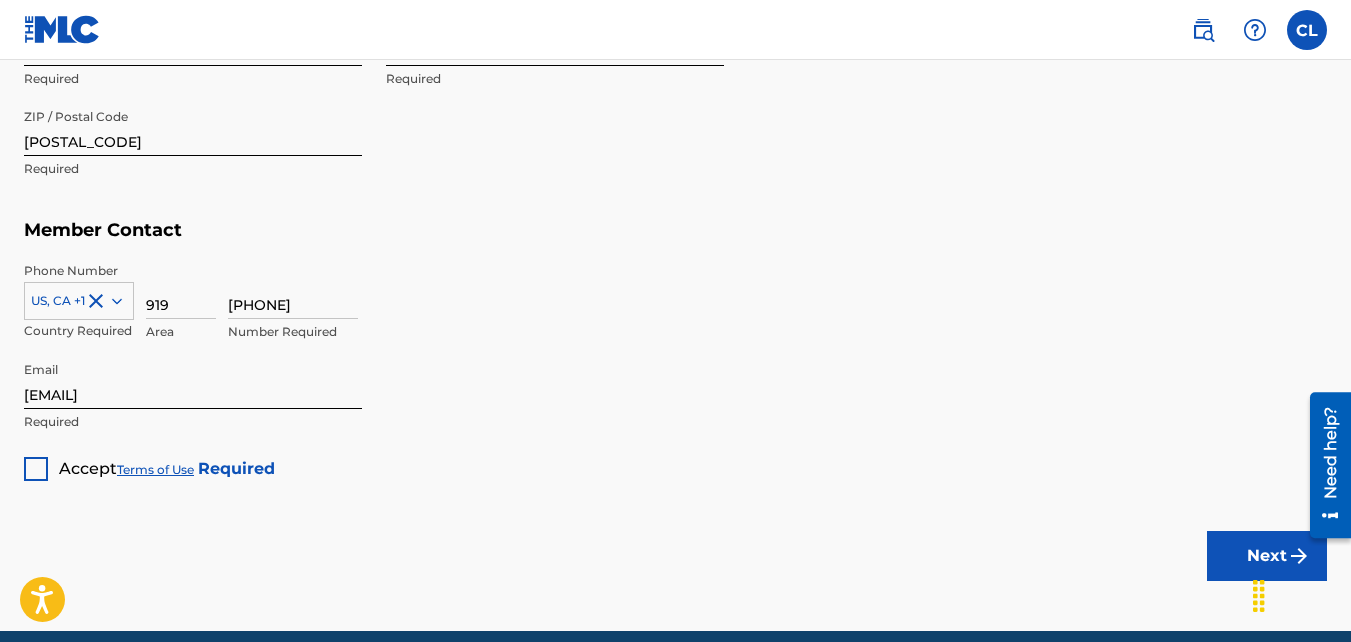 scroll, scrollTop: 1231, scrollLeft: 0, axis: vertical 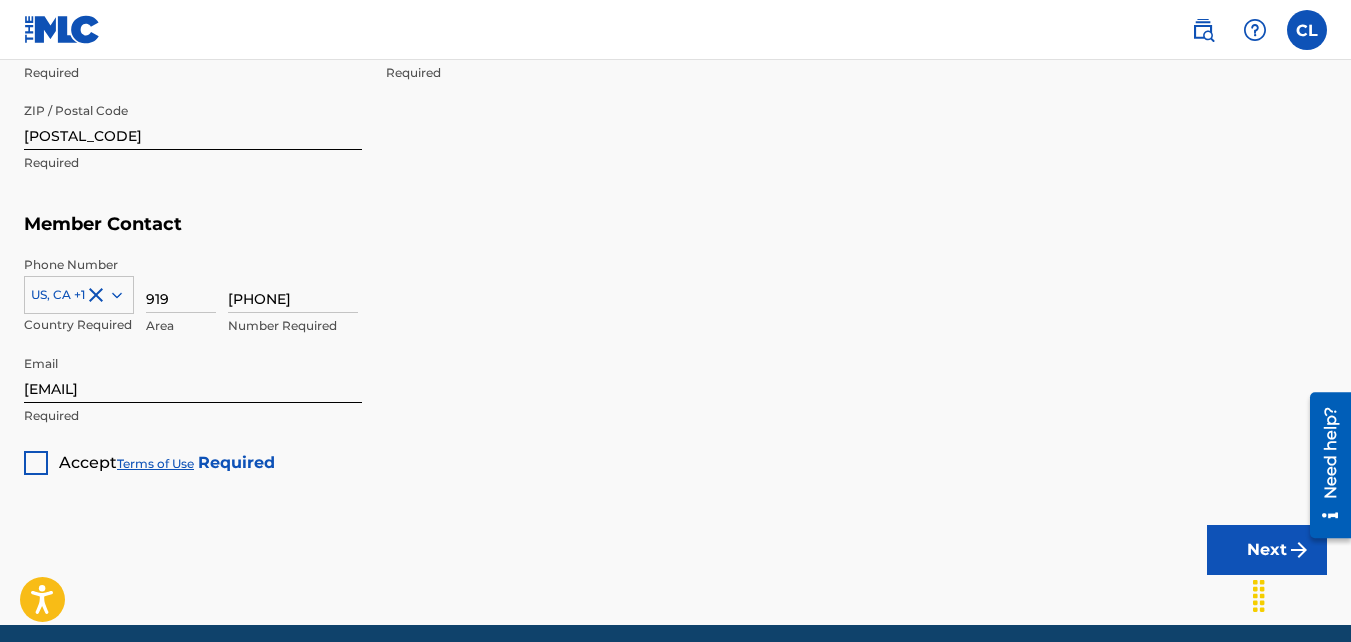click at bounding box center [36, 463] 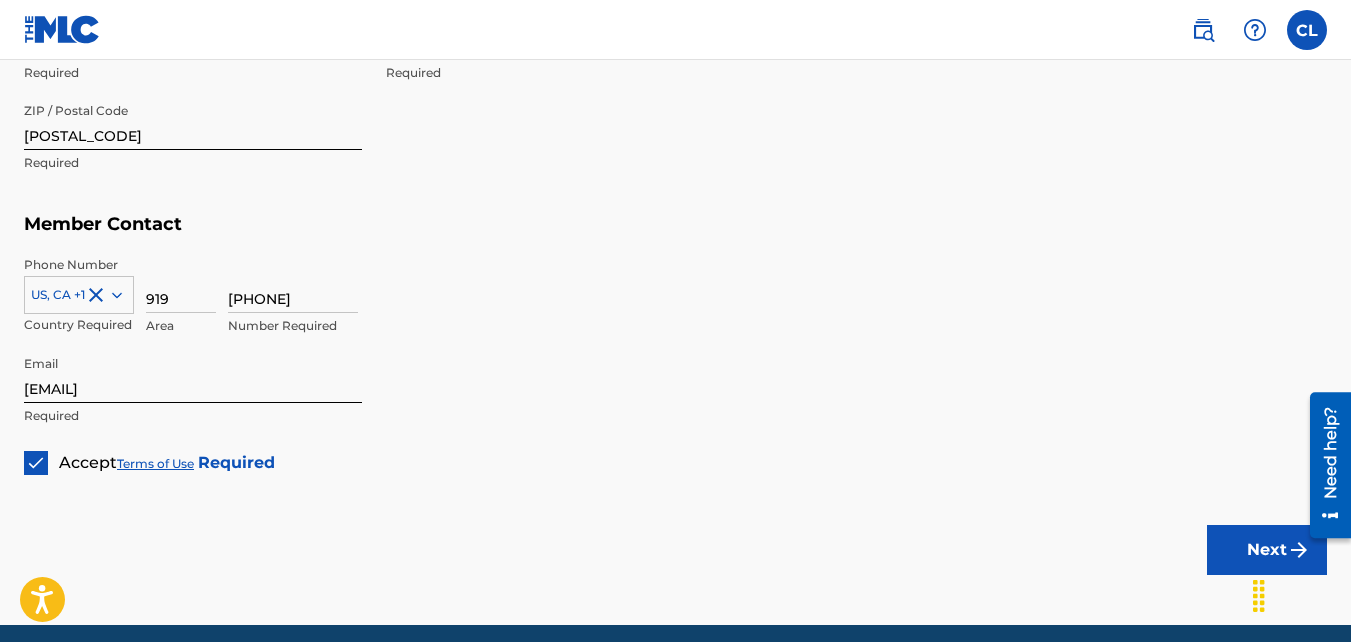 click on "Next" at bounding box center [1267, 550] 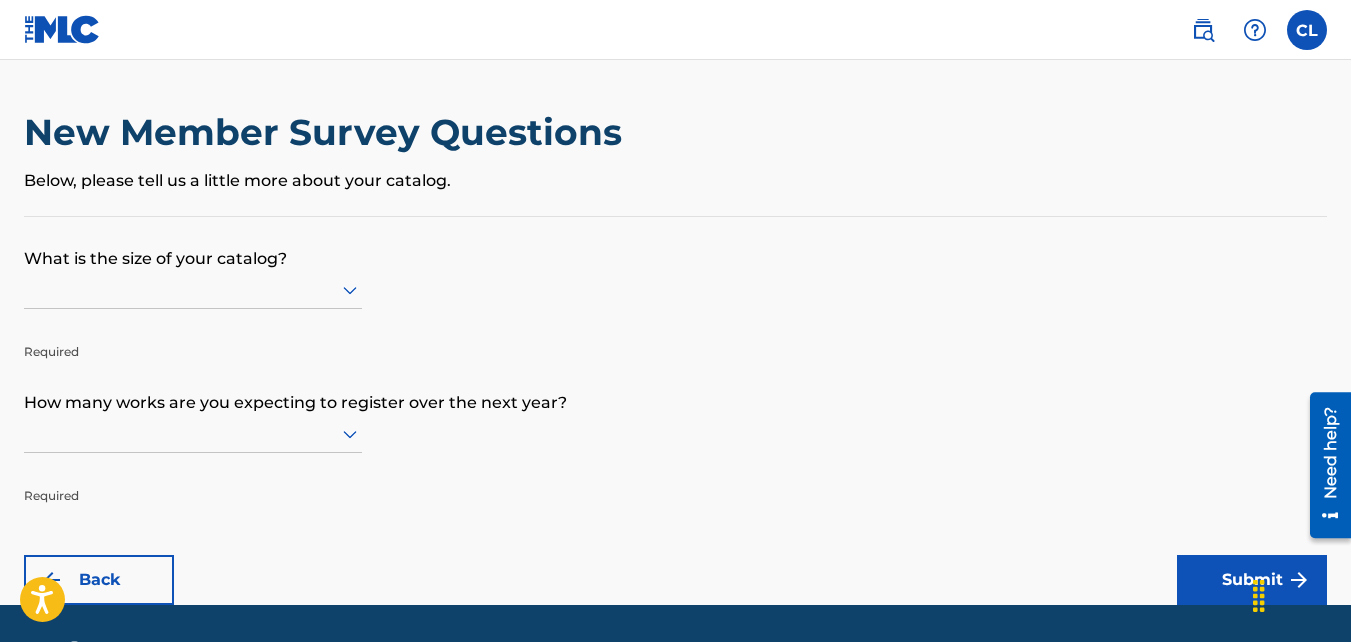 click 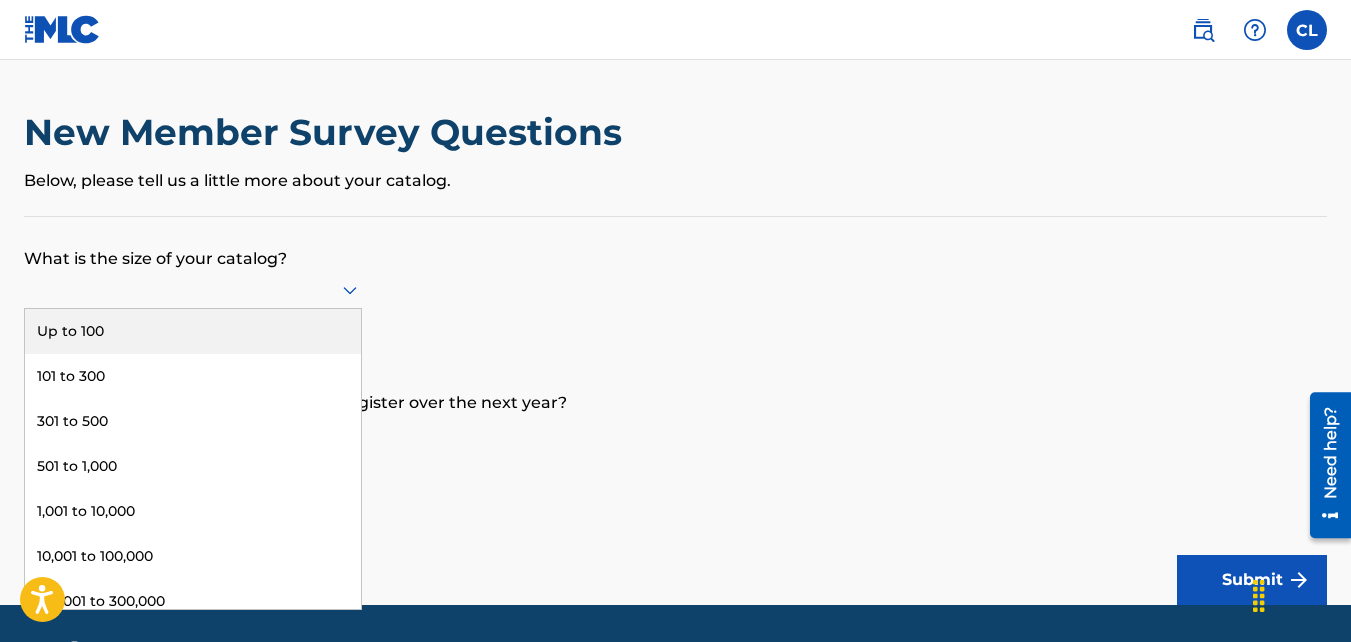 click on "Up to 100" at bounding box center (193, 331) 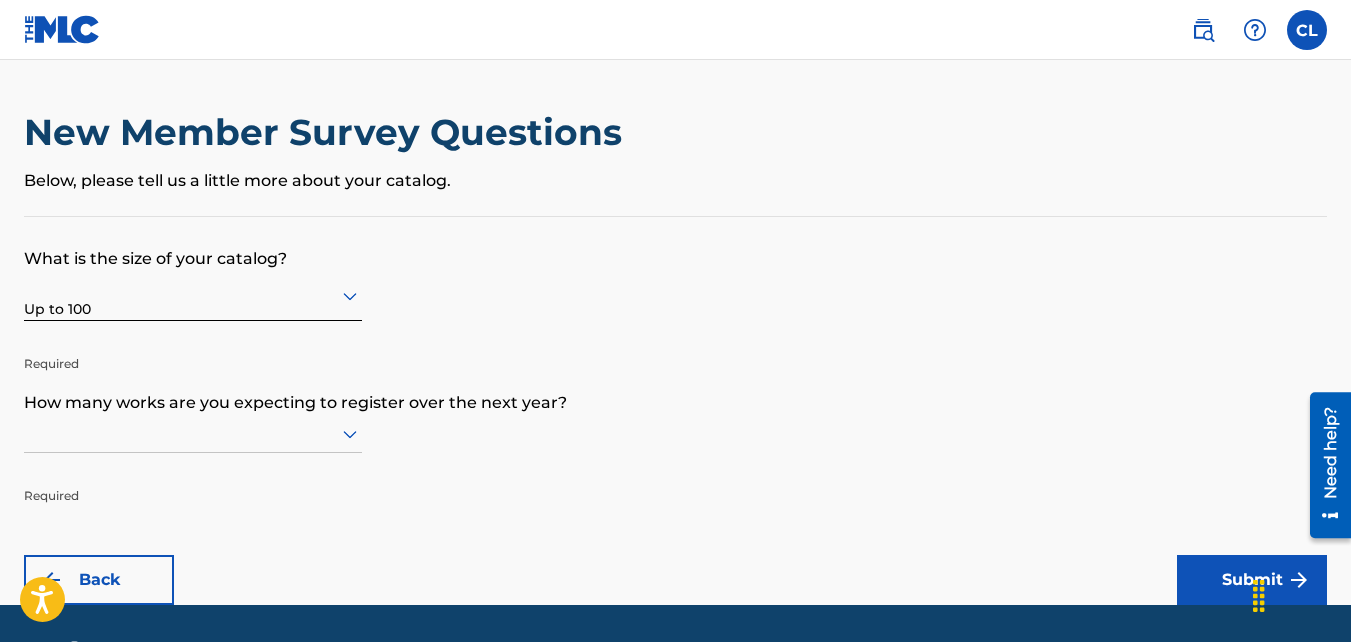 click at bounding box center (193, 434) 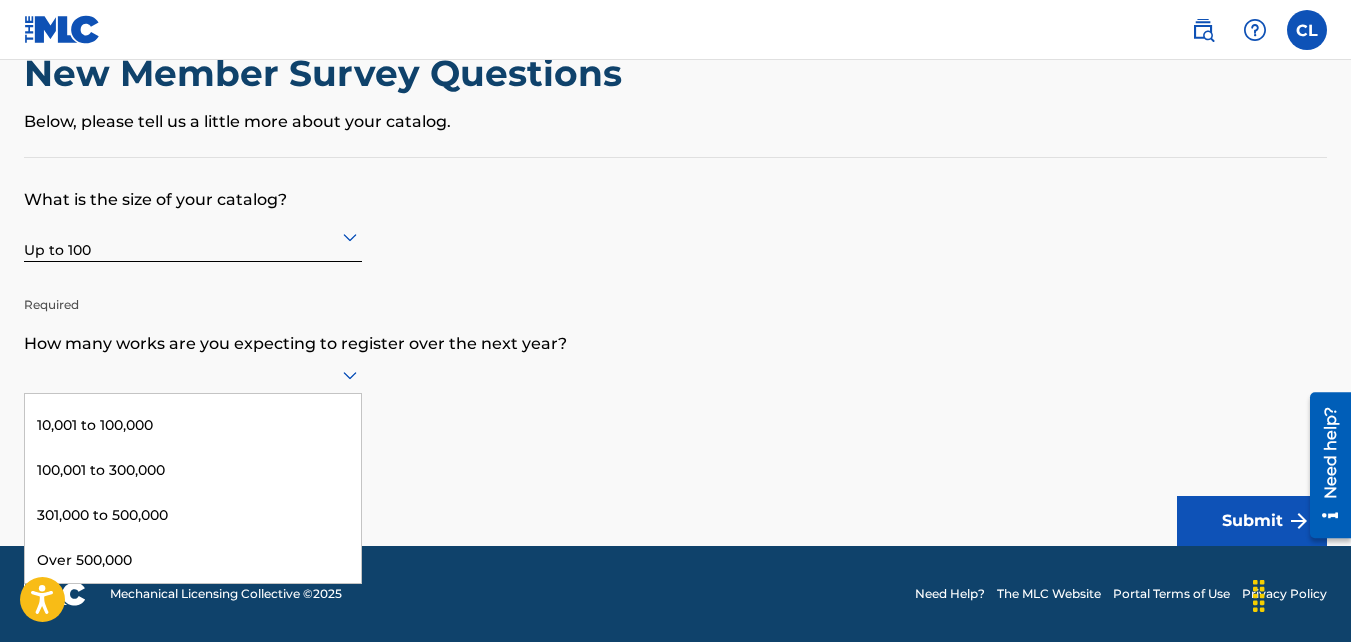 scroll, scrollTop: 0, scrollLeft: 0, axis: both 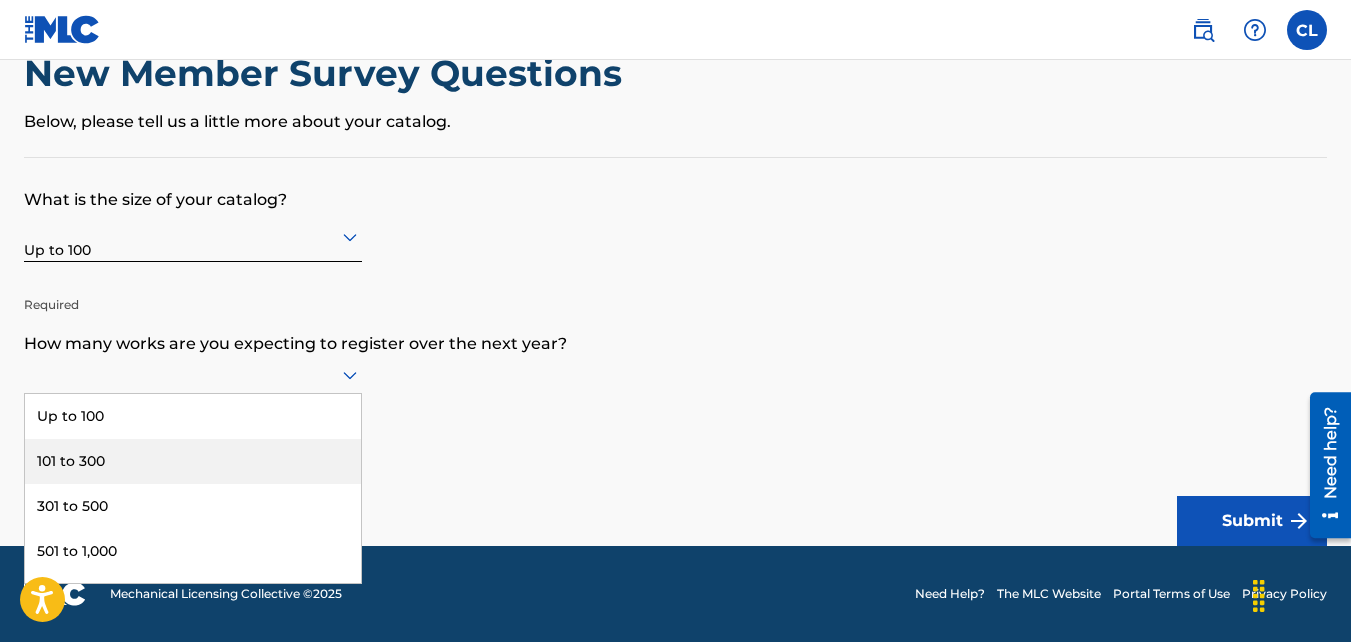click on "How many works are you expecting to register over the next year?" at bounding box center (675, 329) 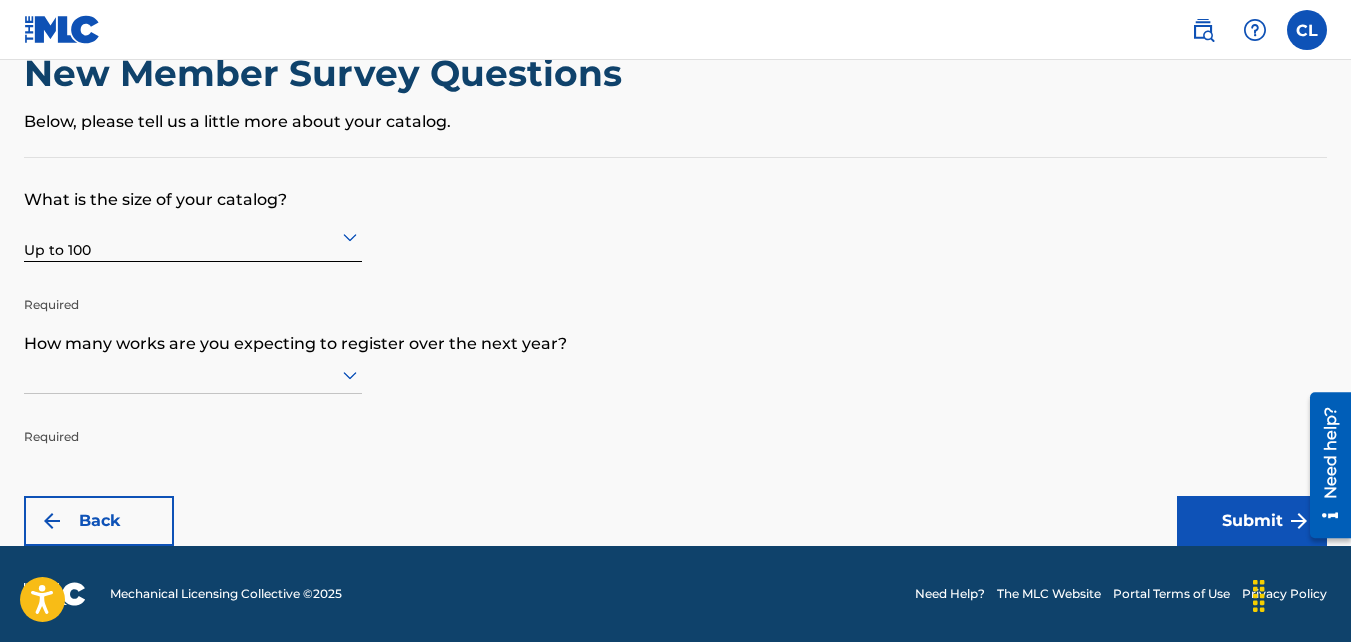 click 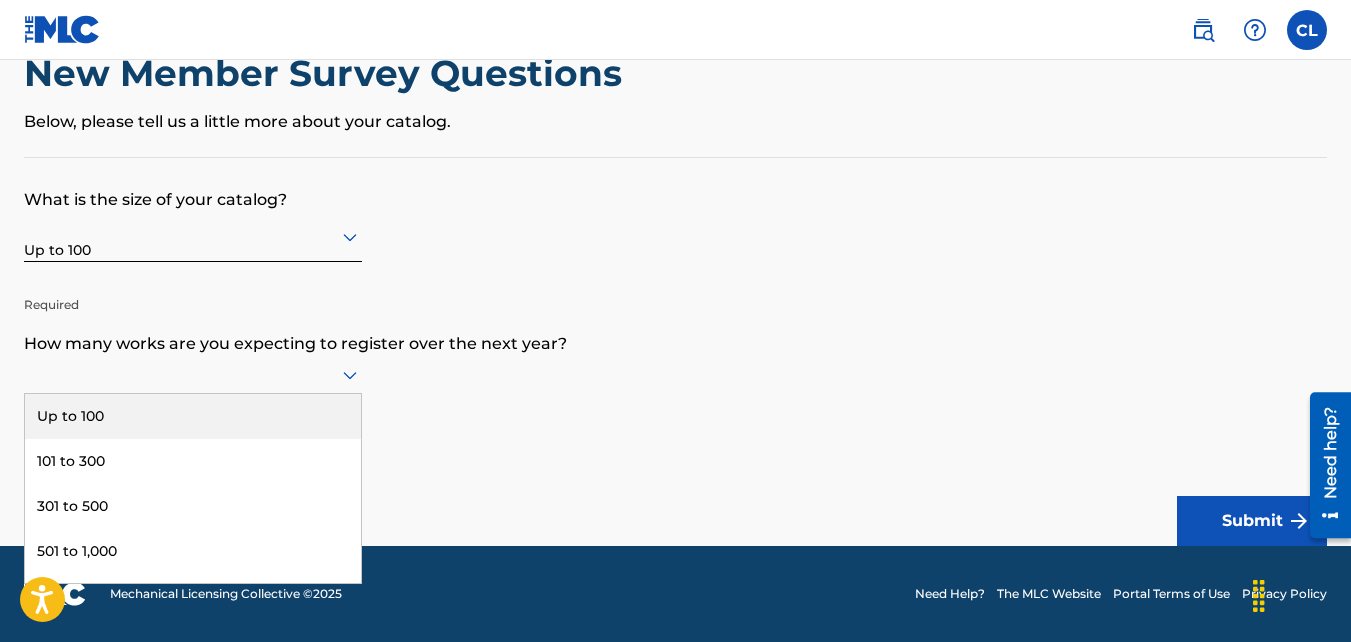 click on "Up to 100" at bounding box center [193, 416] 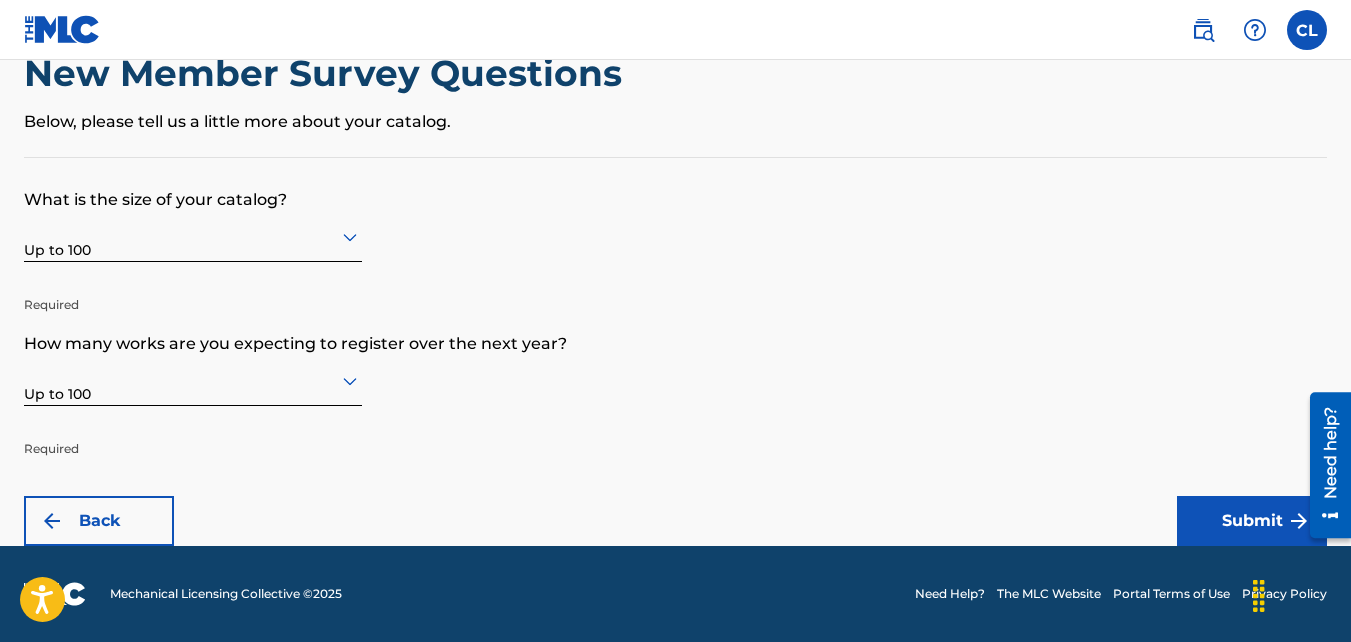 click on "Submit" at bounding box center (1252, 521) 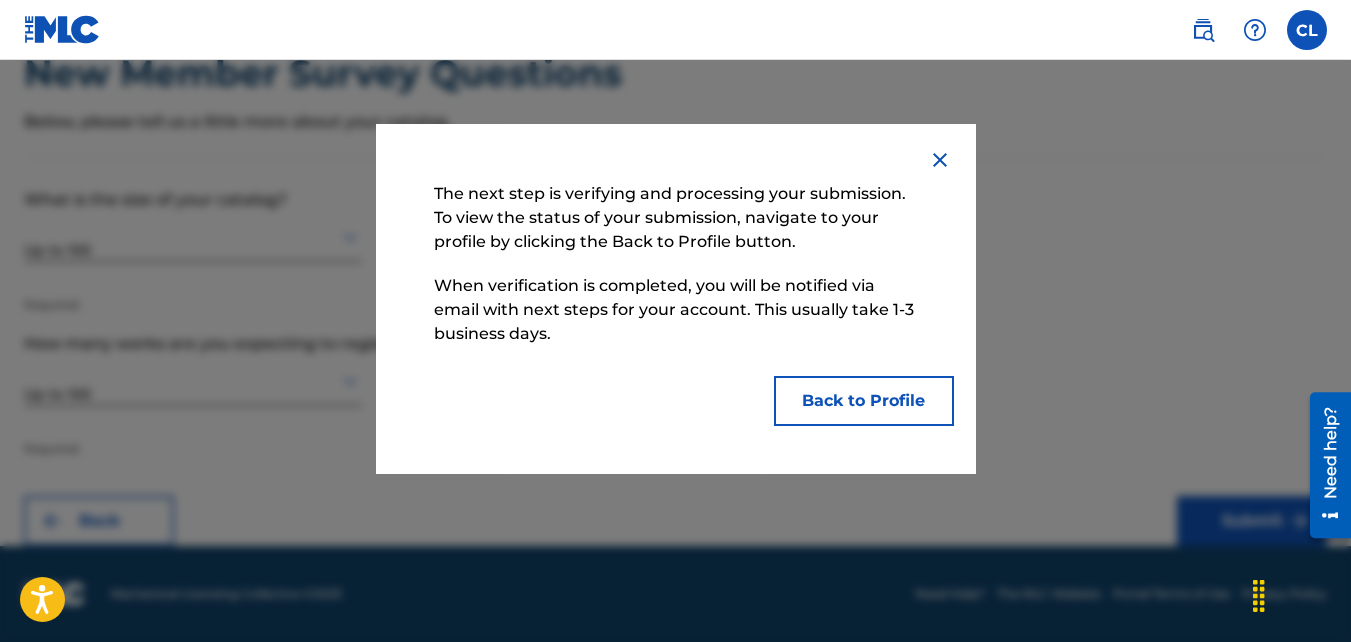 click on "Back to Profile" at bounding box center [864, 401] 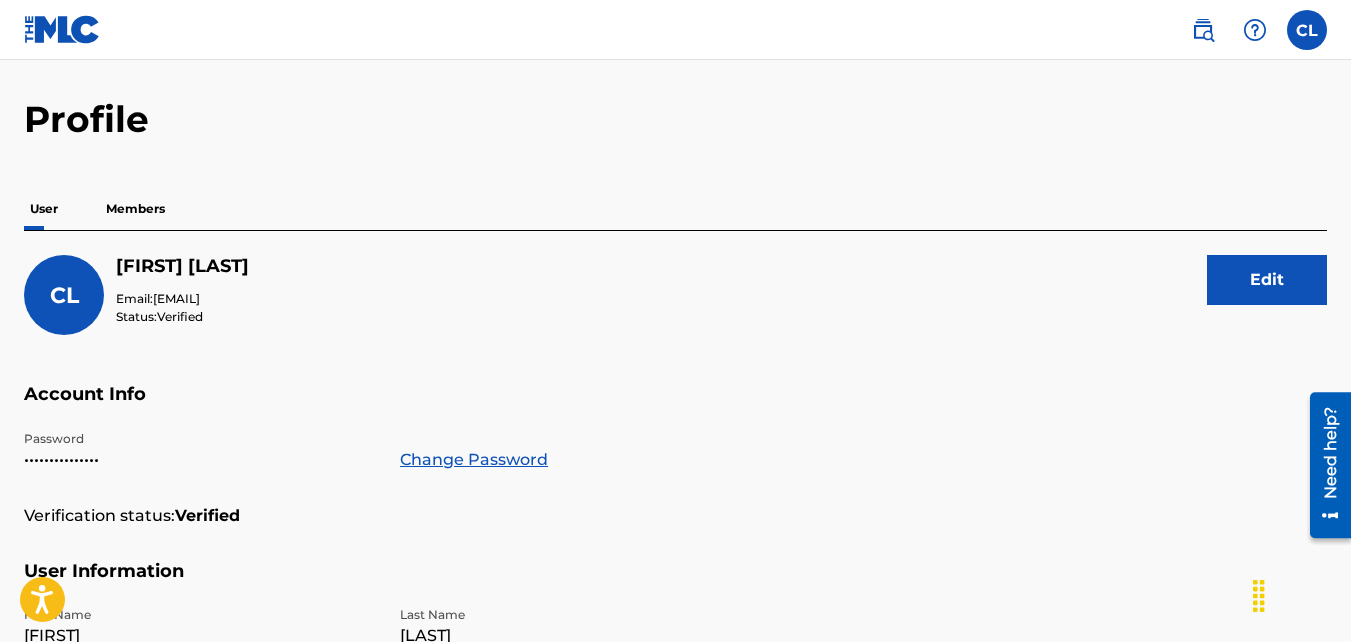 scroll, scrollTop: 0, scrollLeft: 0, axis: both 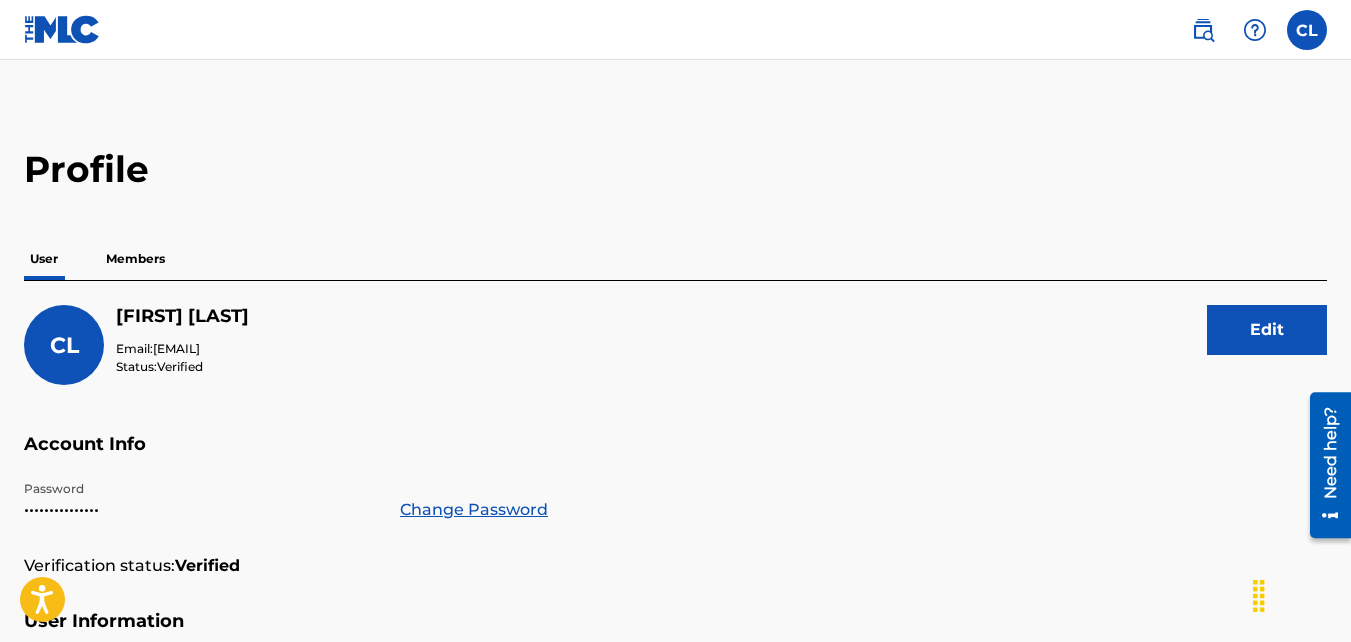 drag, startPoint x: 1348, startPoint y: 161, endPoint x: 1336, endPoint y: 99, distance: 63.15061 